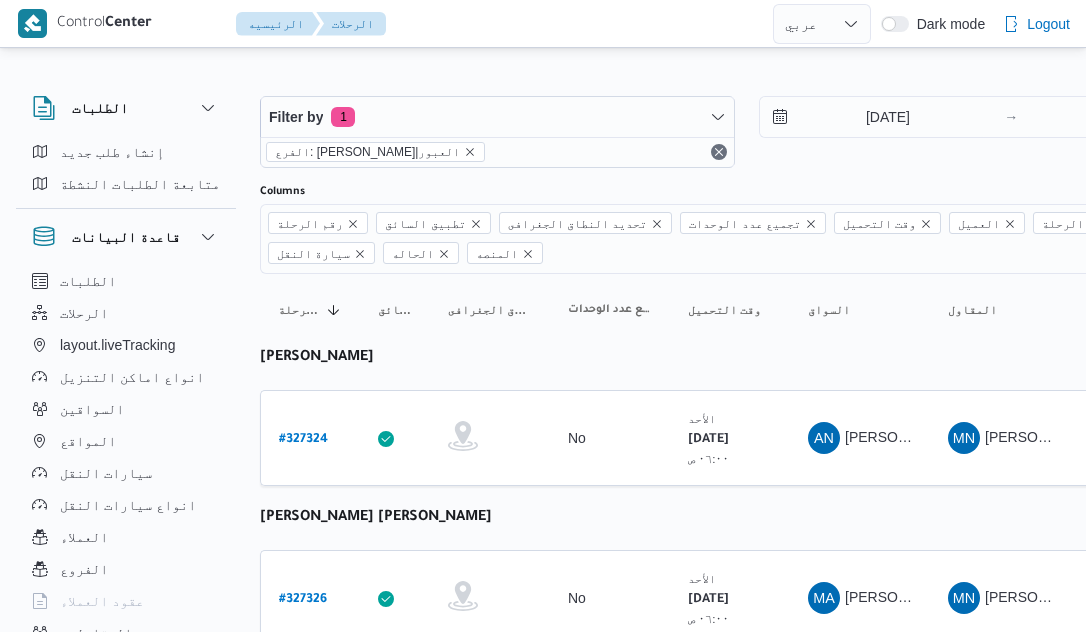 select on "ar" 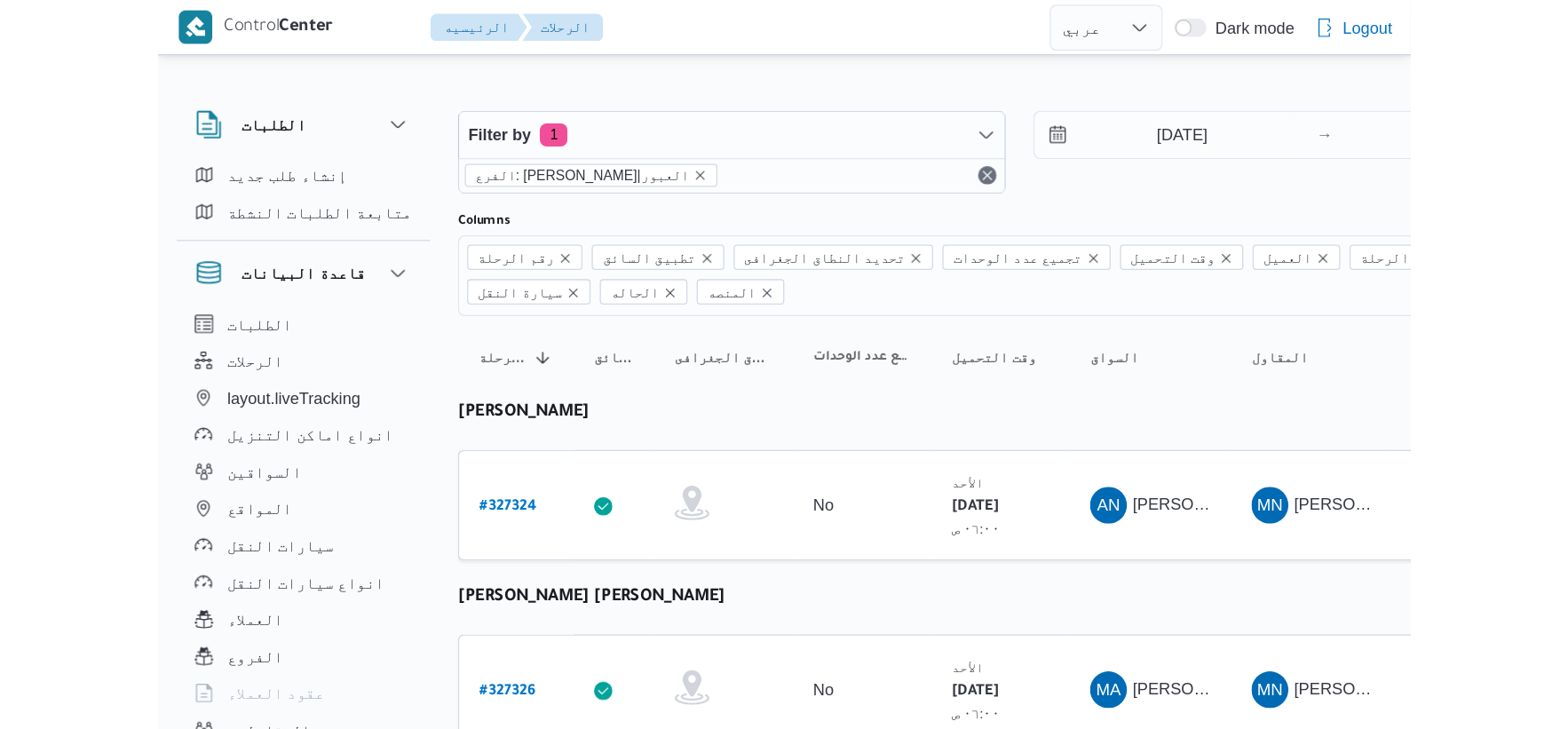 scroll, scrollTop: 0, scrollLeft: 0, axis: both 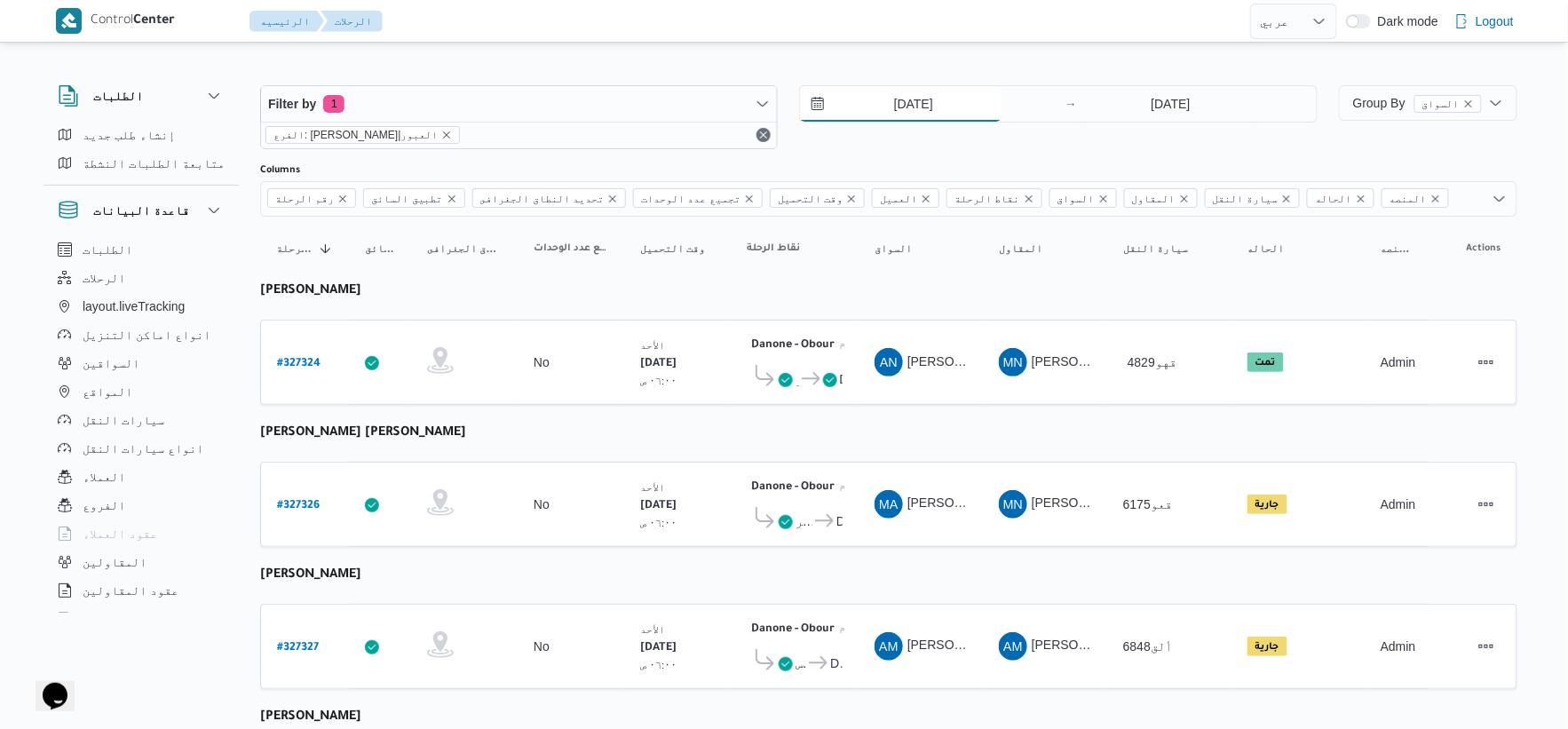 click on "[DATE]" at bounding box center [900, 104] 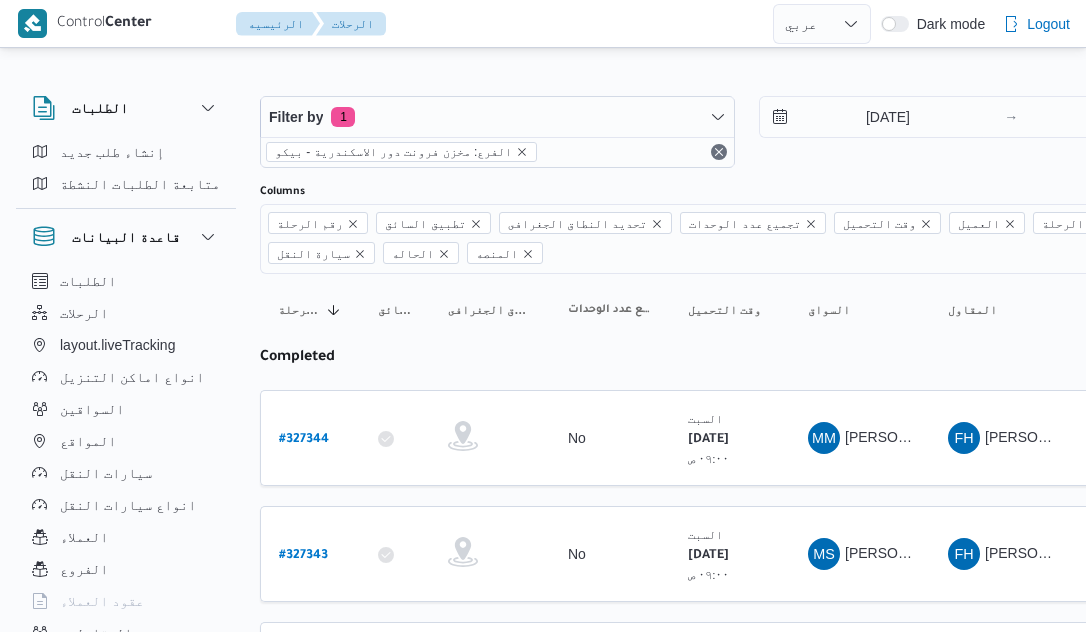 select on "ar" 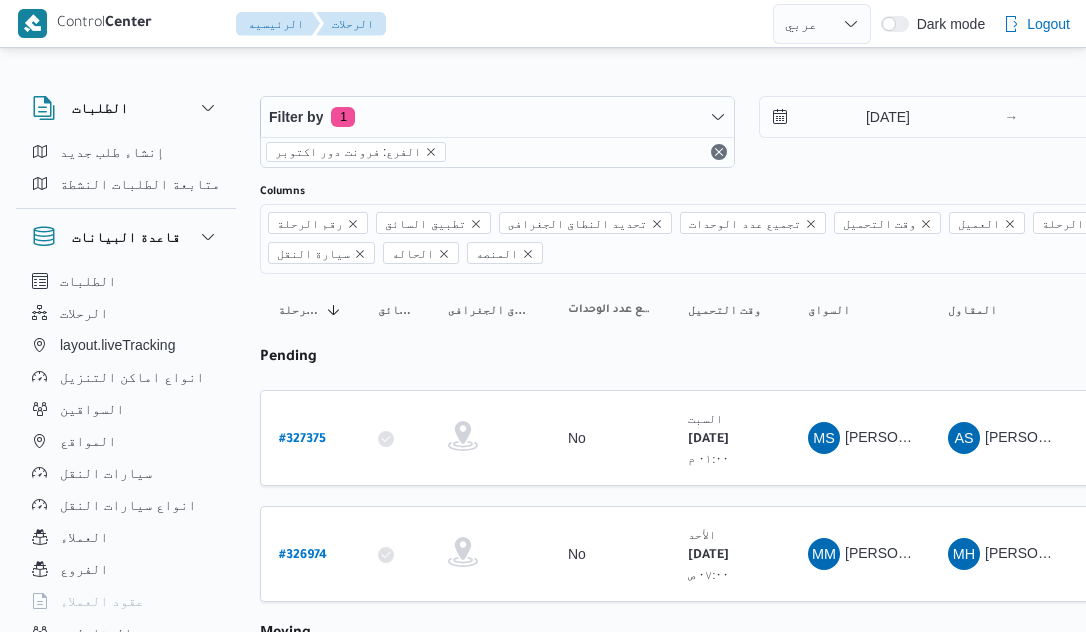 select on "ar" 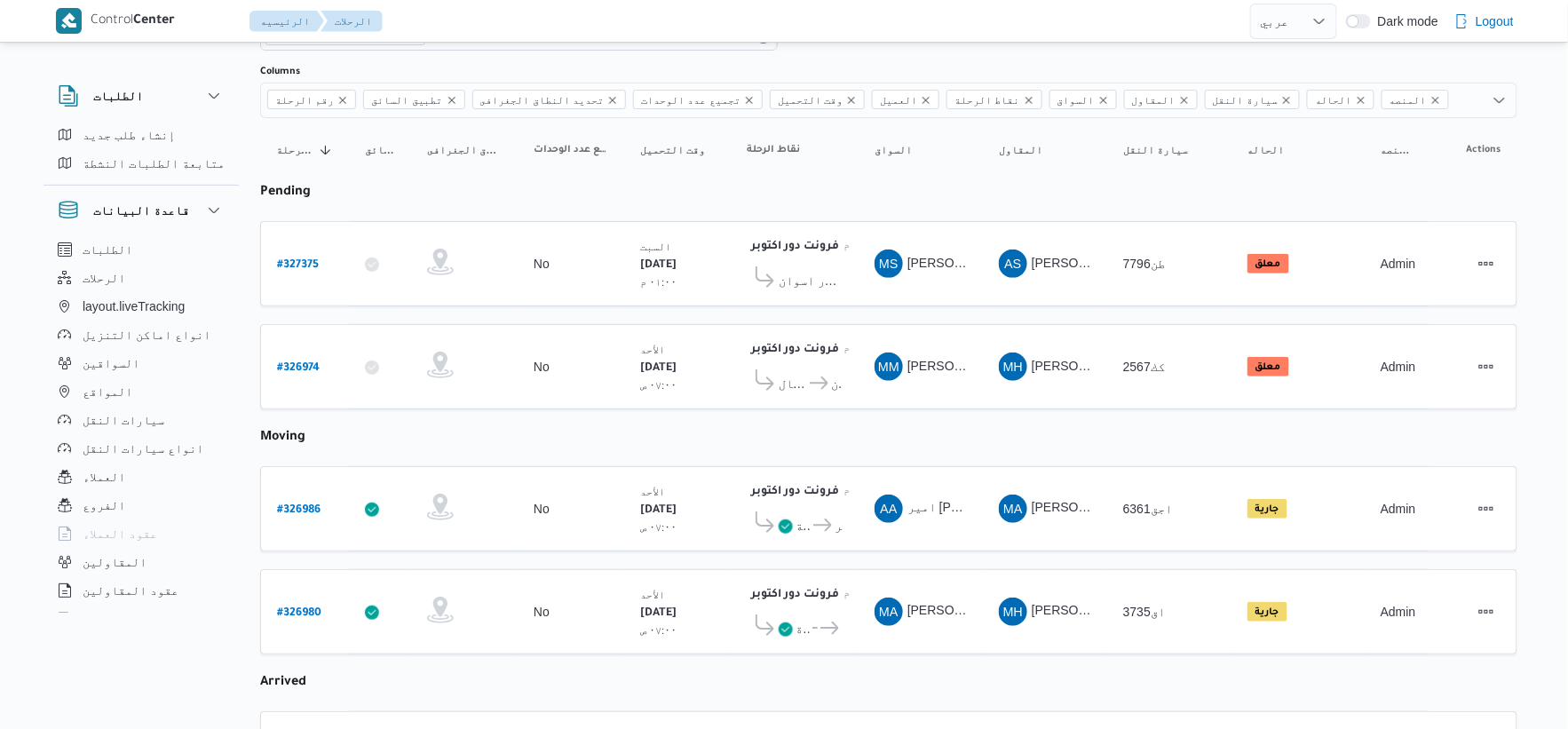 scroll, scrollTop: 99, scrollLeft: 0, axis: vertical 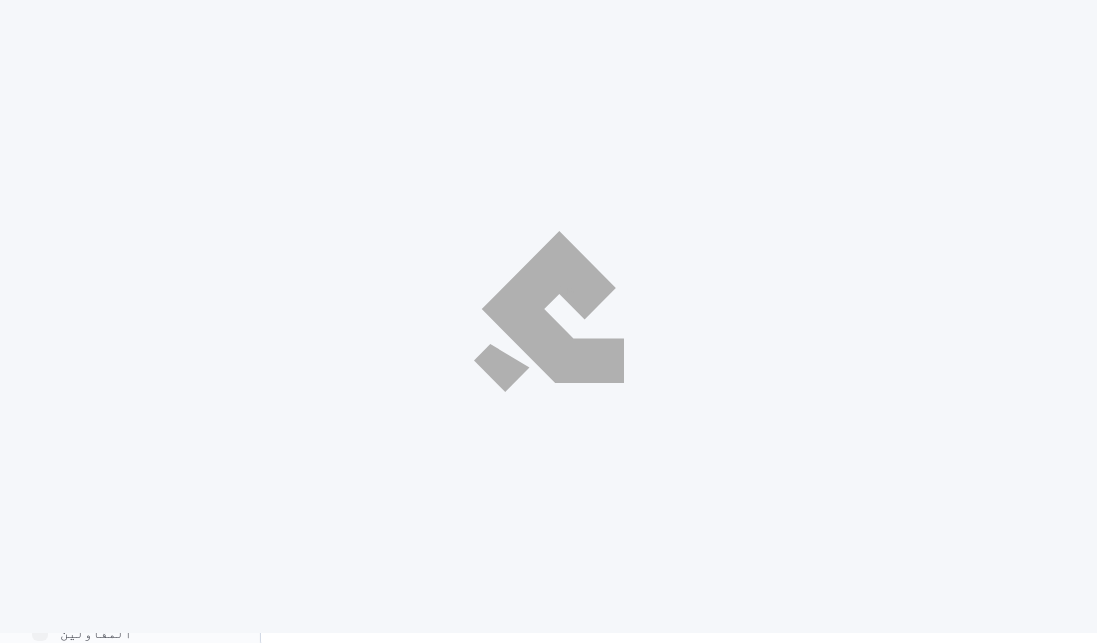 select on "ar" 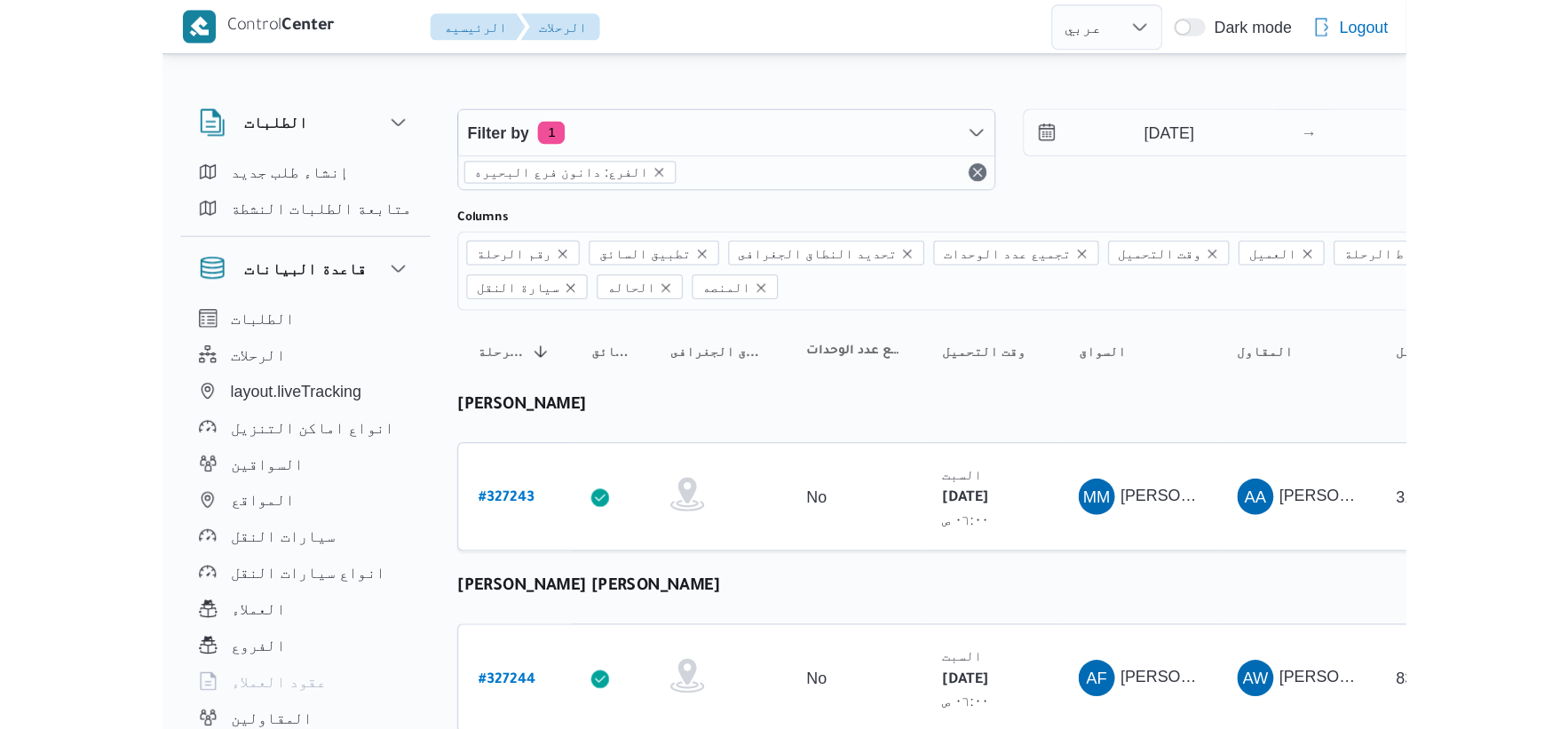 scroll, scrollTop: 0, scrollLeft: 0, axis: both 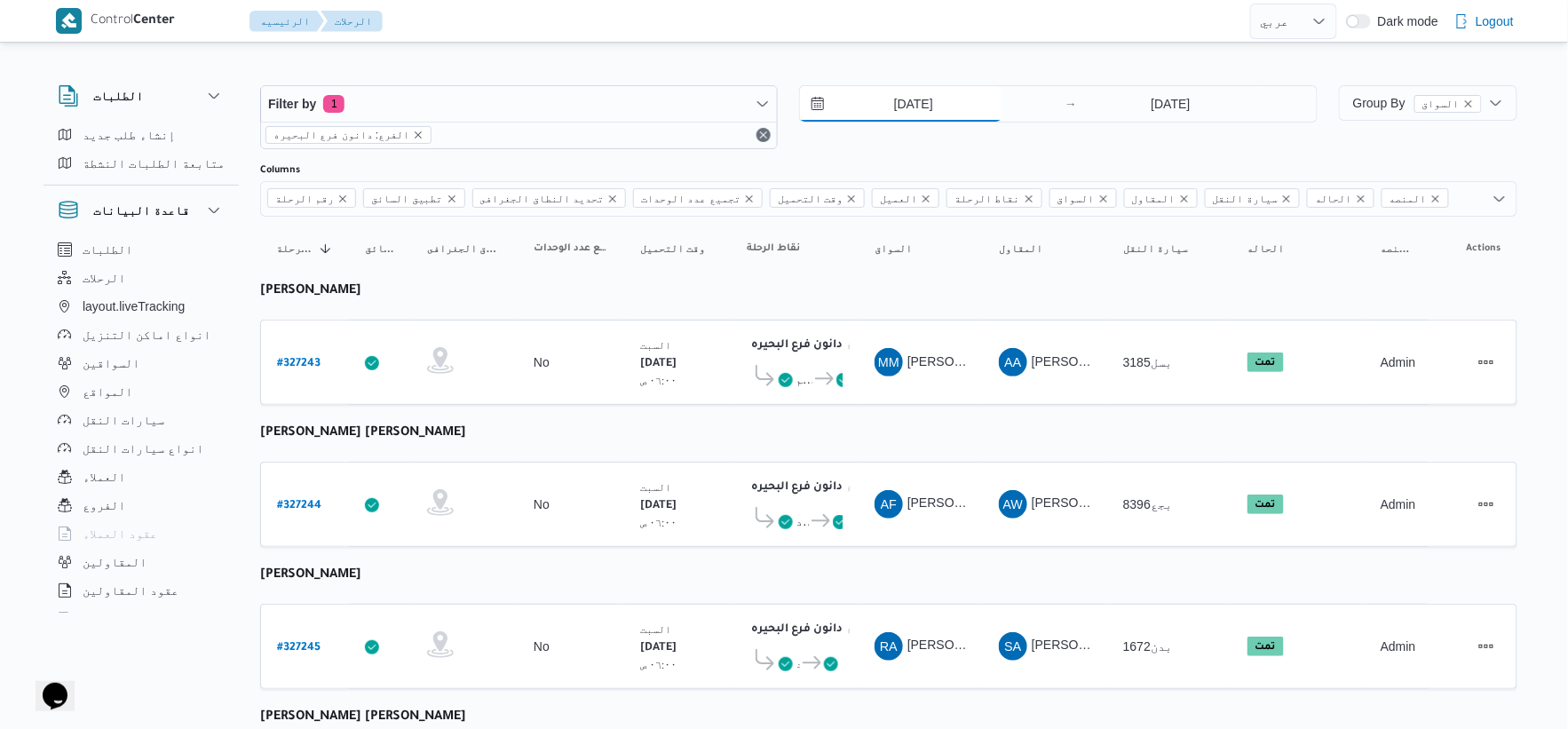 click on "26/7/2025" at bounding box center [900, 104] 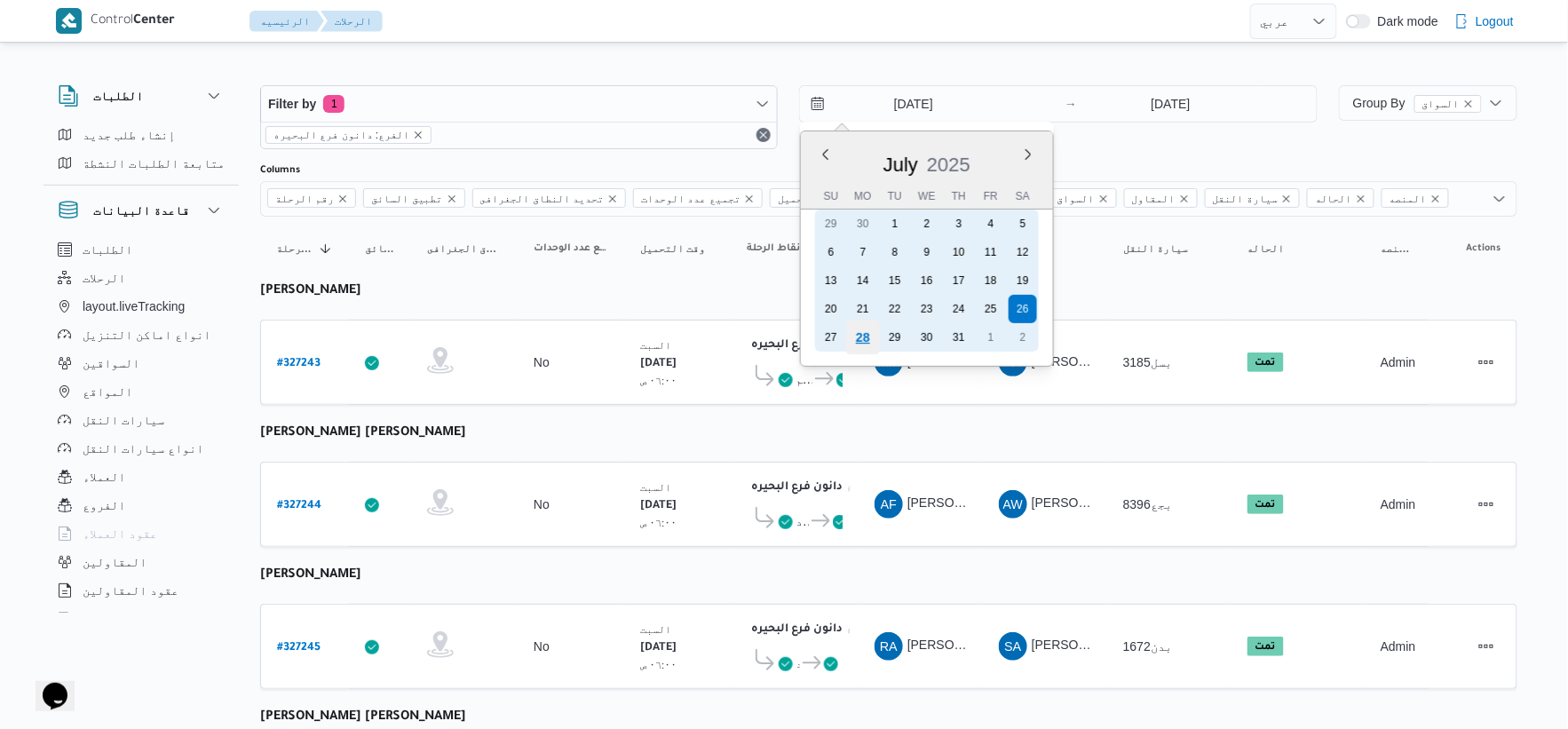 click on "28" at bounding box center (863, 337) 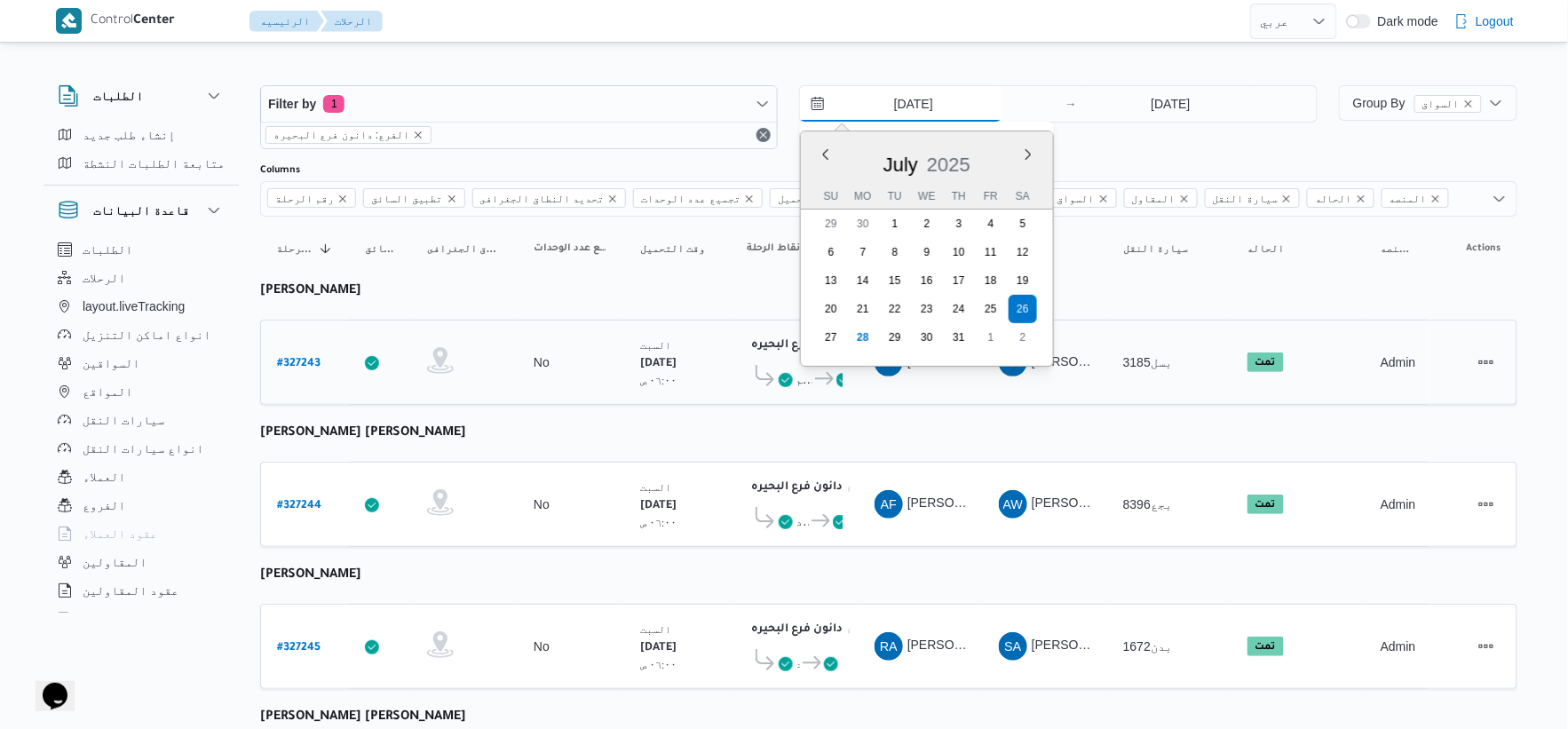 type on "28/7/2025" 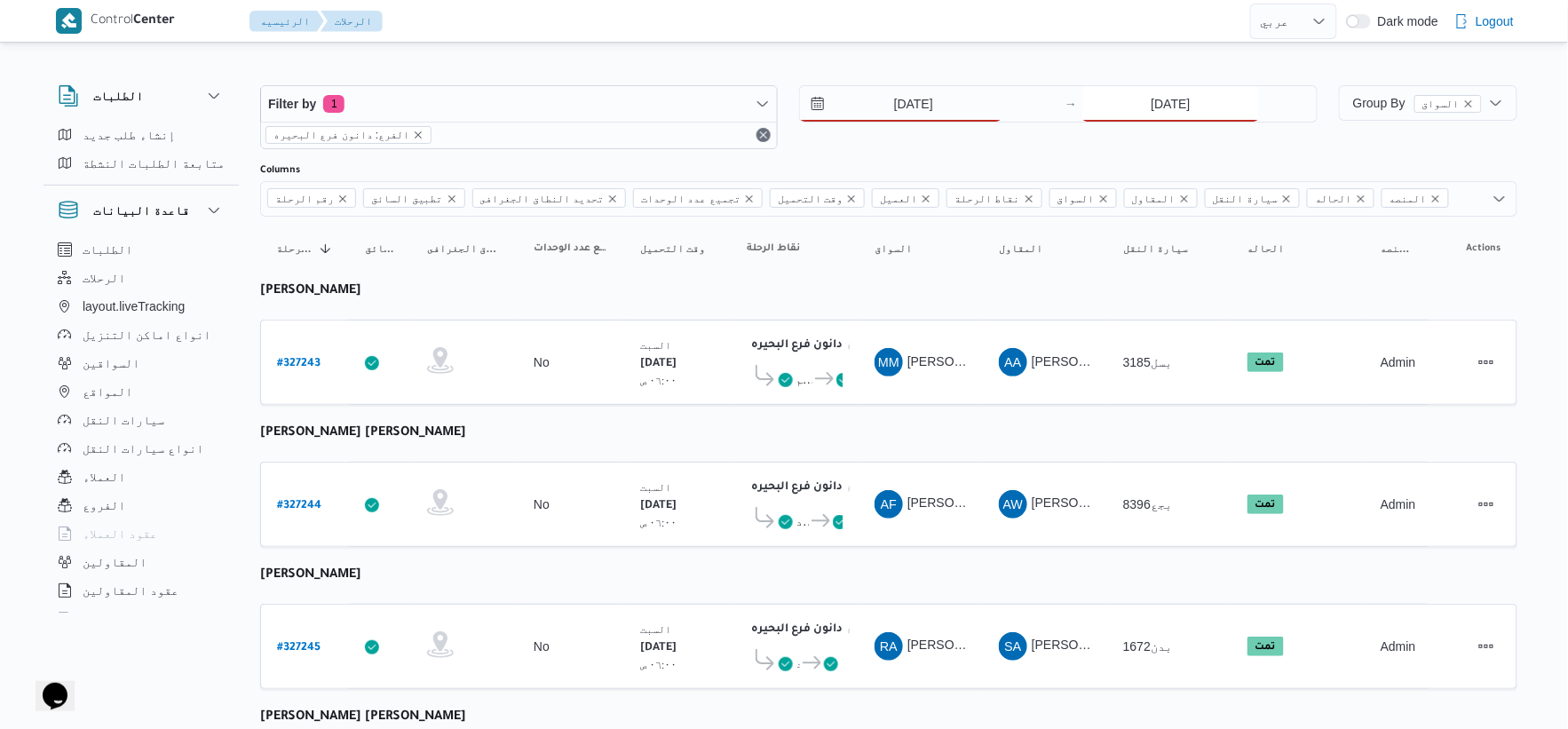 click on "26/7/2025" at bounding box center (1170, 104) 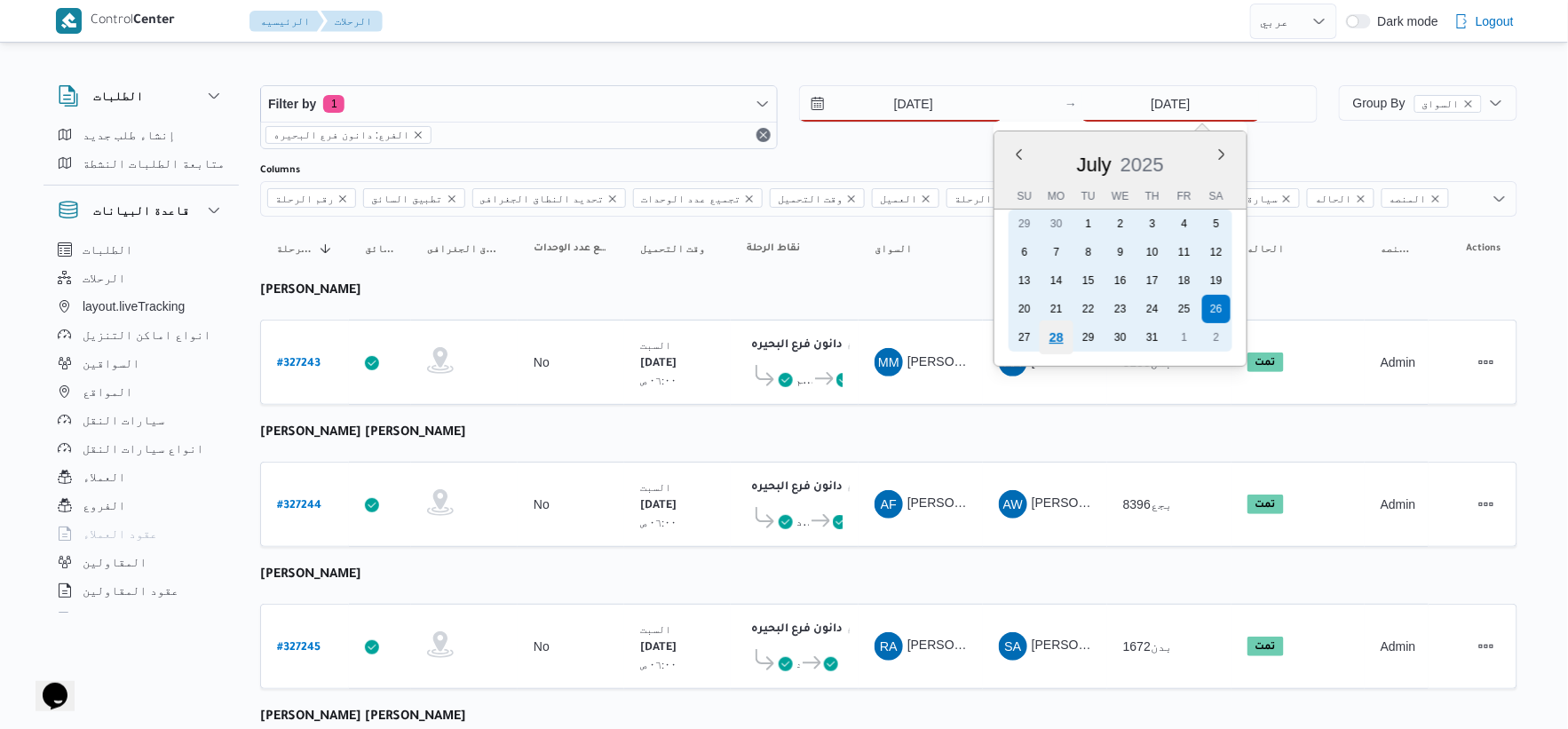 click on "28" at bounding box center [1057, 337] 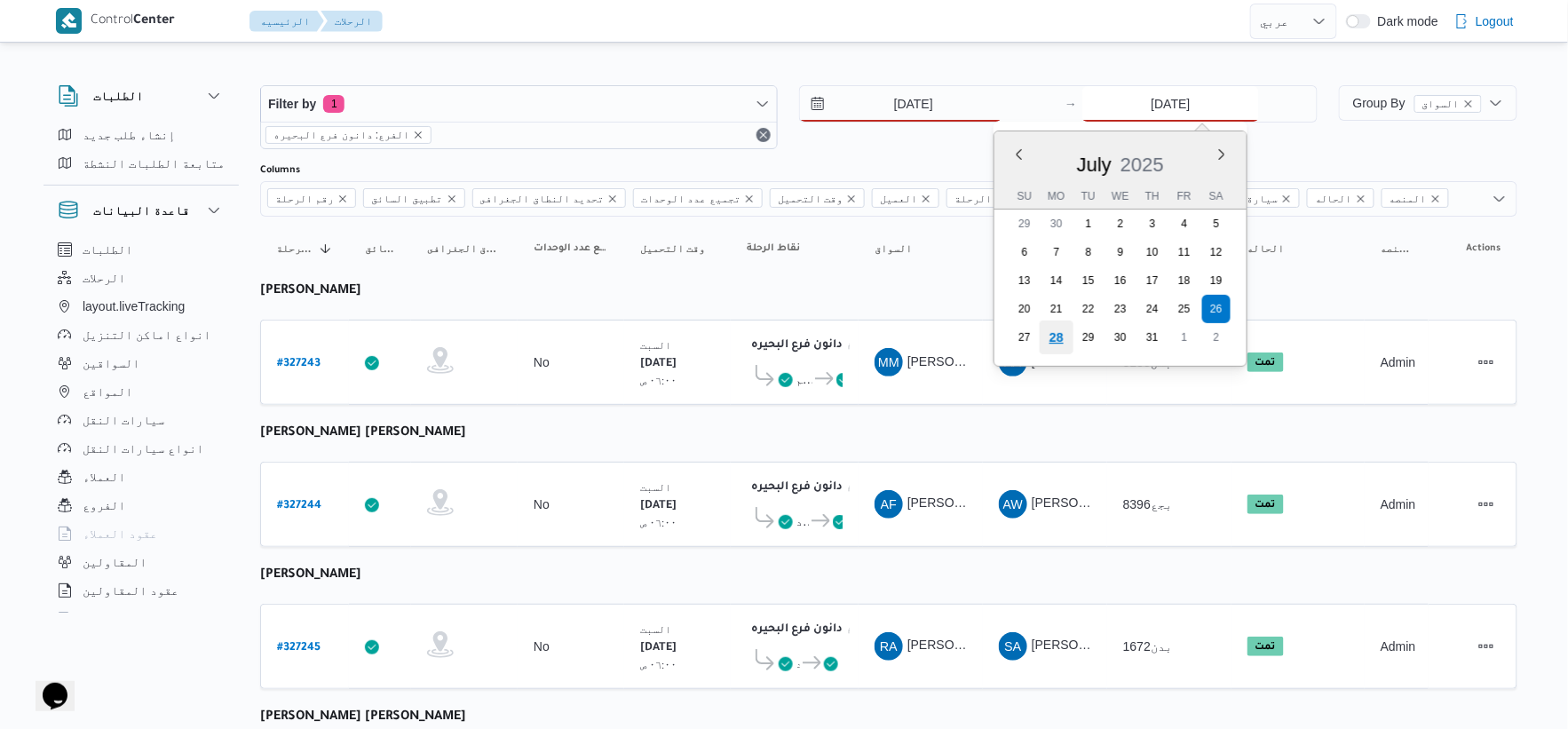type on "28/7/2025" 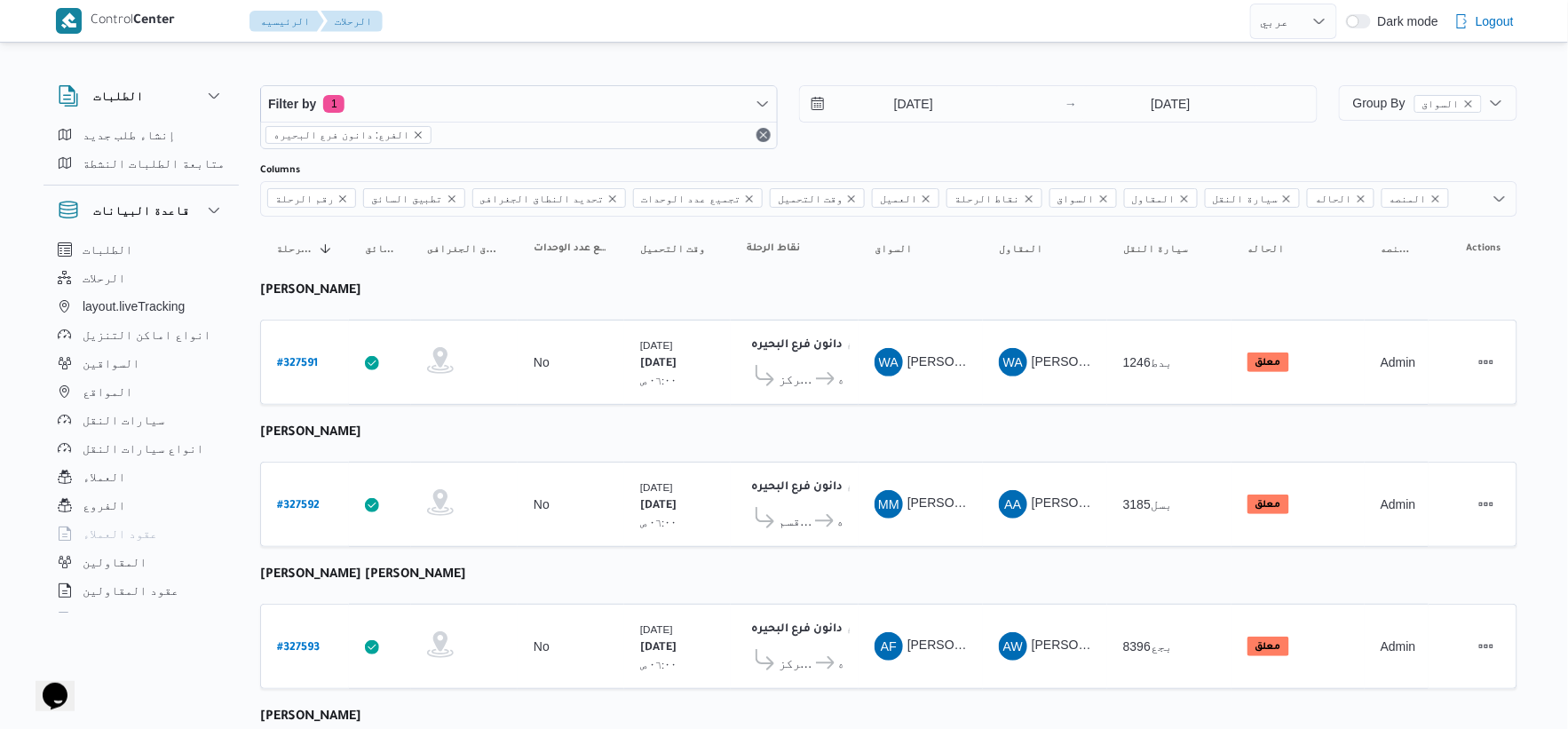 click on "رقم الرحلة Click to sort in ascending order تطبيق السائق Click to sort in ascending order تحديد النطاق الجغرافى Click to sort in ascending order تجميع عدد الوحدات وقت التحميل Click to sort in ascending order العميل Click to sort in ascending order نقاط الرحلة السواق Click to sort in ascending order المقاول Click to sort in ascending order سيارة النقل Click to sort in ascending order الحاله Click to sort in ascending order المنصه Click to sort in ascending order Actions وليد احمد محمود المسيري رقم الرحلة # 327591 تطبيق السائق تحديد النطاق الجغرافى تجميع عدد الوحدات No وقت التحميل الإثنين ٢٨/٧/٢٠٢٥ ٠٦:٠٠ ص   العميل Danone نقاط الرحلة دانون فرع البحيره  ٠٢:٠٢ م مركز دمنهور دانون فرع البحيره  السواق WA المقاول WA بدط1246 #" at bounding box center [889, 1172] 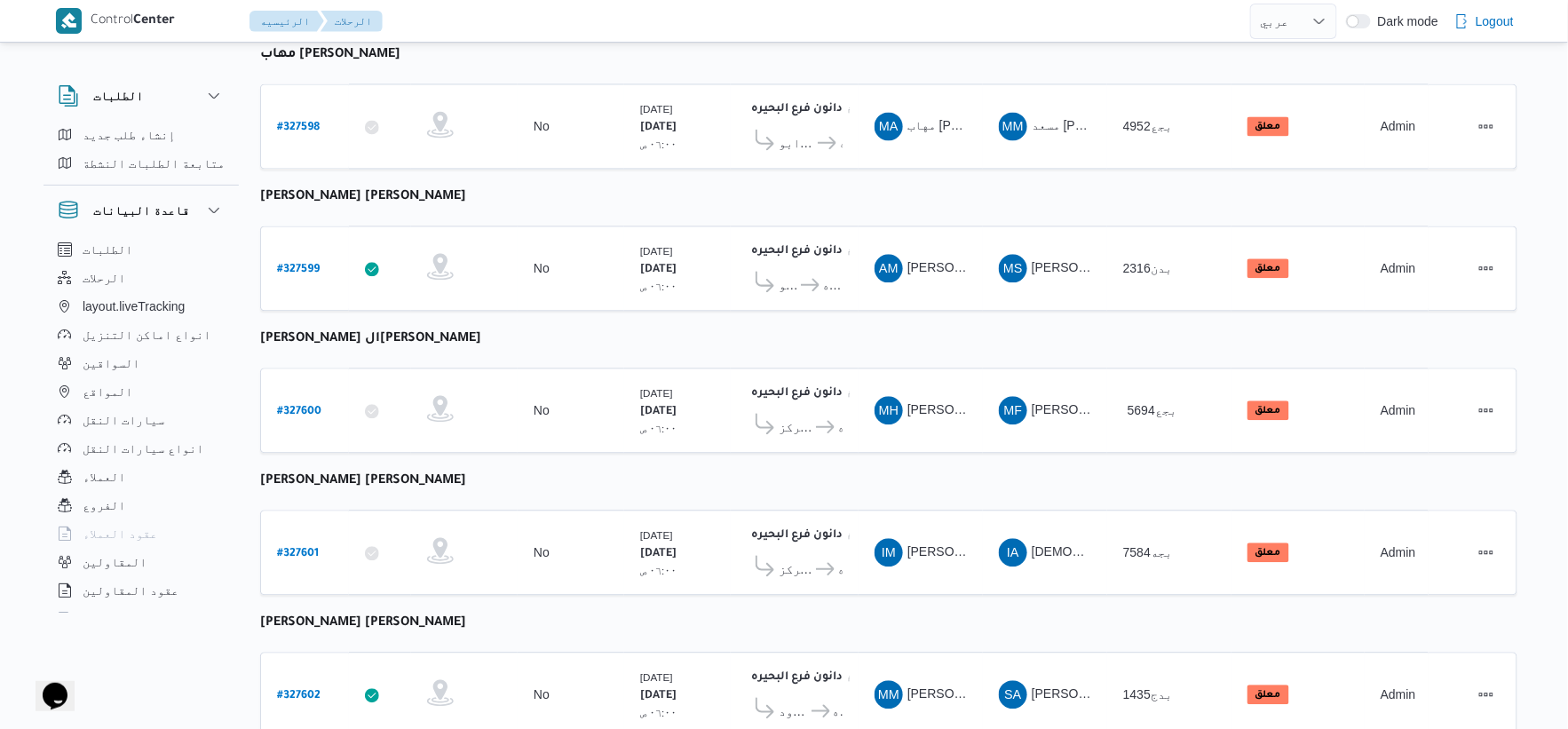 scroll, scrollTop: 1229, scrollLeft: 0, axis: vertical 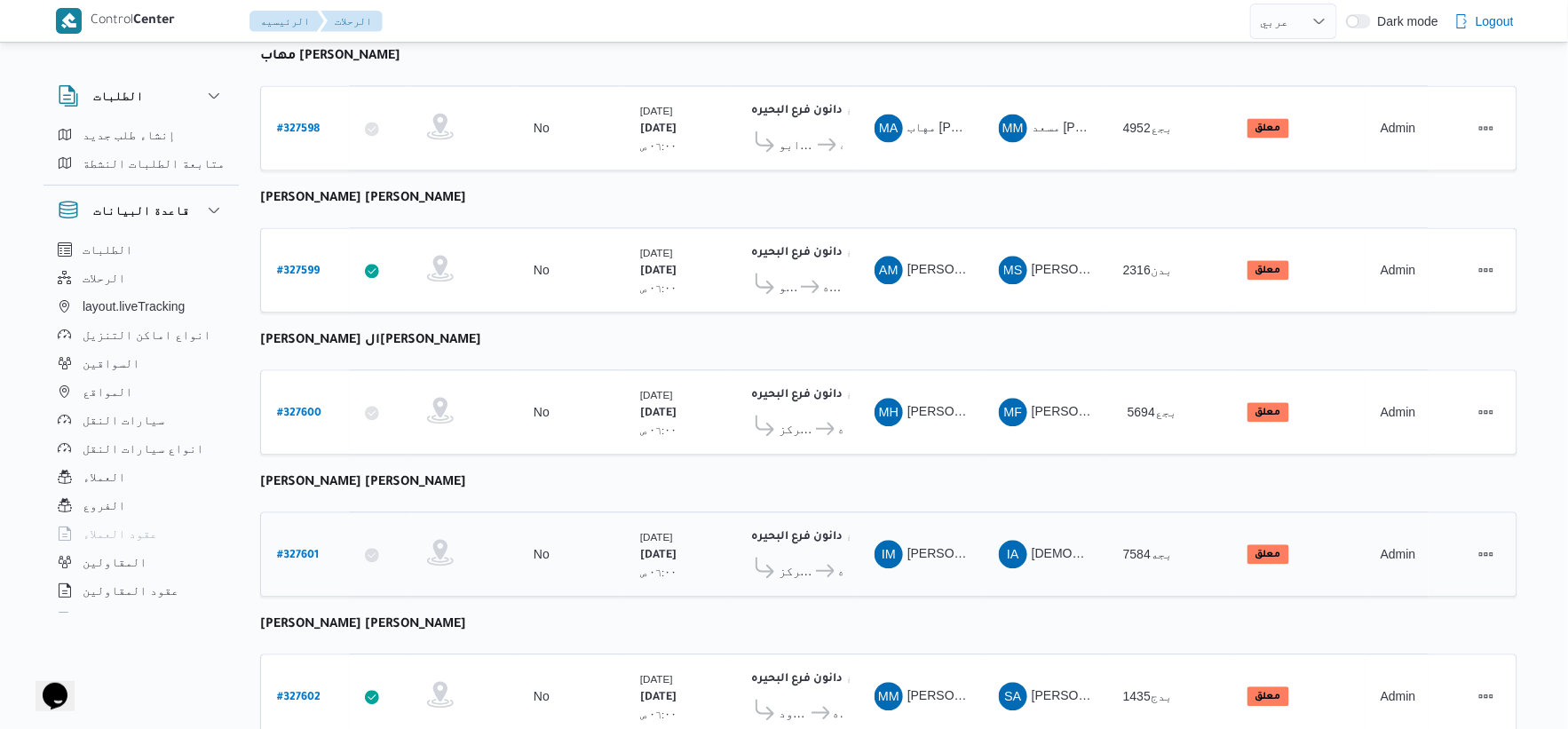 click on "# 327601" at bounding box center [297, 556] 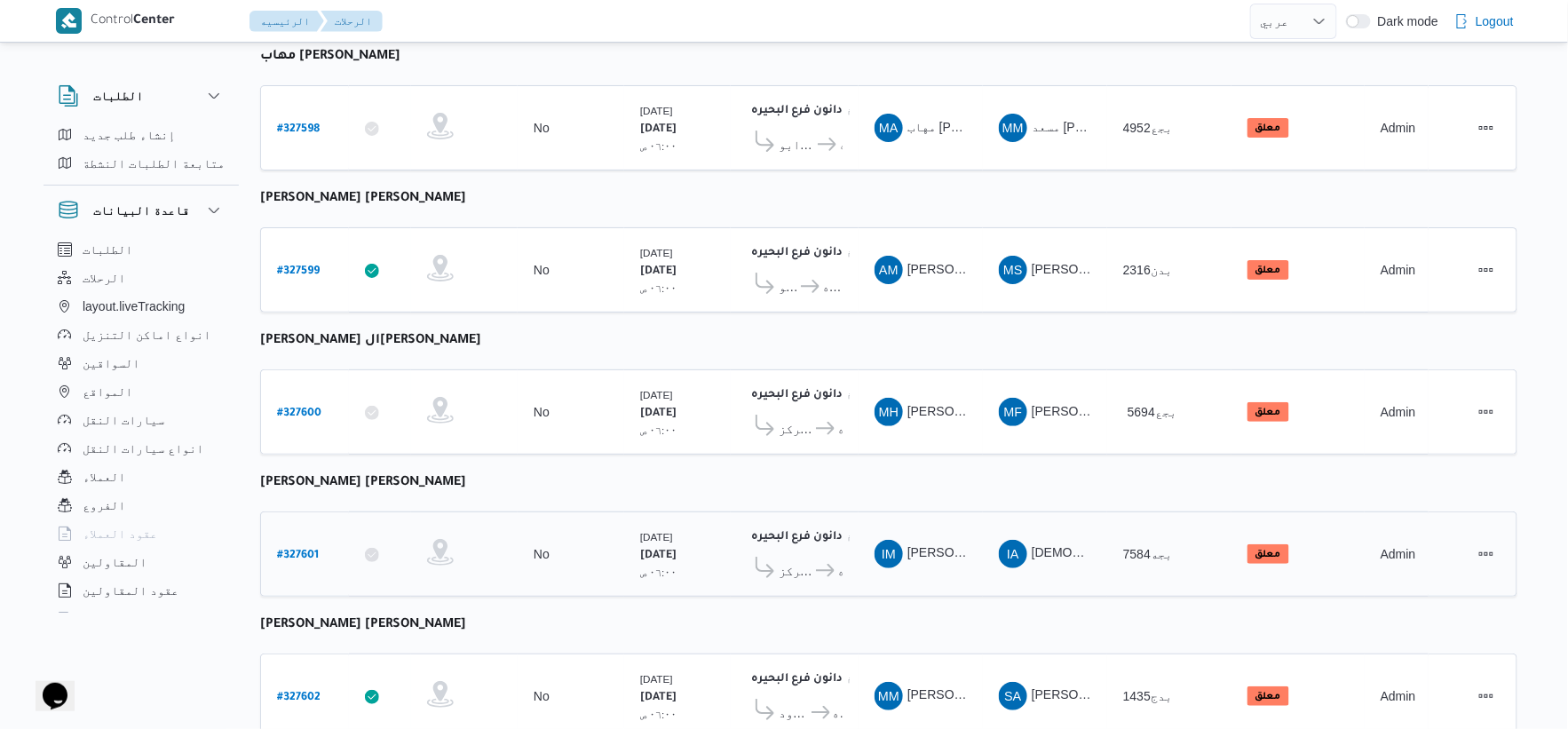 select on "ar" 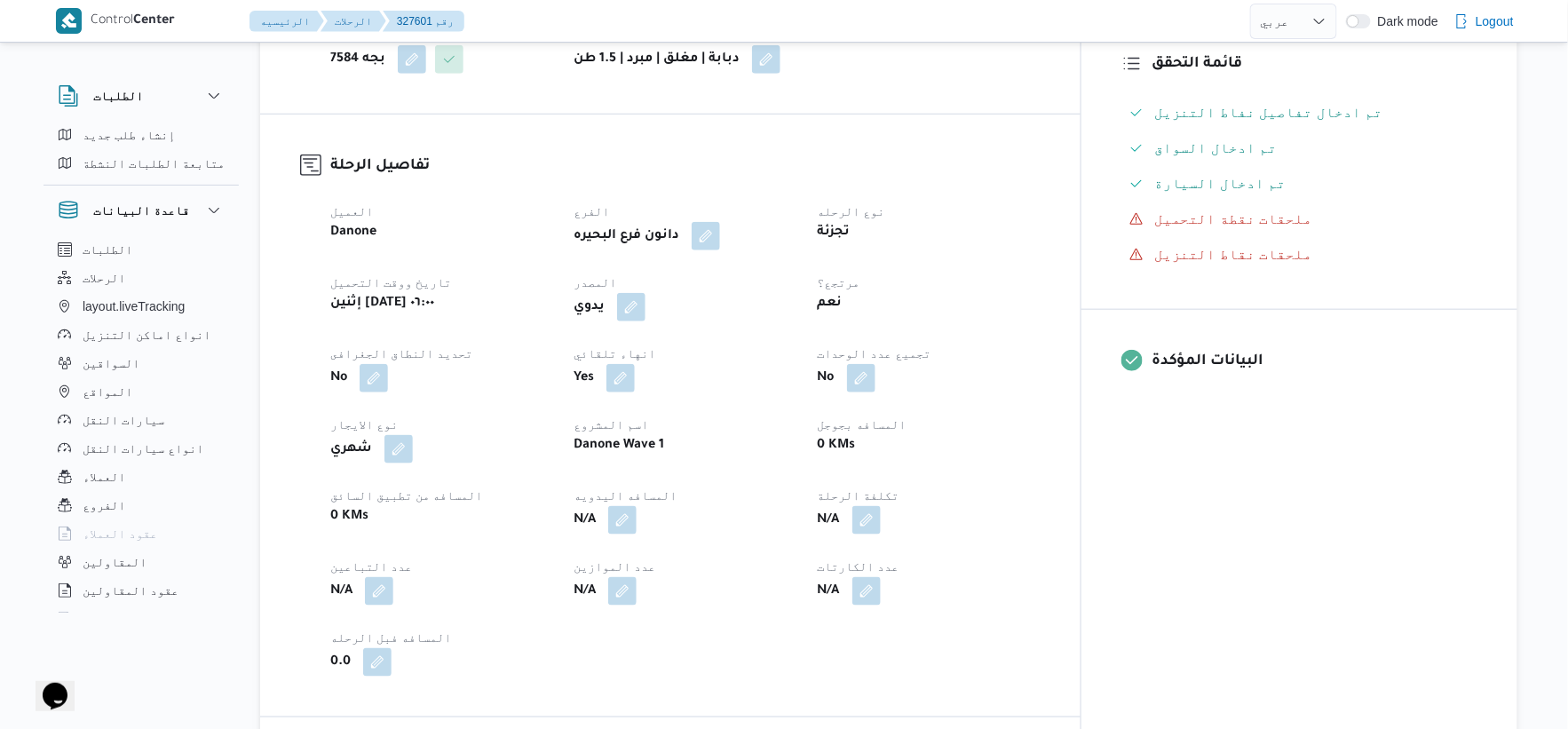 scroll, scrollTop: 440, scrollLeft: 0, axis: vertical 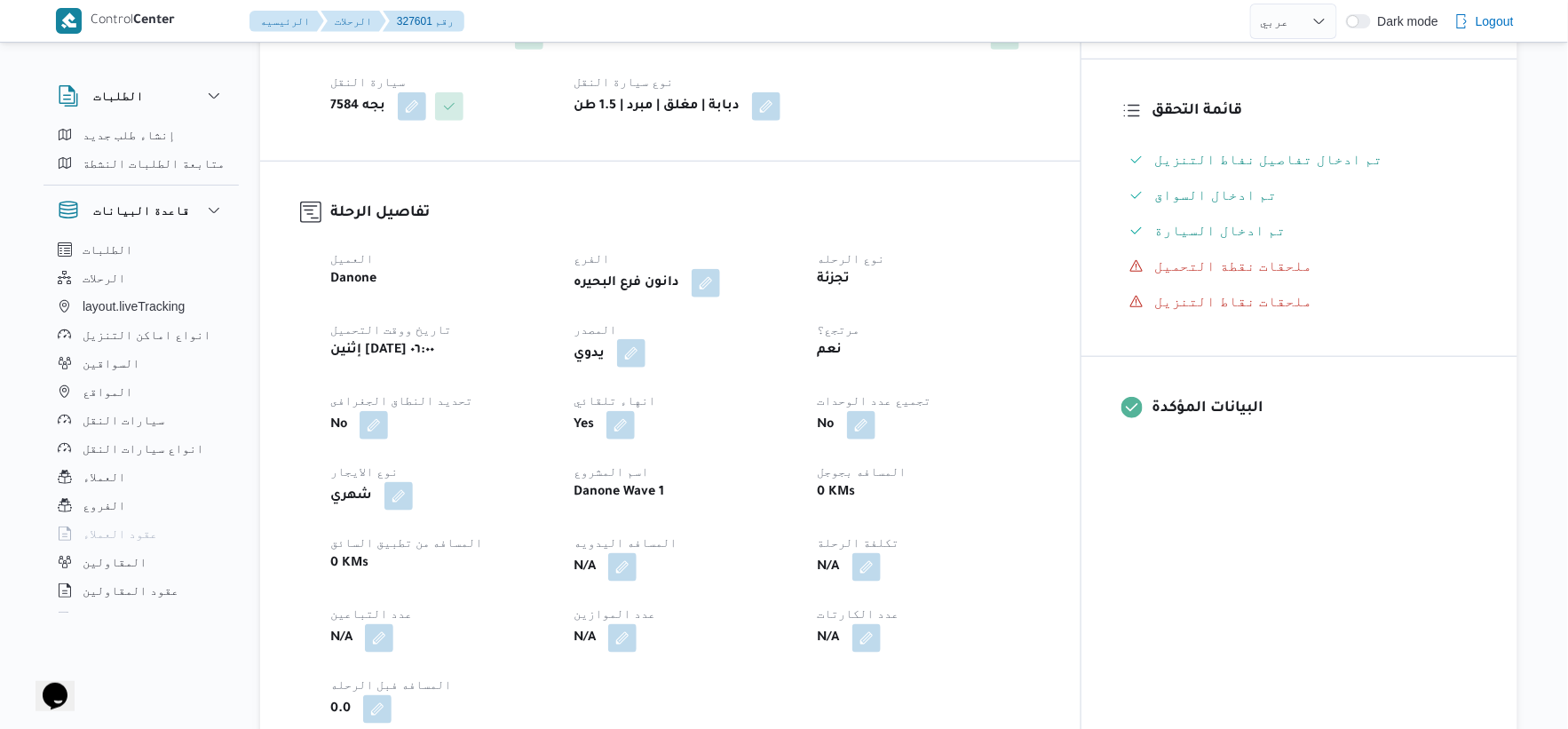 click at bounding box center (631, 353) 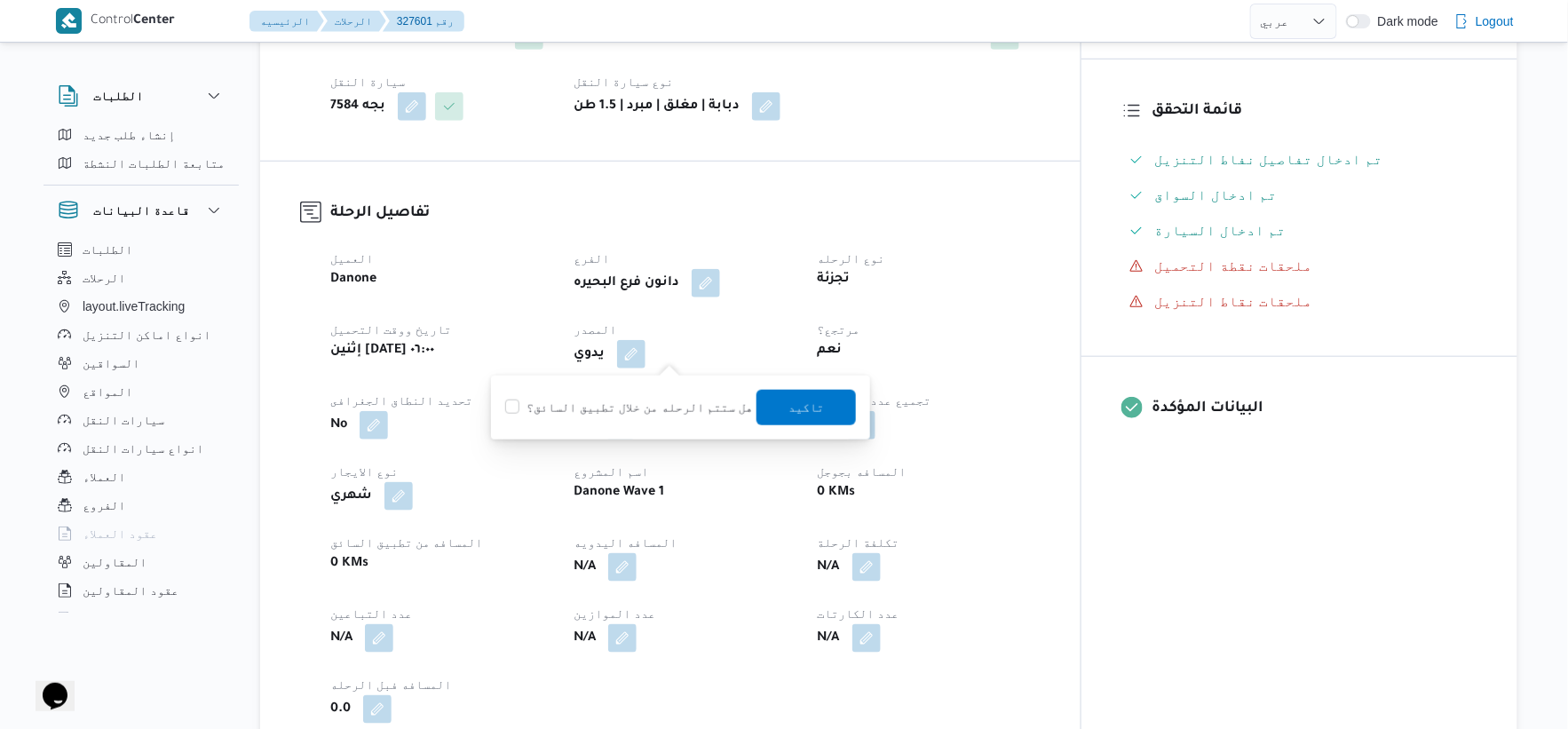 click on "هل ستتم الرحله من خلال تطبيق السائق؟" at bounding box center [629, 408] 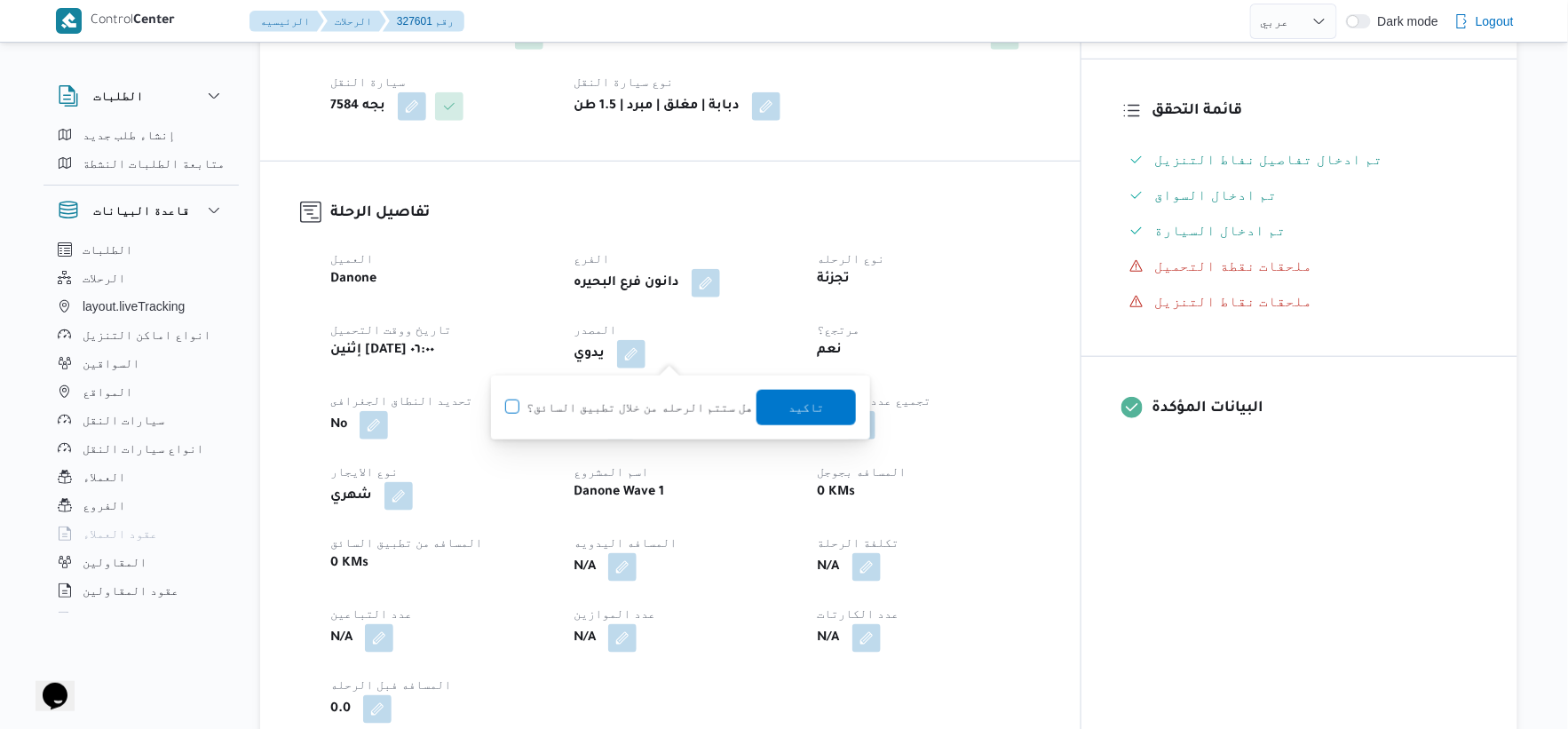 click on "هل ستتم الرحله من خلال تطبيق السائق؟" at bounding box center [-8373, 397] 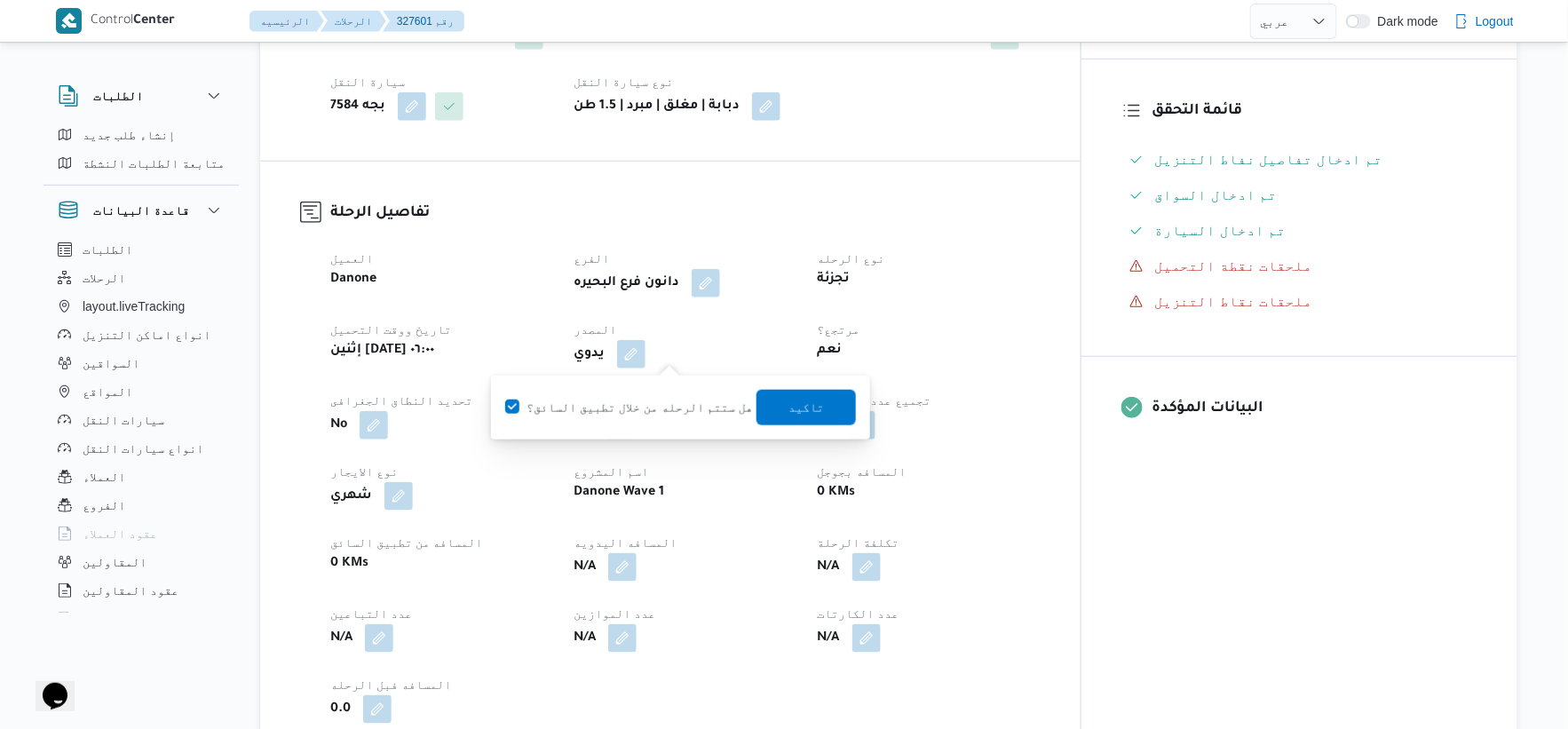 checkbox on "true" 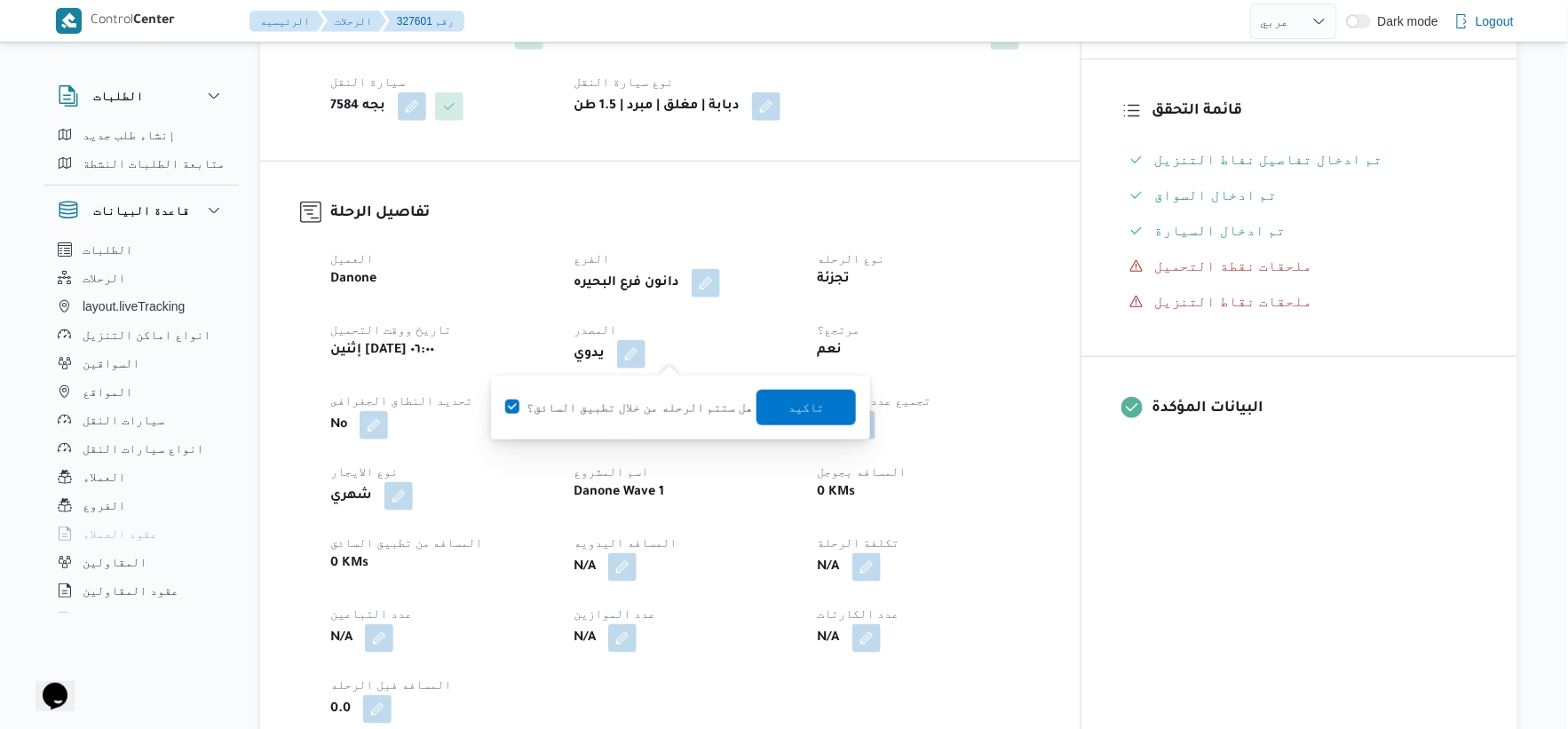 click on "هل ستتم الرحله من خلال تطبيق السائق؟ تاكيد" at bounding box center [680, 408] 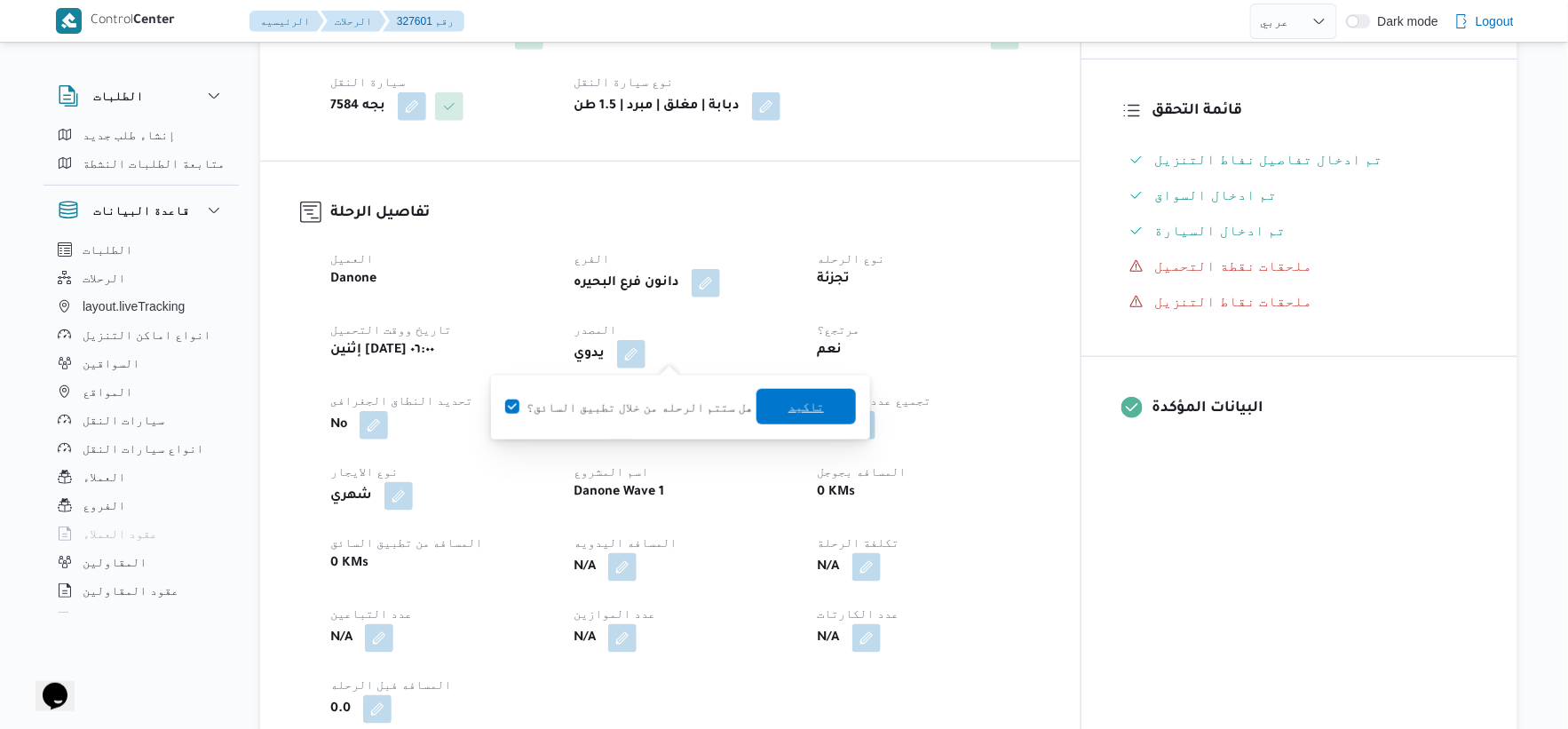 click on "تاكيد" at bounding box center (806, 407) 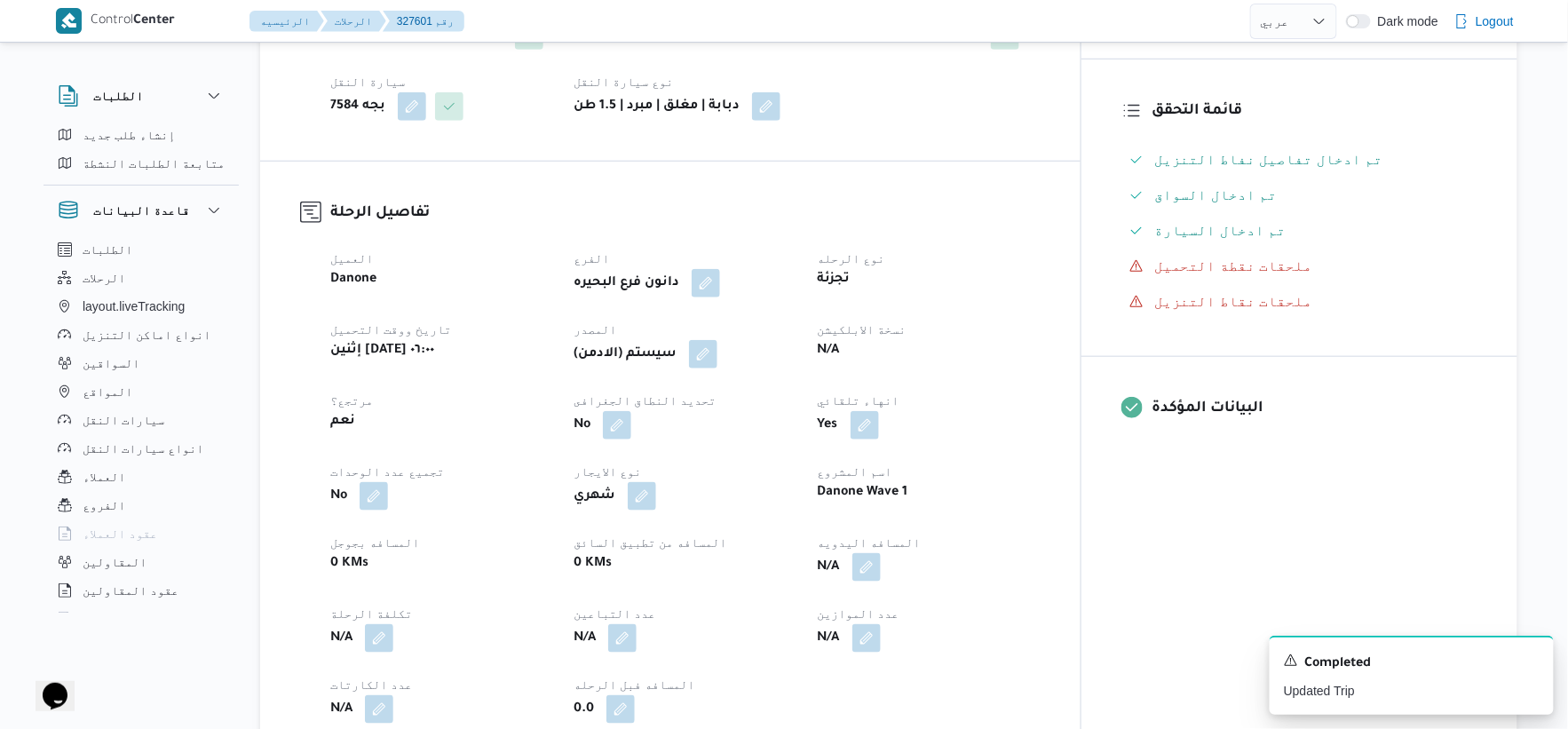 select on "ar" 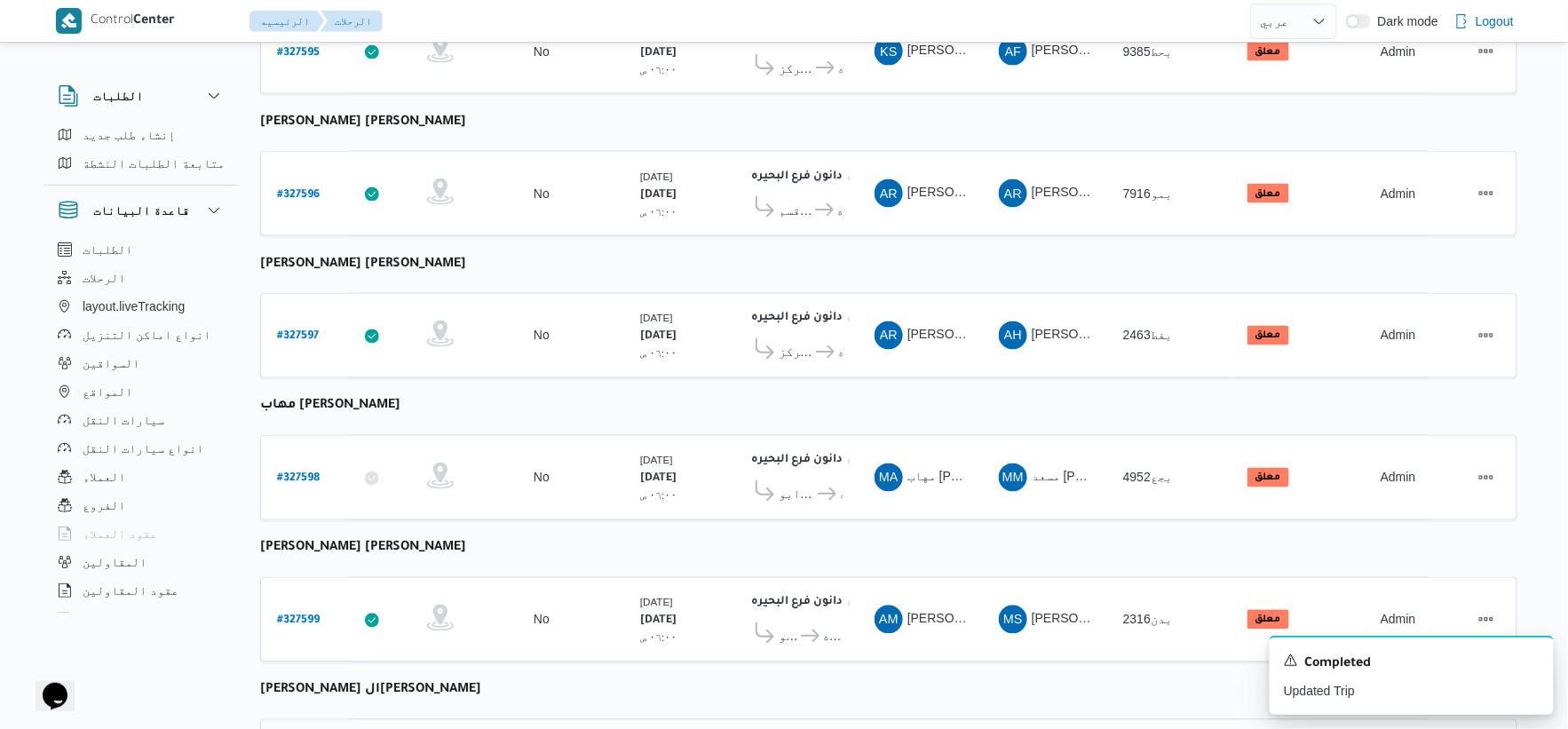 scroll, scrollTop: 1167, scrollLeft: 0, axis: vertical 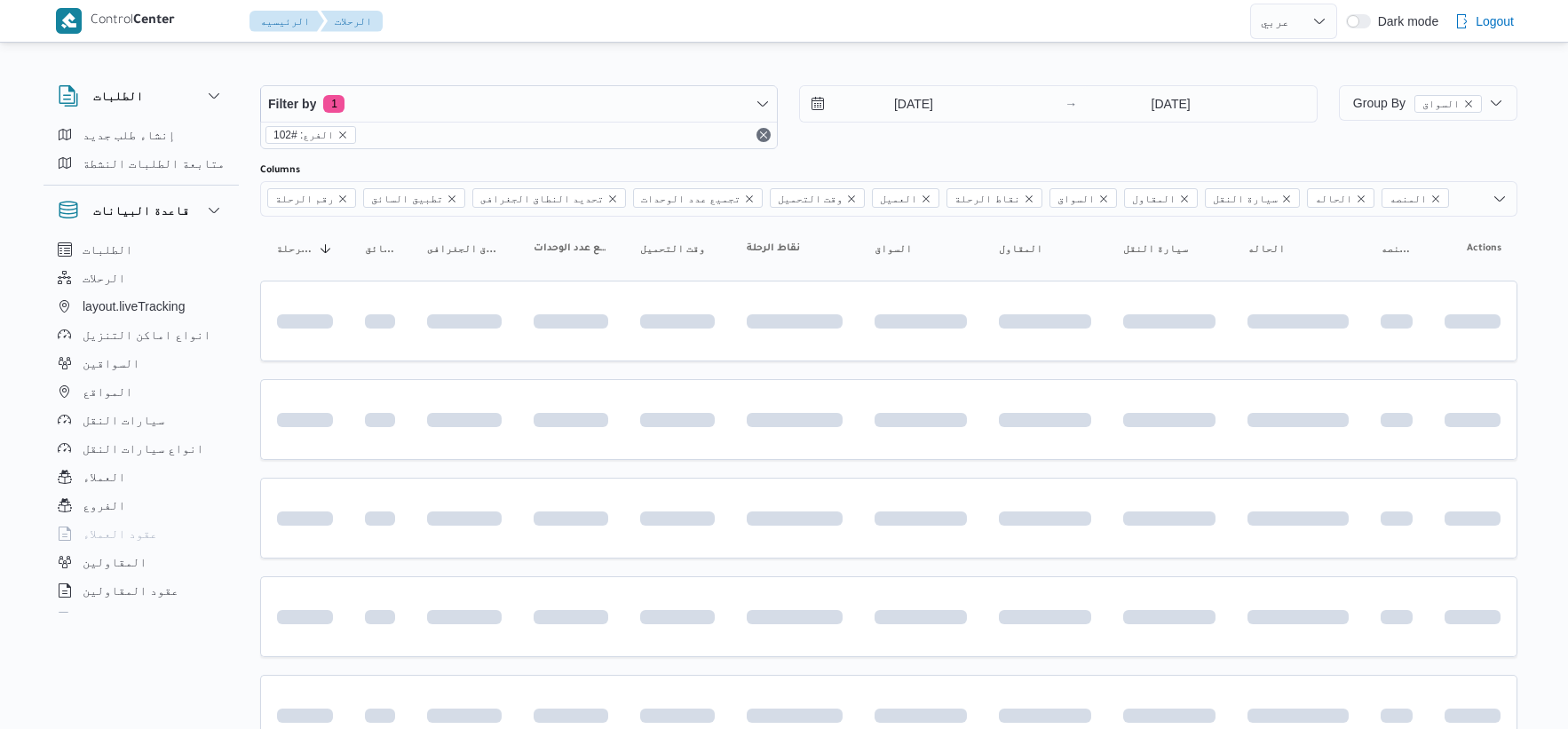 select on "ar" 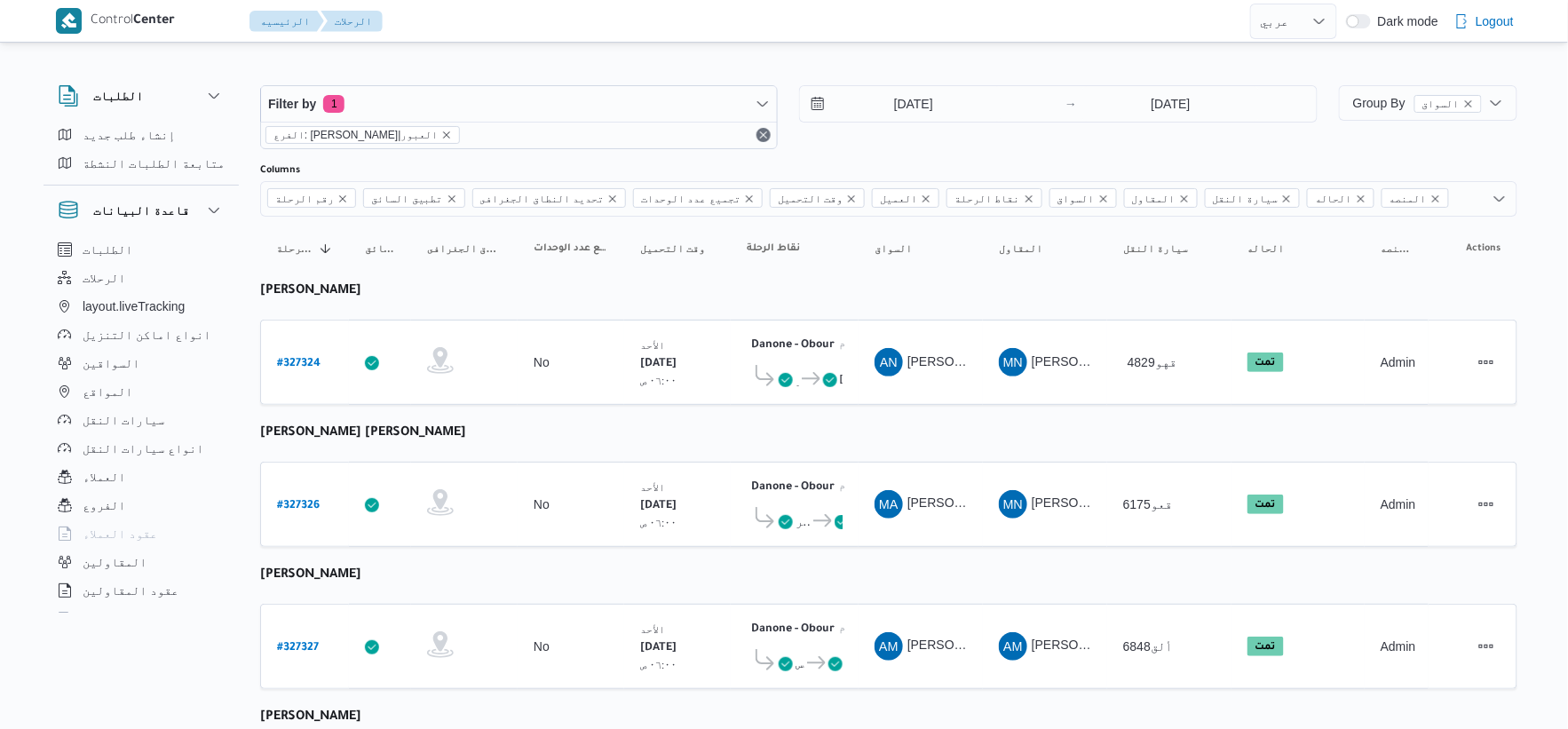 scroll, scrollTop: 581, scrollLeft: 0, axis: vertical 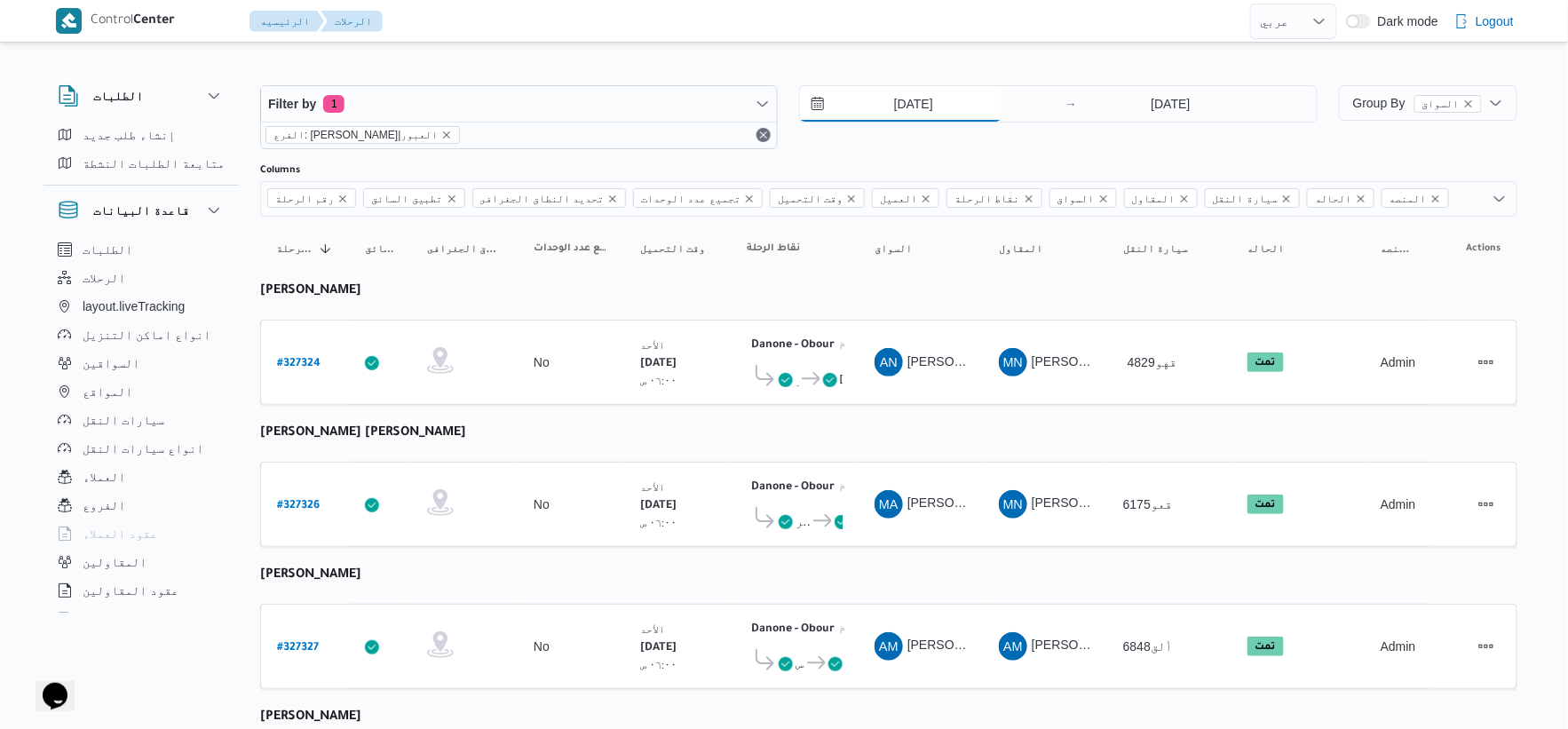 click on "27/7/2025" at bounding box center (900, 104) 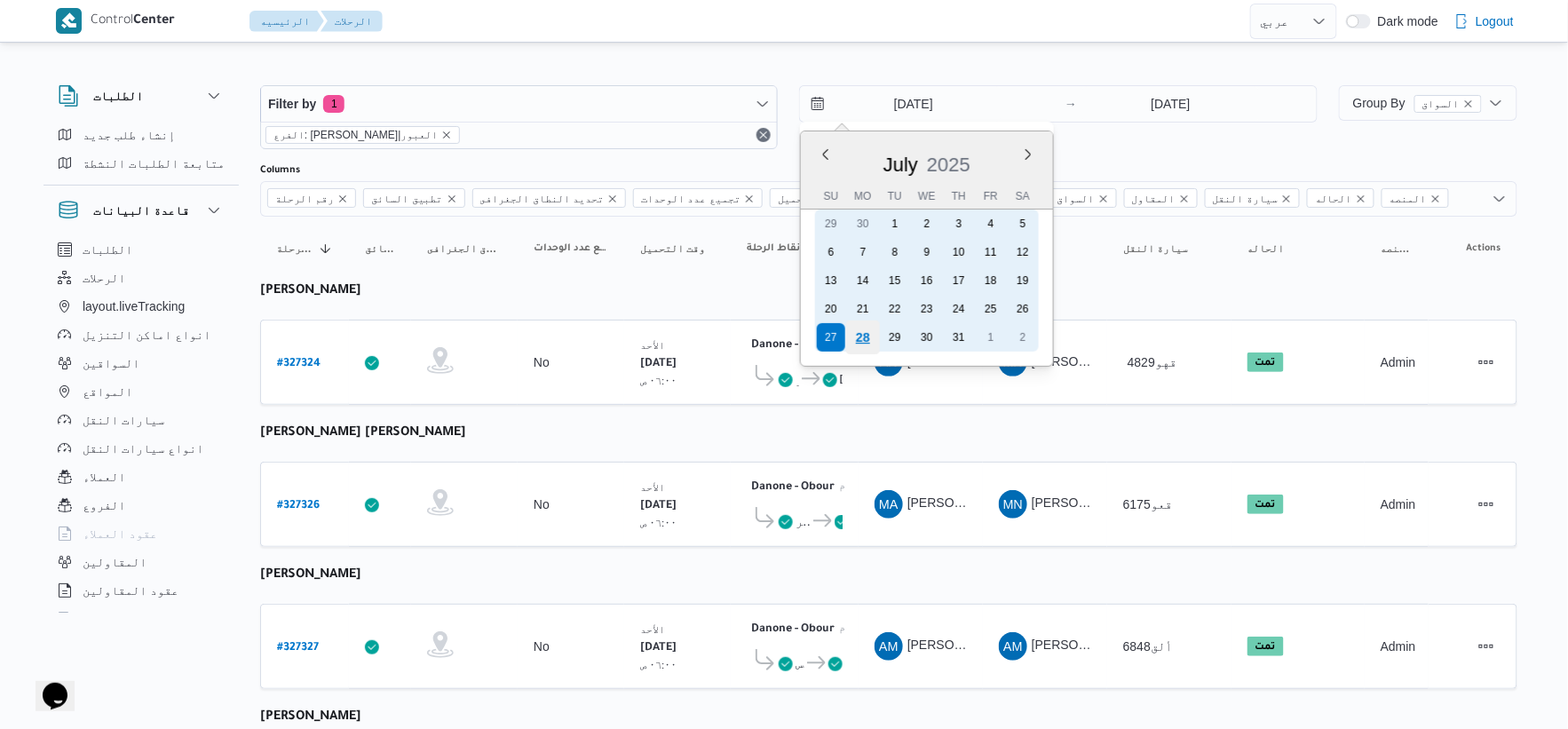 click on "28" at bounding box center [863, 337] 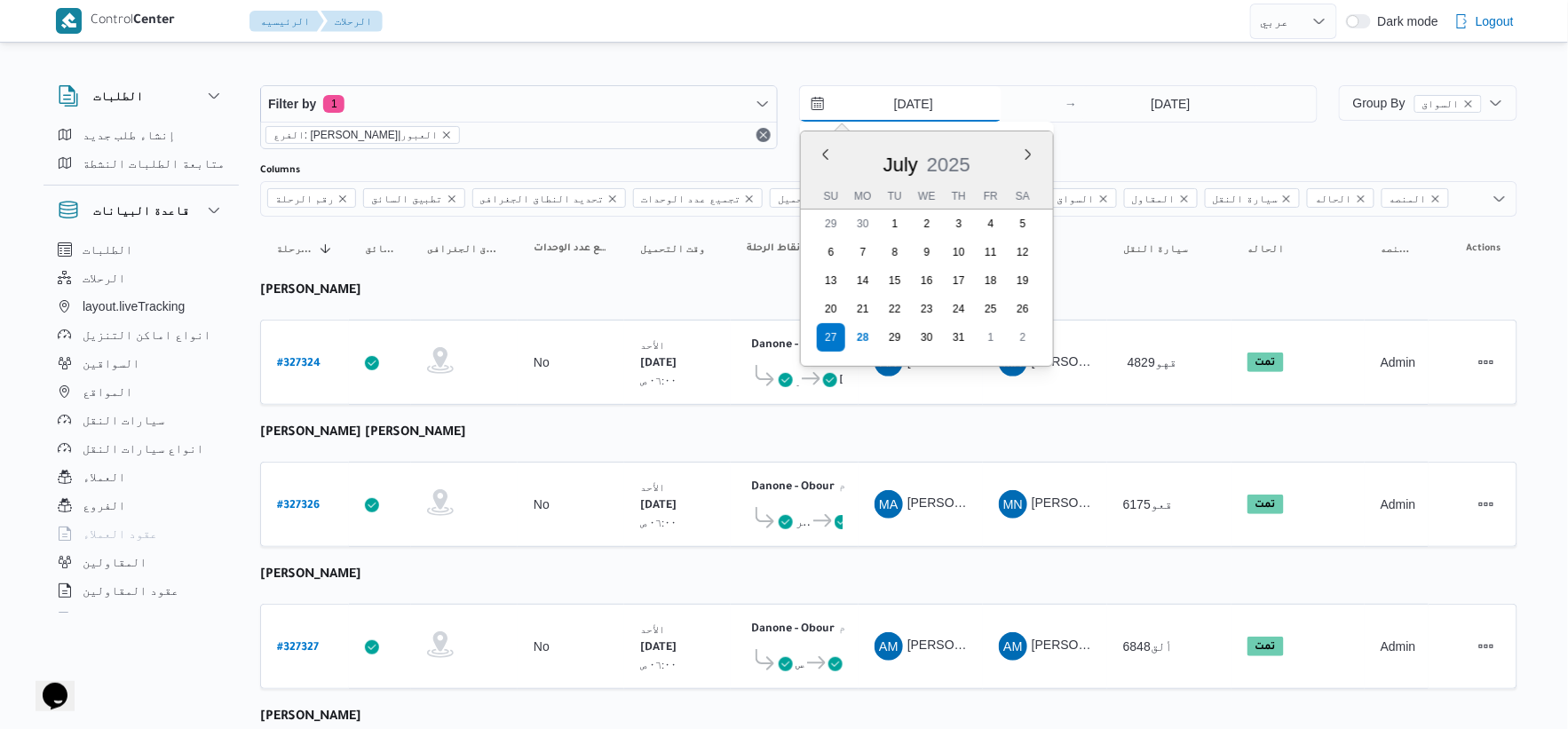 type on "28/7/2025" 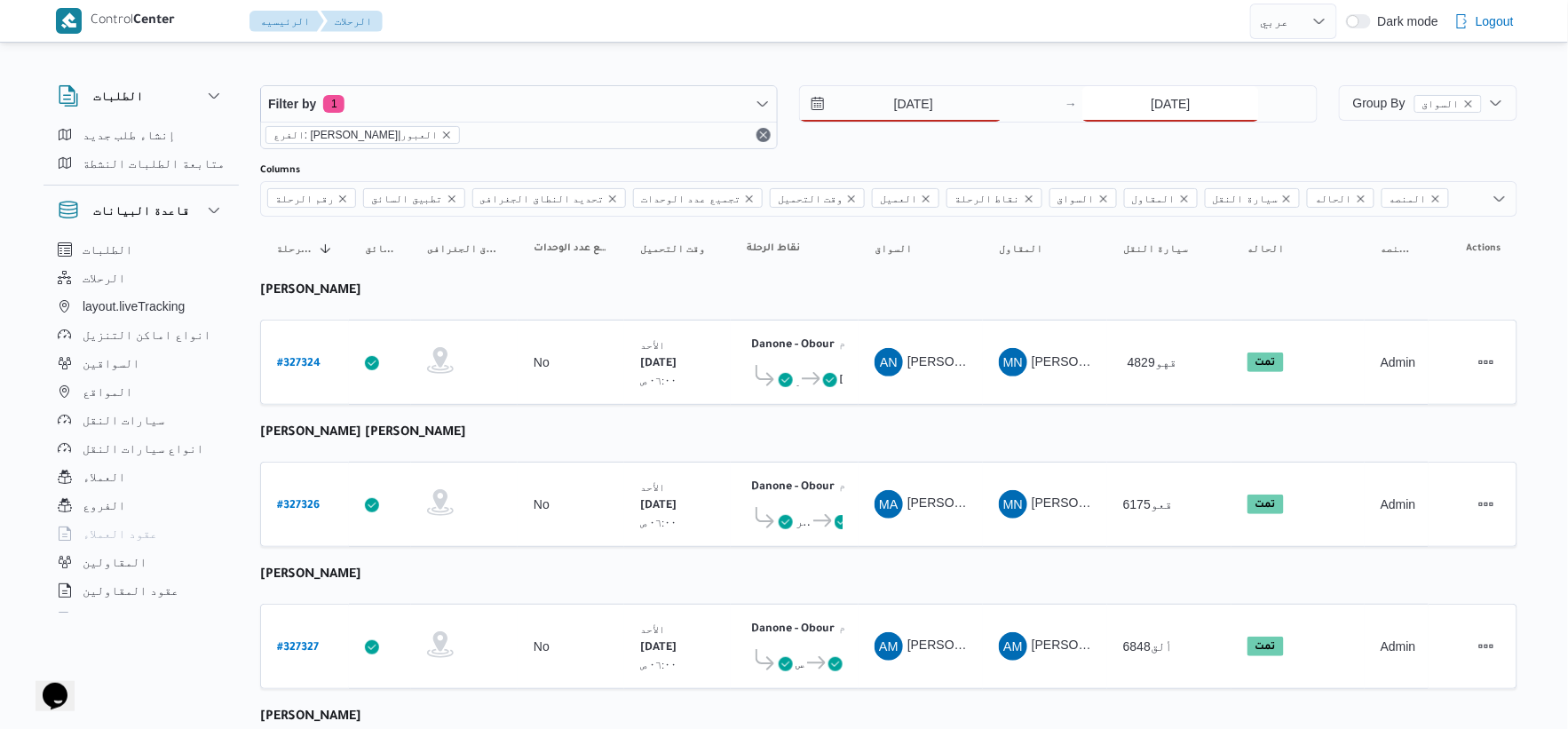 click on "27/7/2025" at bounding box center [1170, 104] 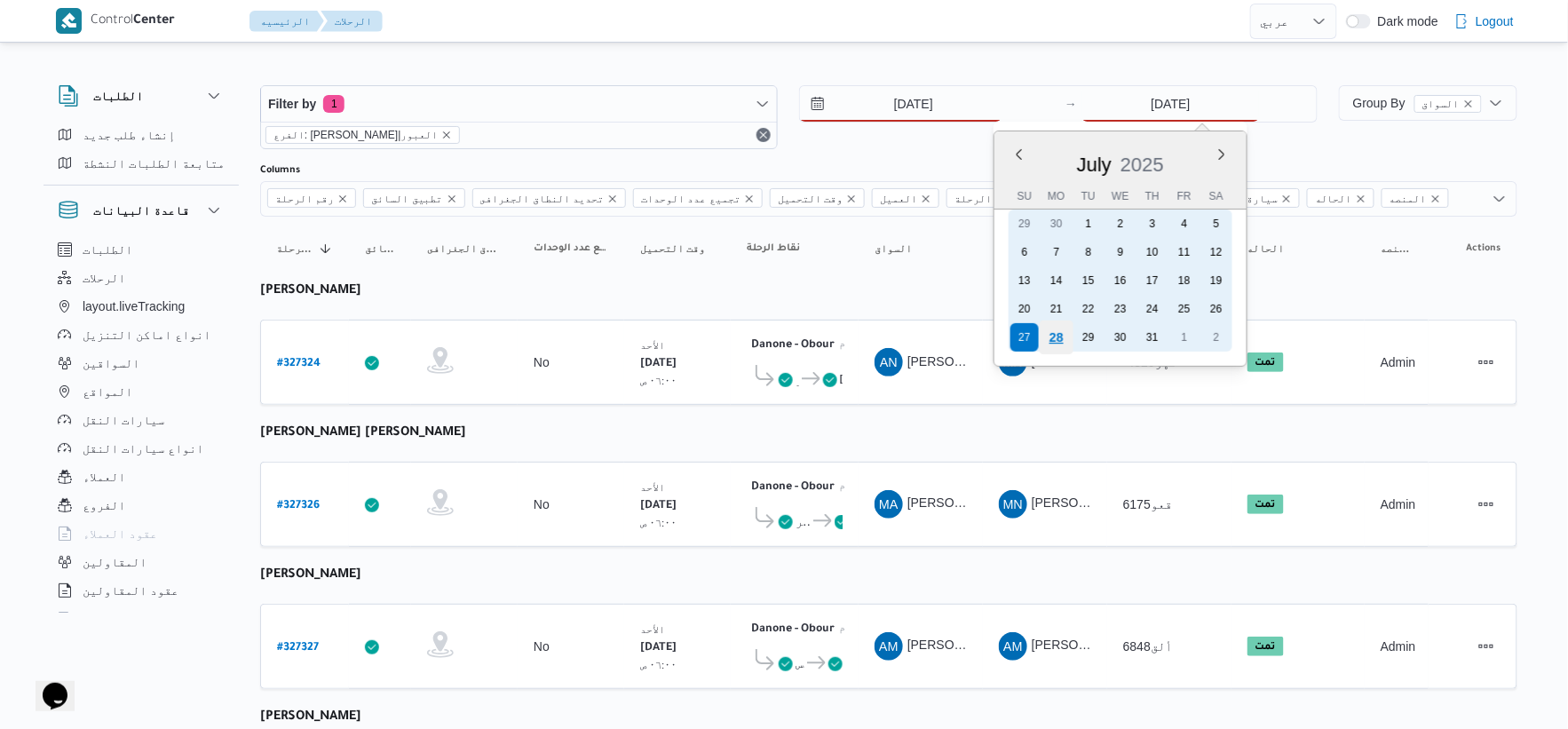 click on "28" at bounding box center [1057, 337] 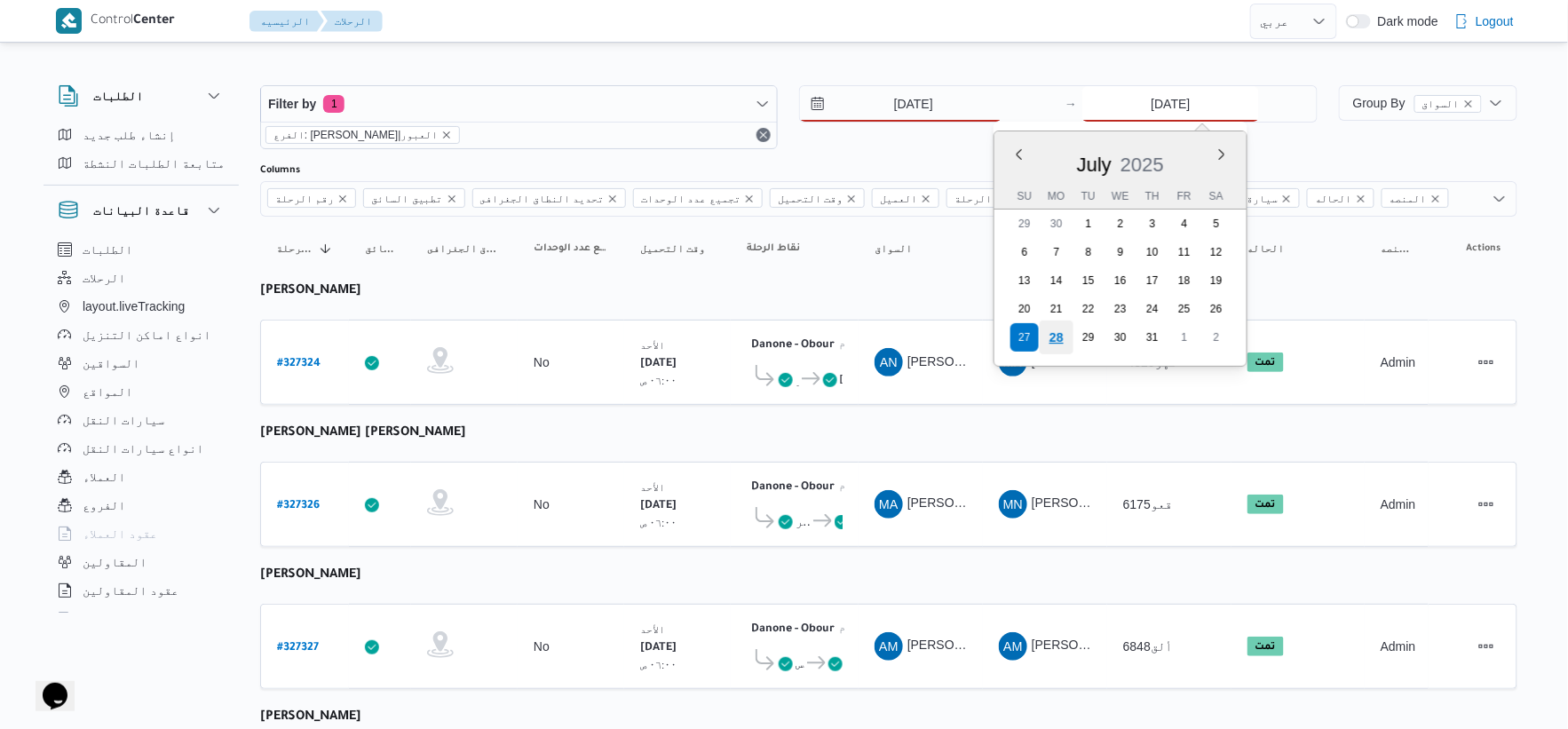 type on "28/7/2025" 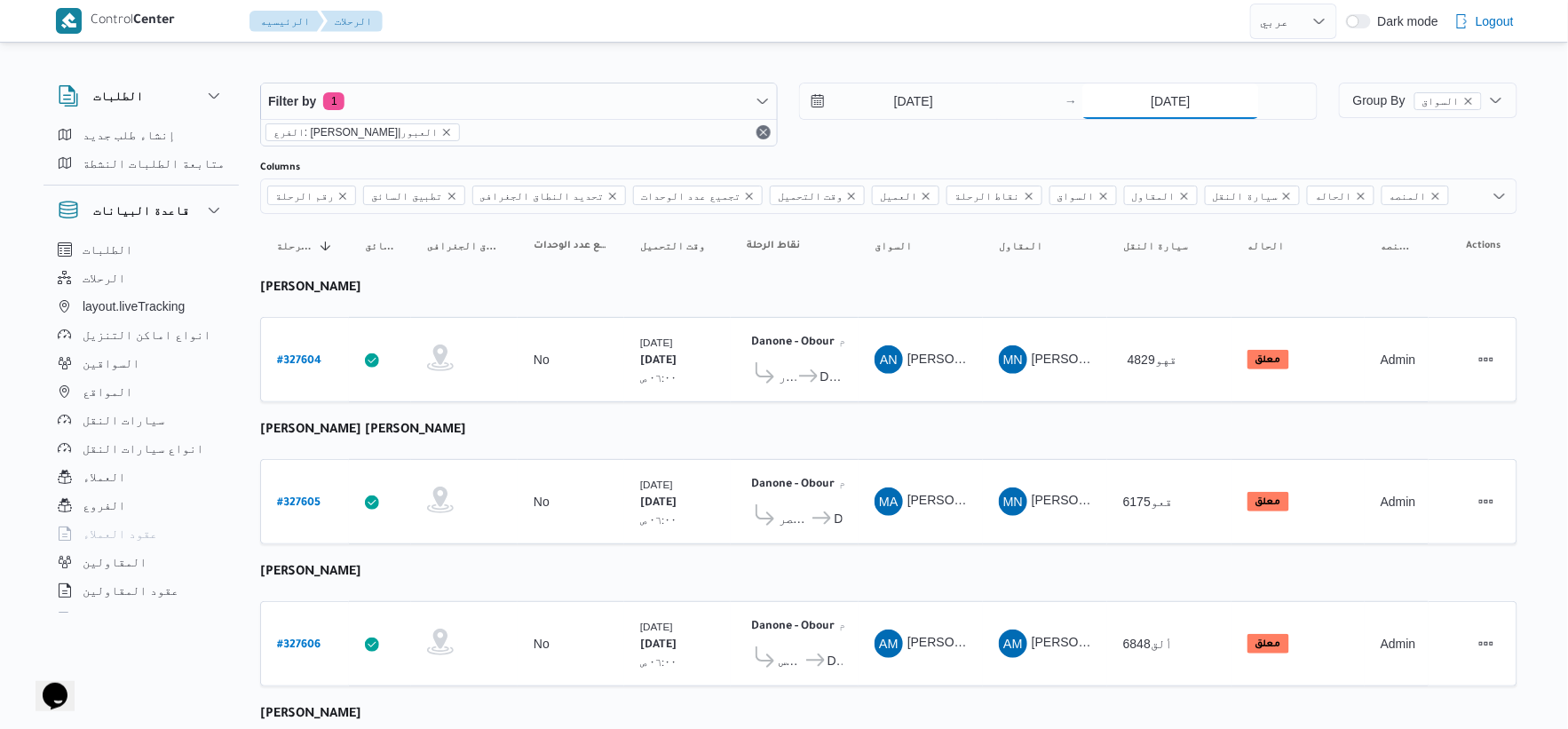 scroll, scrollTop: 0, scrollLeft: 0, axis: both 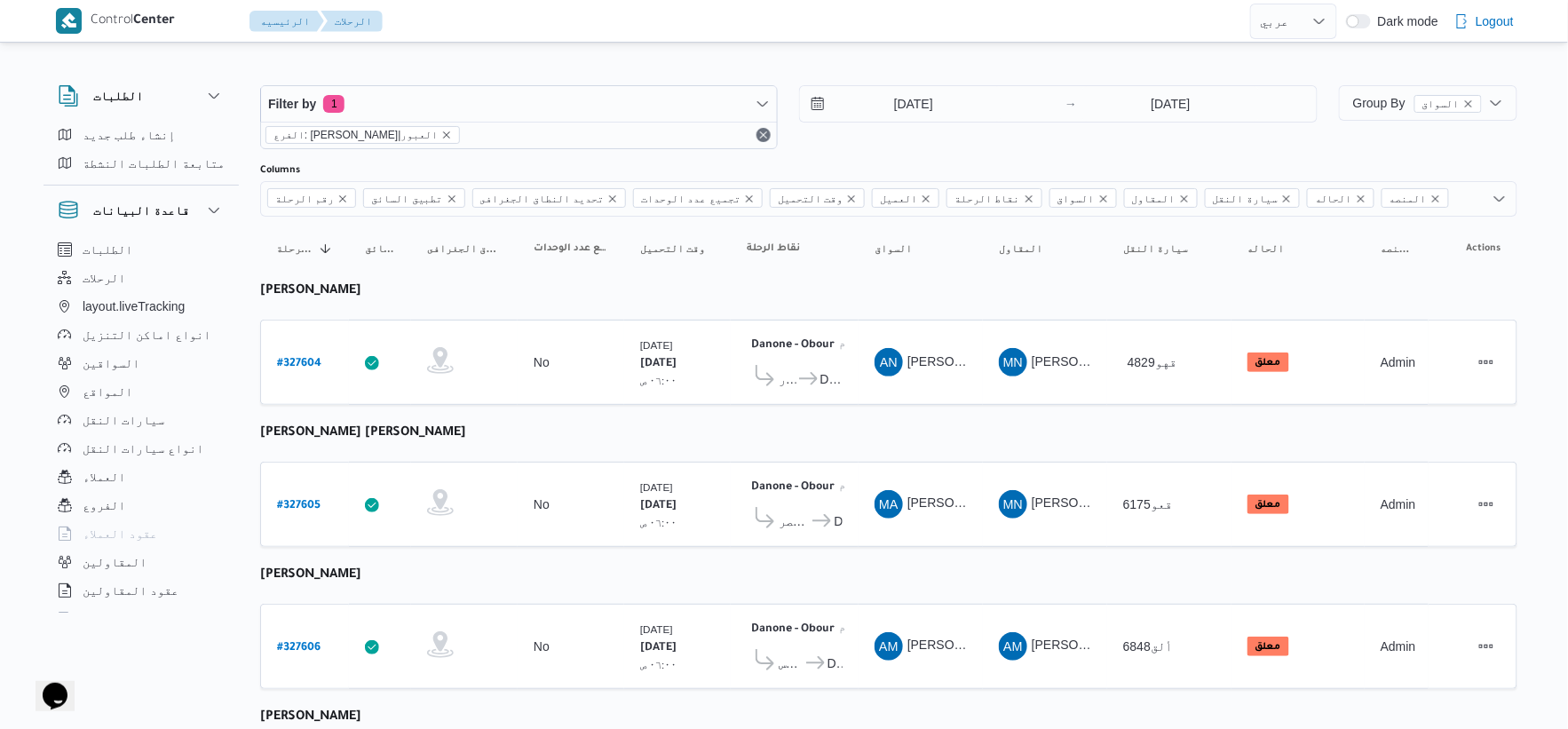 click on "رقم الرحلة Click to sort in ascending order تطبيق السائق Click to sort in ascending order تحديد النطاق الجغرافى Click to sort in ascending order تجميع عدد الوحدات وقت التحميل Click to sort in ascending order العميل Click to sort in ascending order نقاط الرحلة السواق Click to sort in ascending order المقاول Click to sort in ascending order سيارة النقل Click to sort in ascending order الحاله Click to sort in ascending order المنصه Click to sort in ascending order Actions عماد نجيب عبدالظاهر جاويش رقم الرحلة # 327604 تطبيق السائق تحديد النطاق الجغرافى تجميع عدد الوحدات No وقت التحميل الإثنين ٢٨/٧/٢٠٢٥ ٠٦:٠٠ ص   العميل Danone نقاط الرحلة Danone - Obour ٠٧:٤٨ م العبور Danone - Obour السواق AN عماد نجيب عبدالظاهر جاويش المقاول MN معلق" at bounding box center [889, 746] 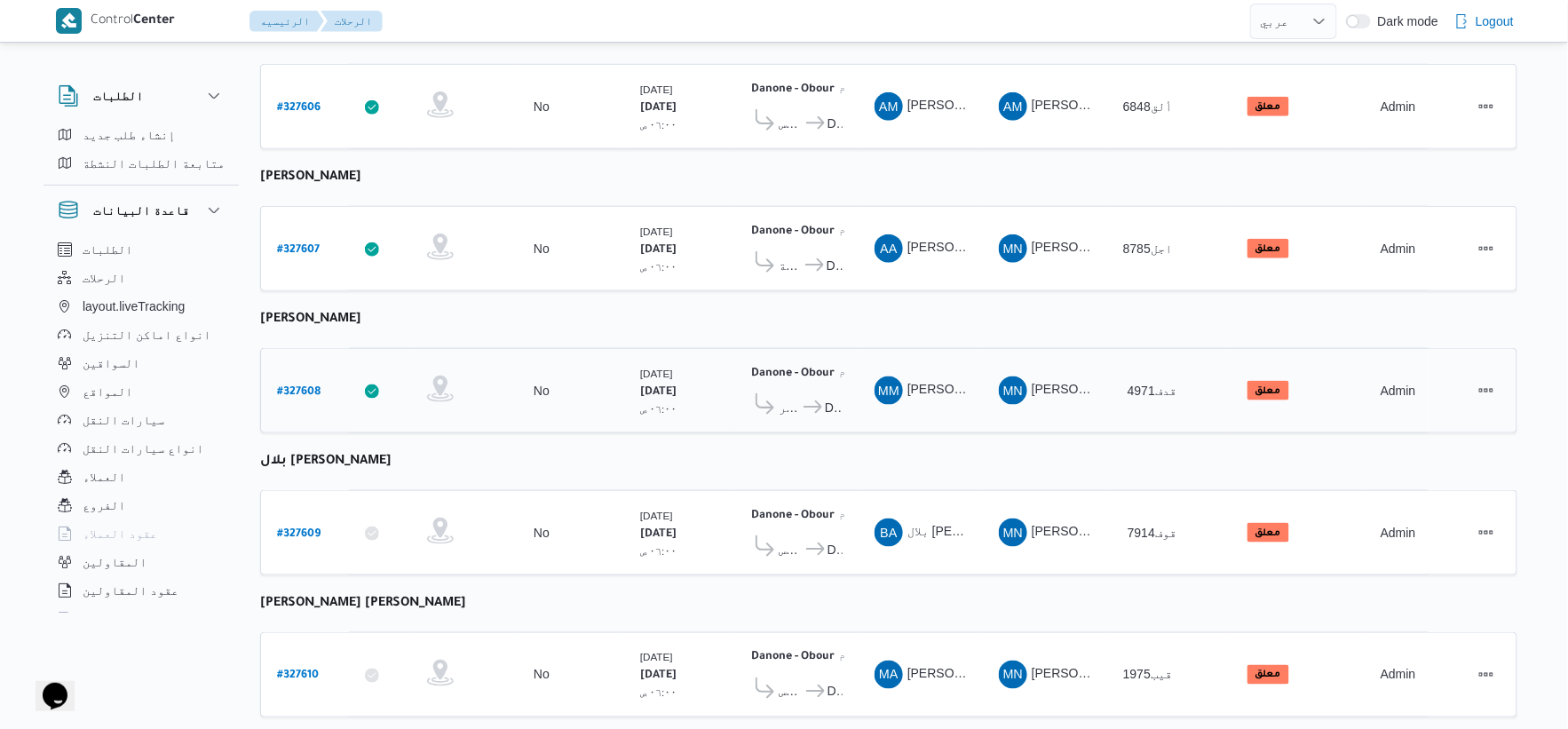 scroll, scrollTop: 581, scrollLeft: 0, axis: vertical 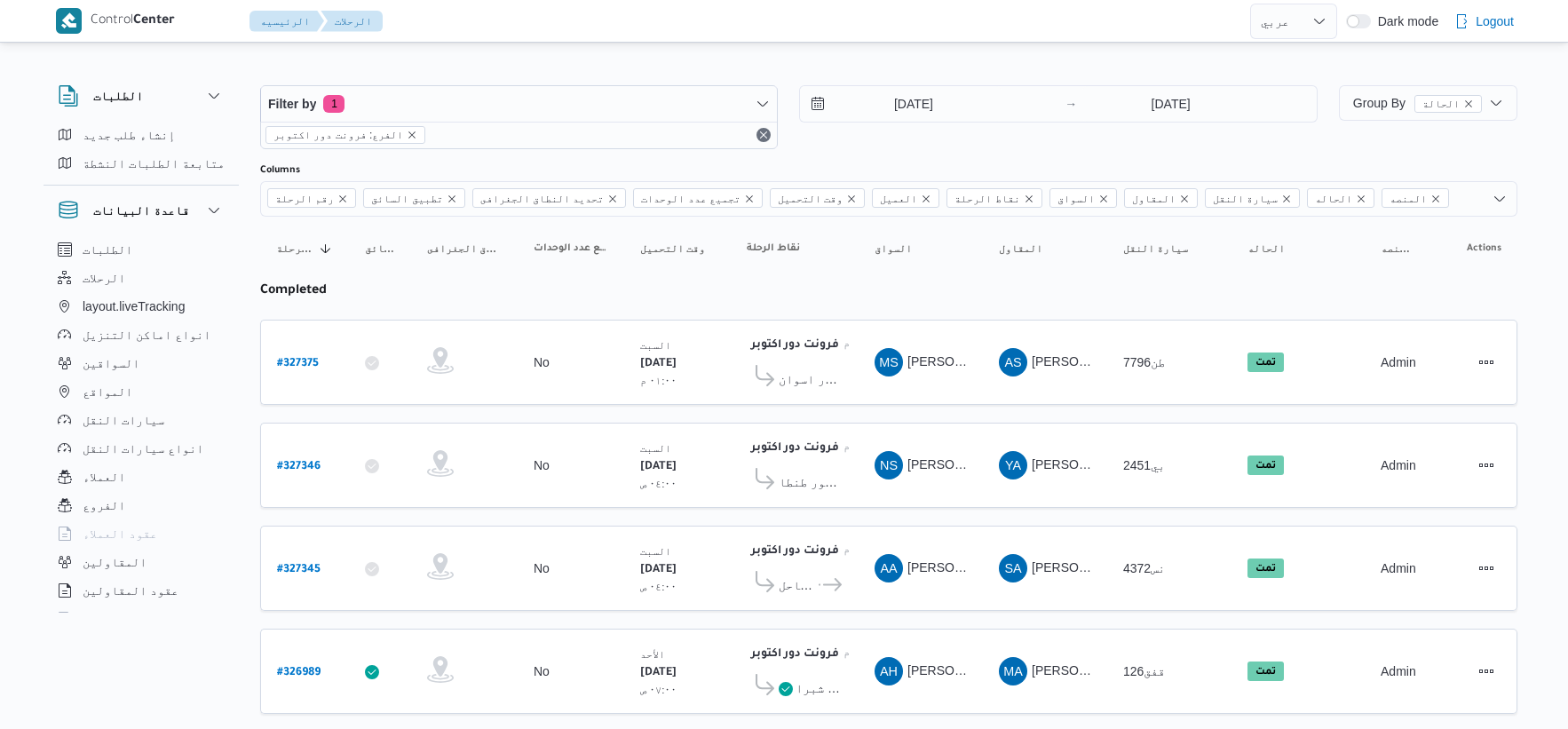 select on "ar" 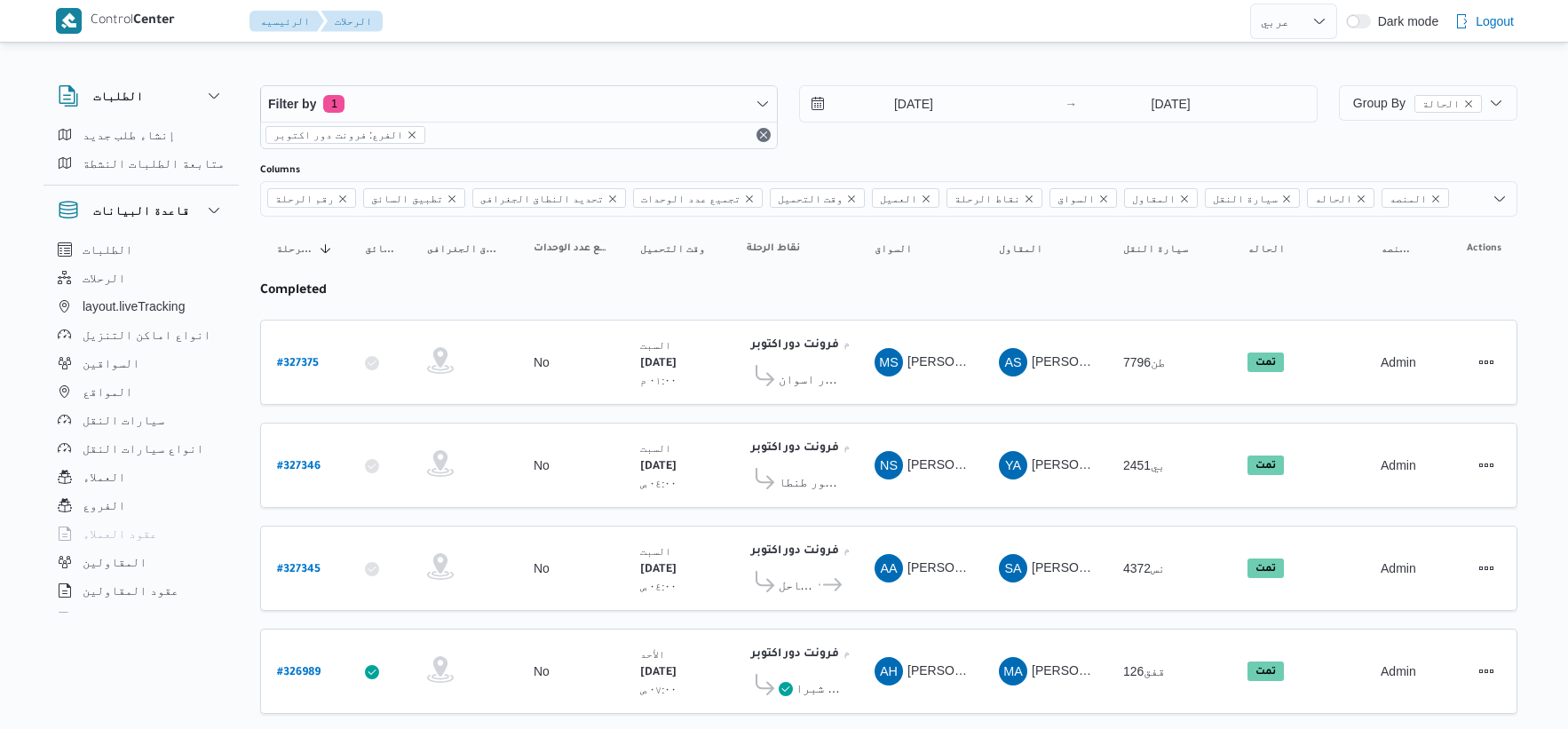 scroll, scrollTop: 0, scrollLeft: 0, axis: both 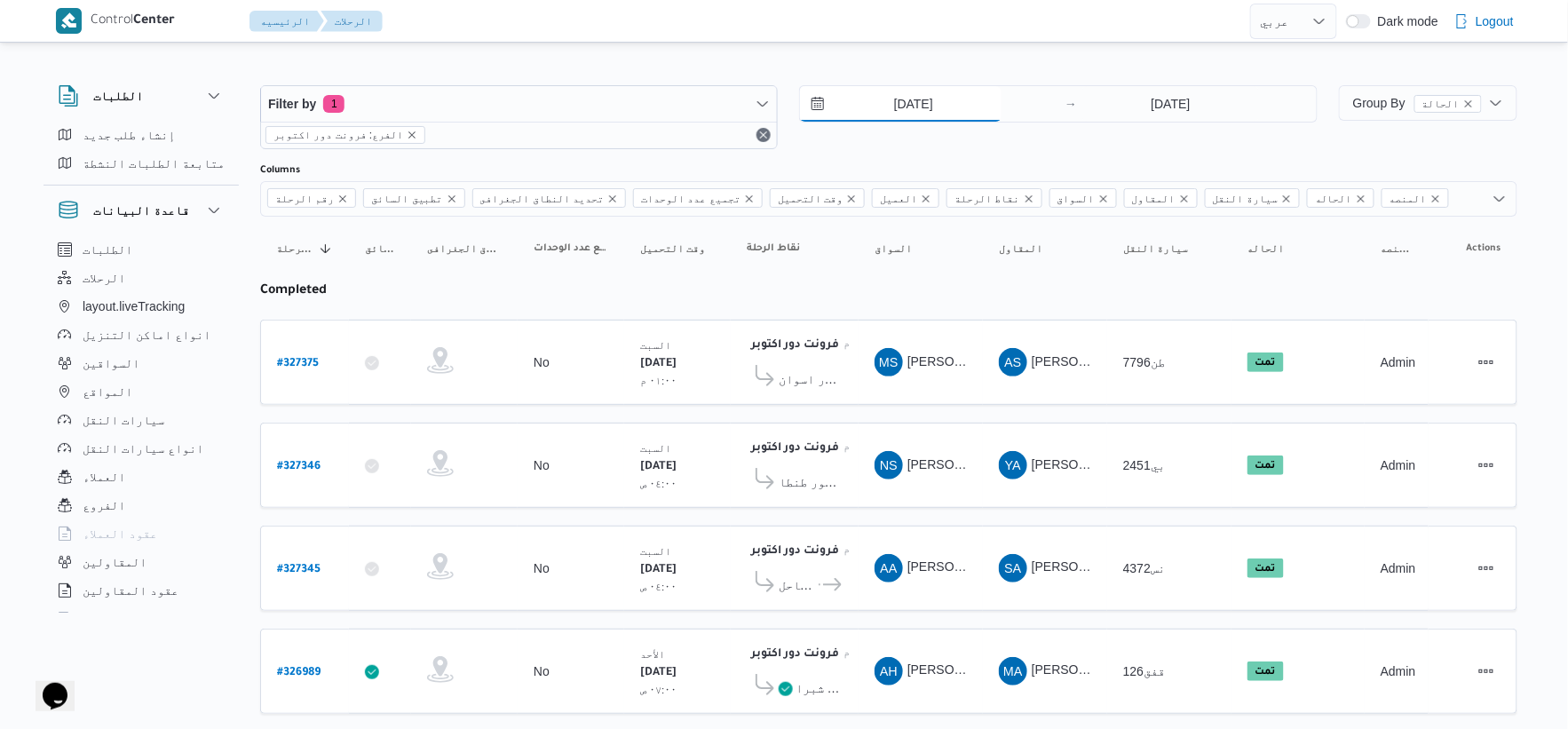 click on "26/7/2025" at bounding box center (900, 104) 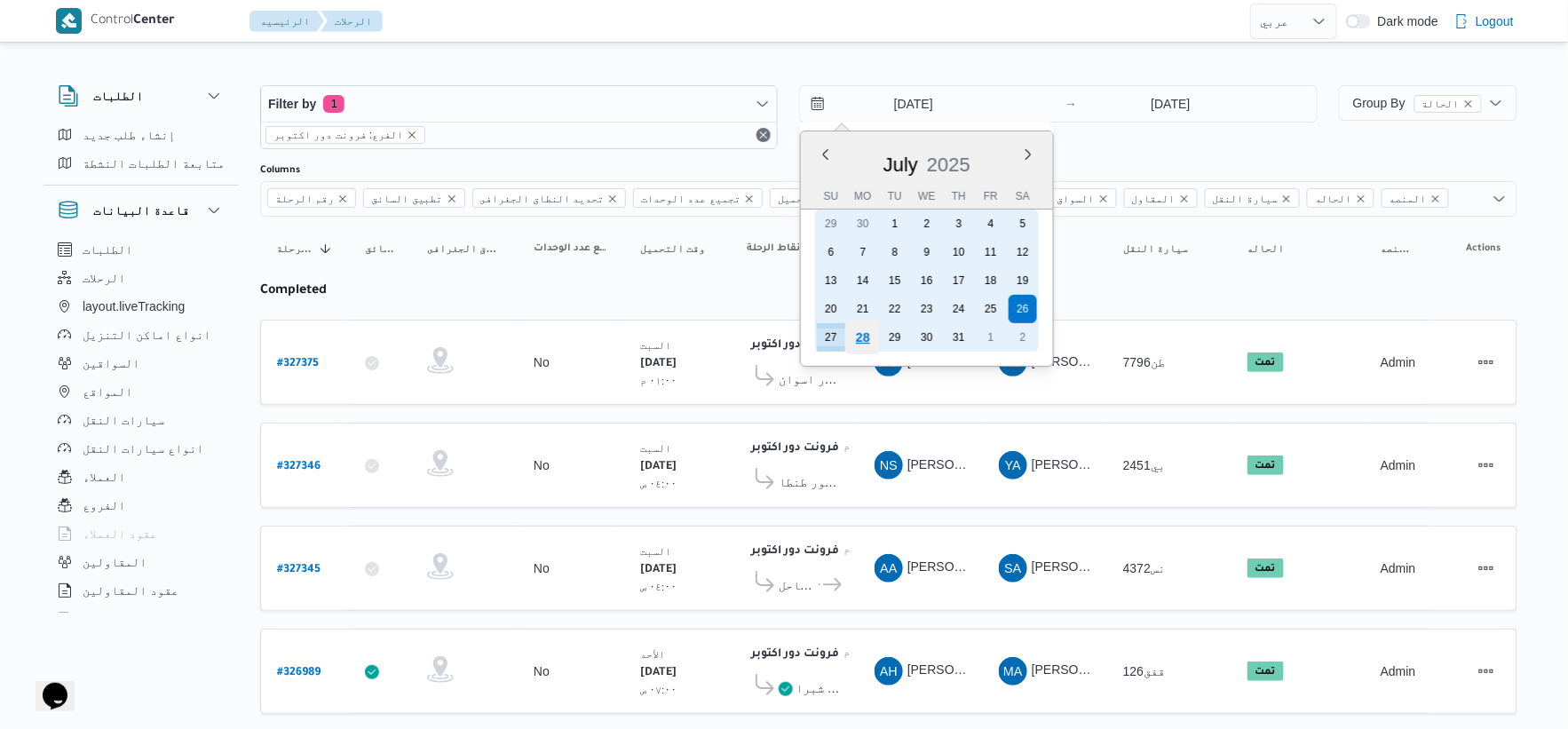 click on "28" at bounding box center (863, 337) 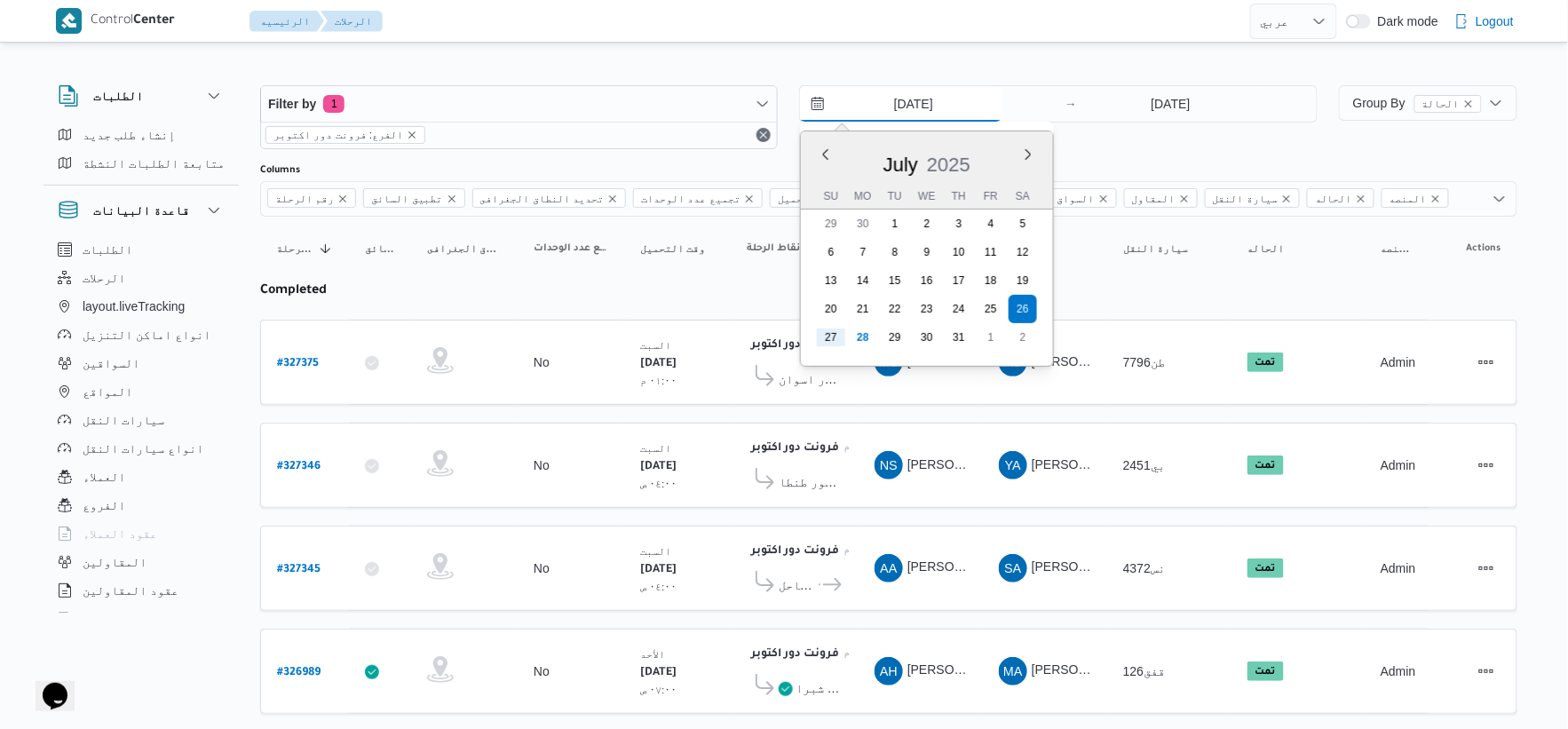 type on "28/7/2025" 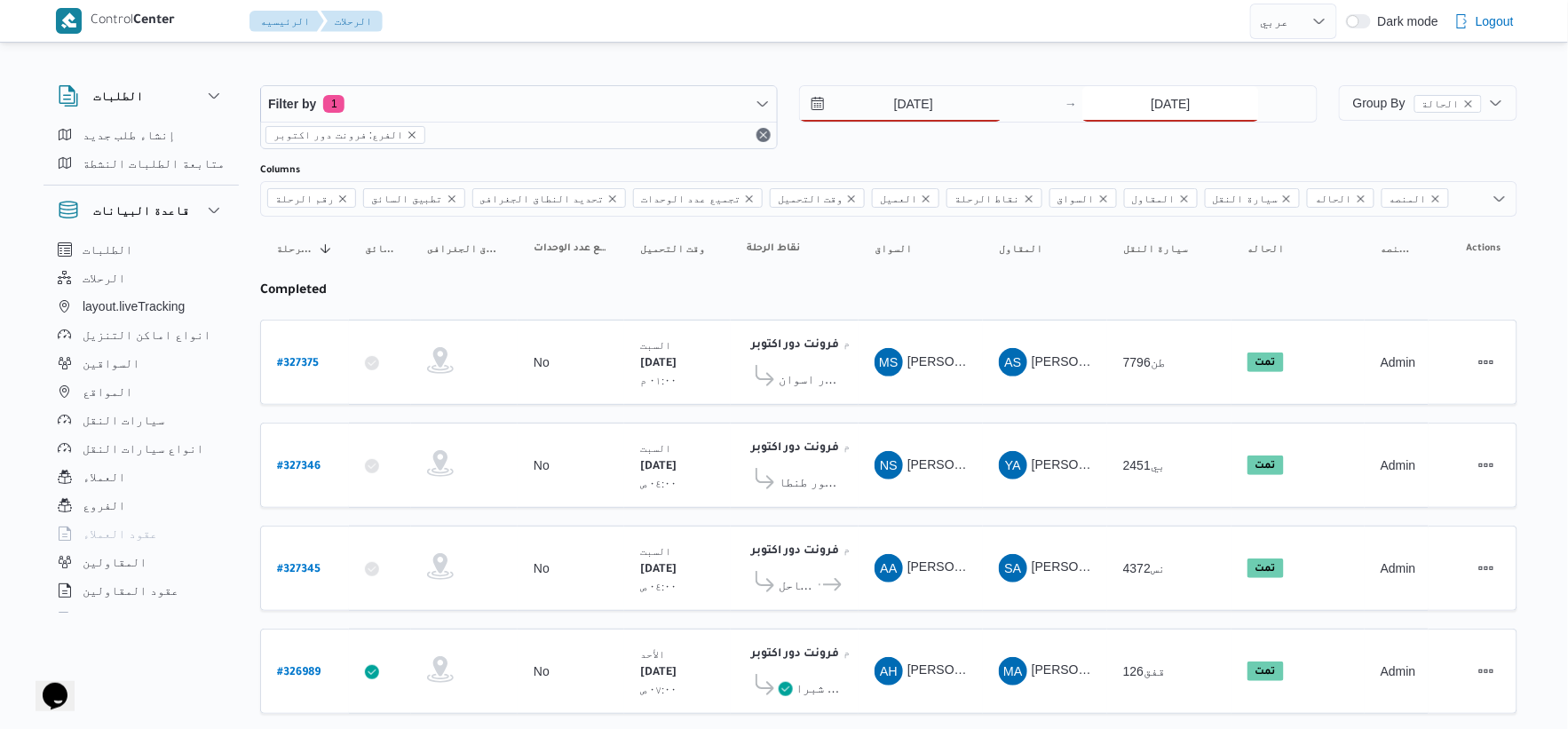 click on "27/7/2025" at bounding box center [1170, 104] 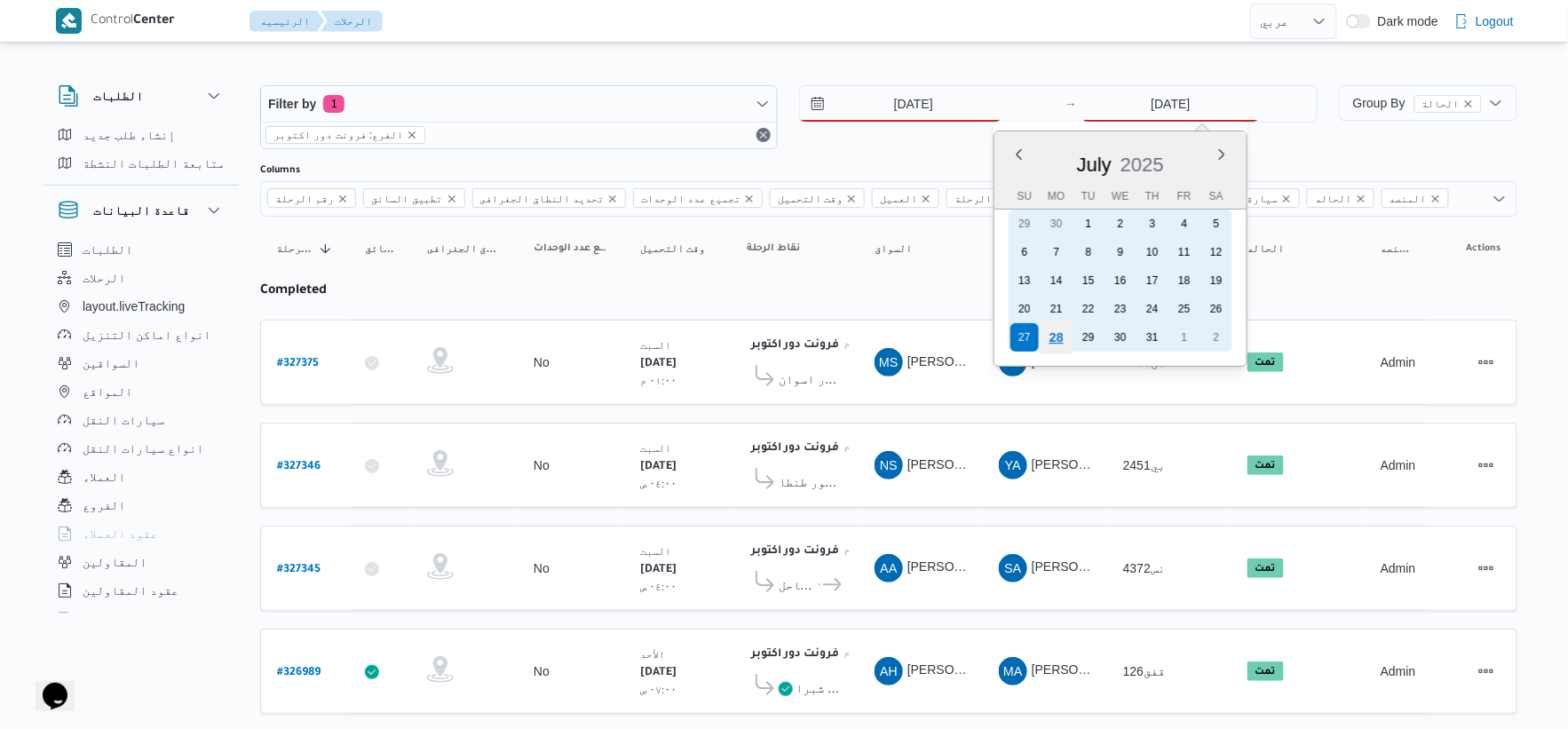 click on "28" at bounding box center [1057, 337] 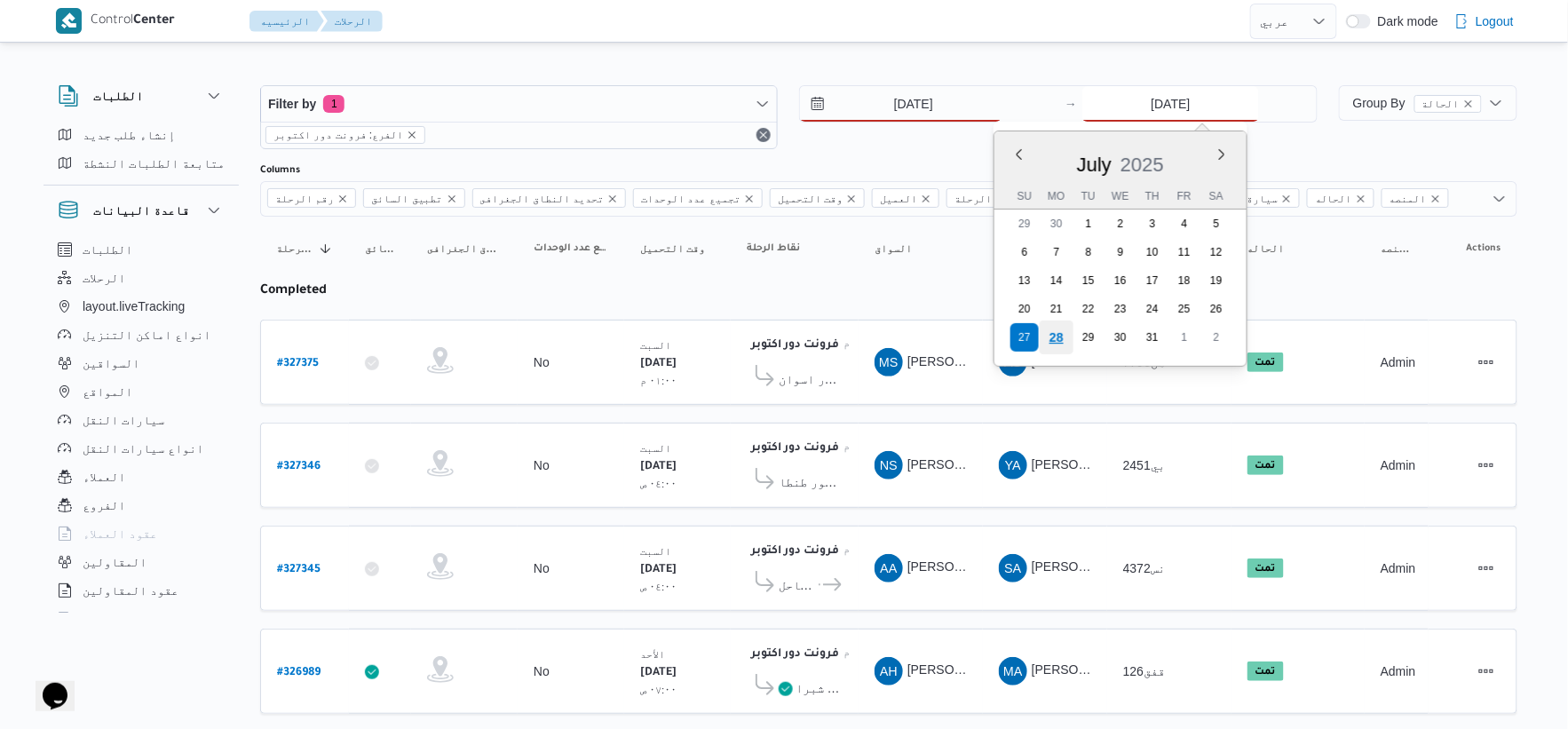 type on "28/7/2025" 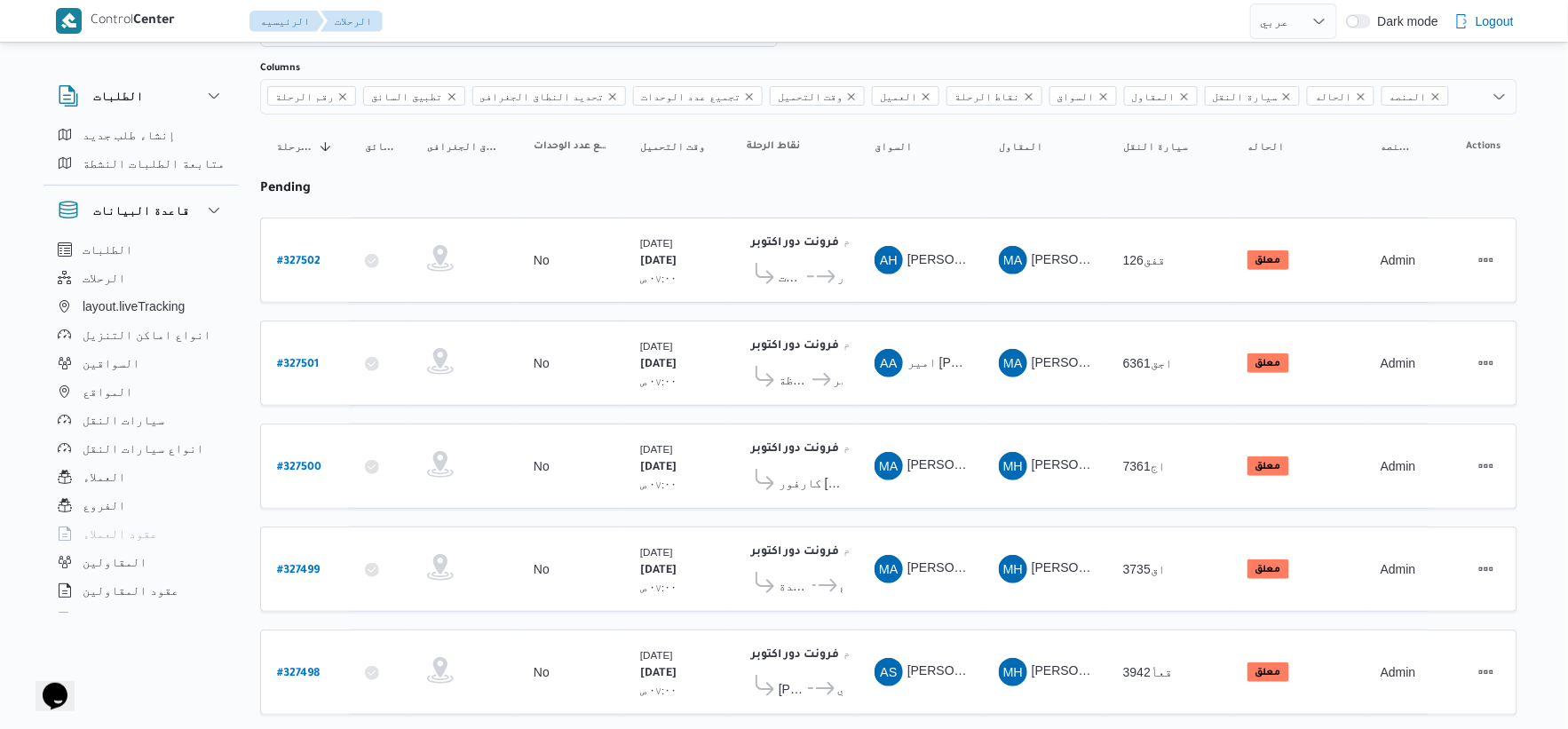 scroll, scrollTop: 0, scrollLeft: 0, axis: both 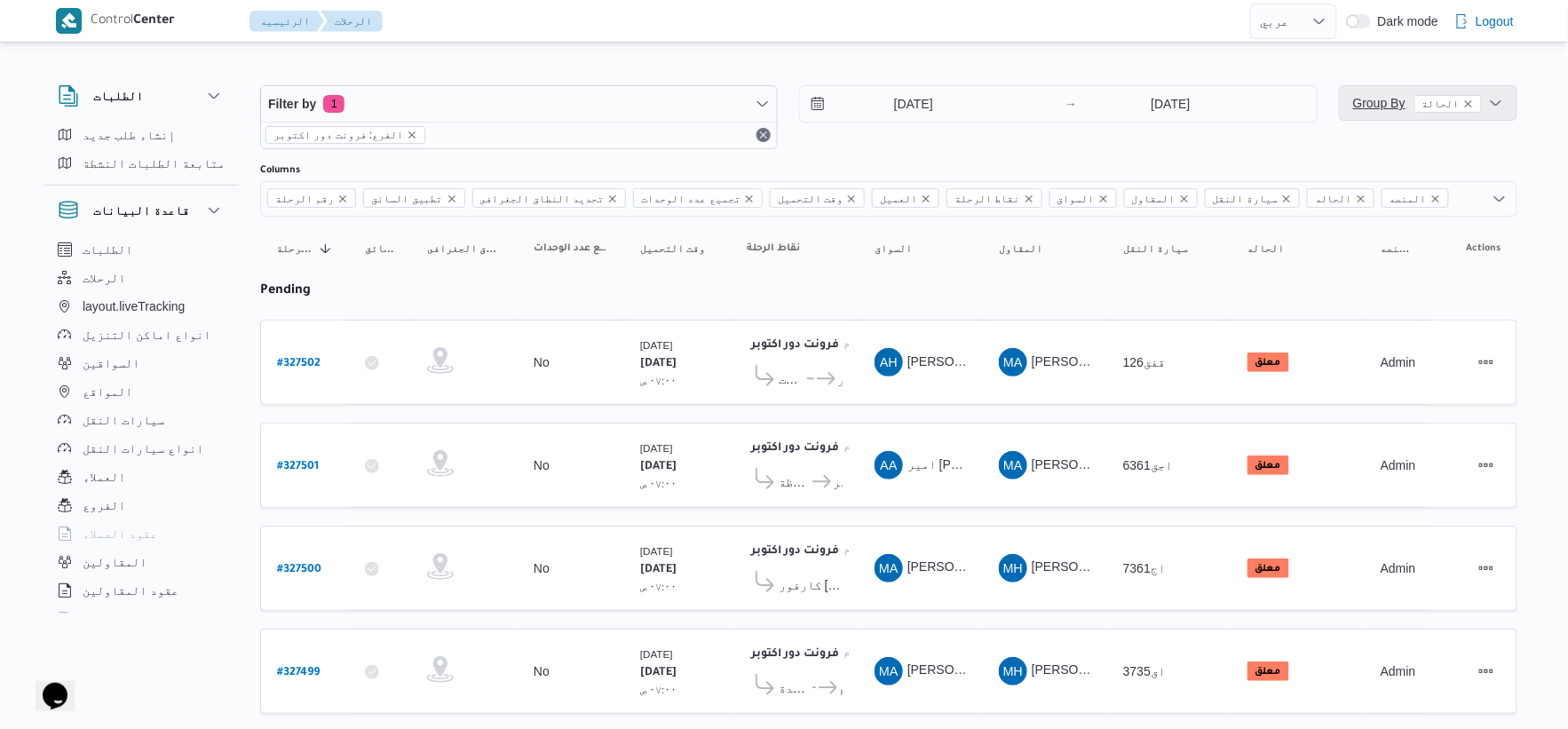 click on "Group By الحالة" at bounding box center [1417, 103] 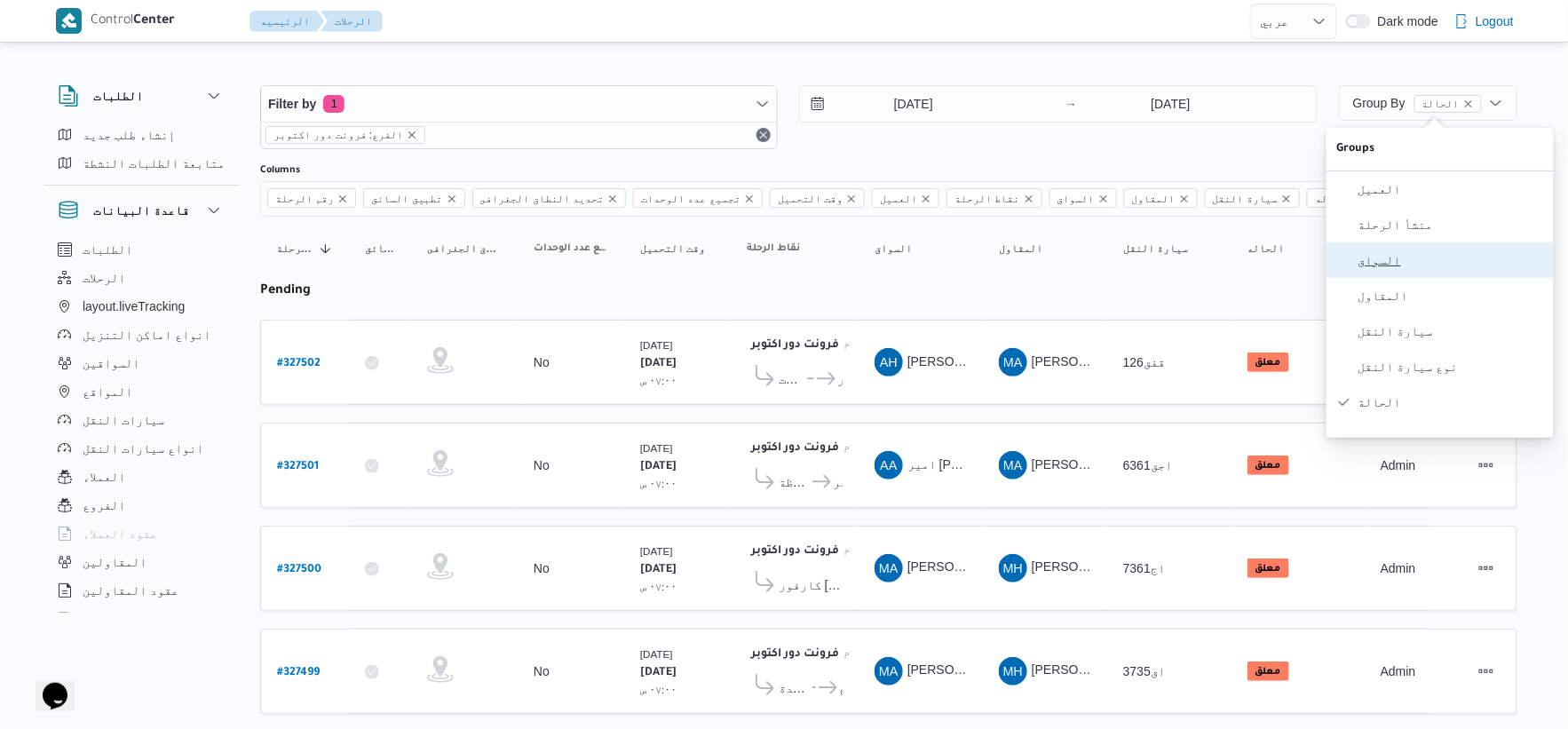 drag, startPoint x: 1383, startPoint y: 272, endPoint x: 1115, endPoint y: 178, distance: 284.007 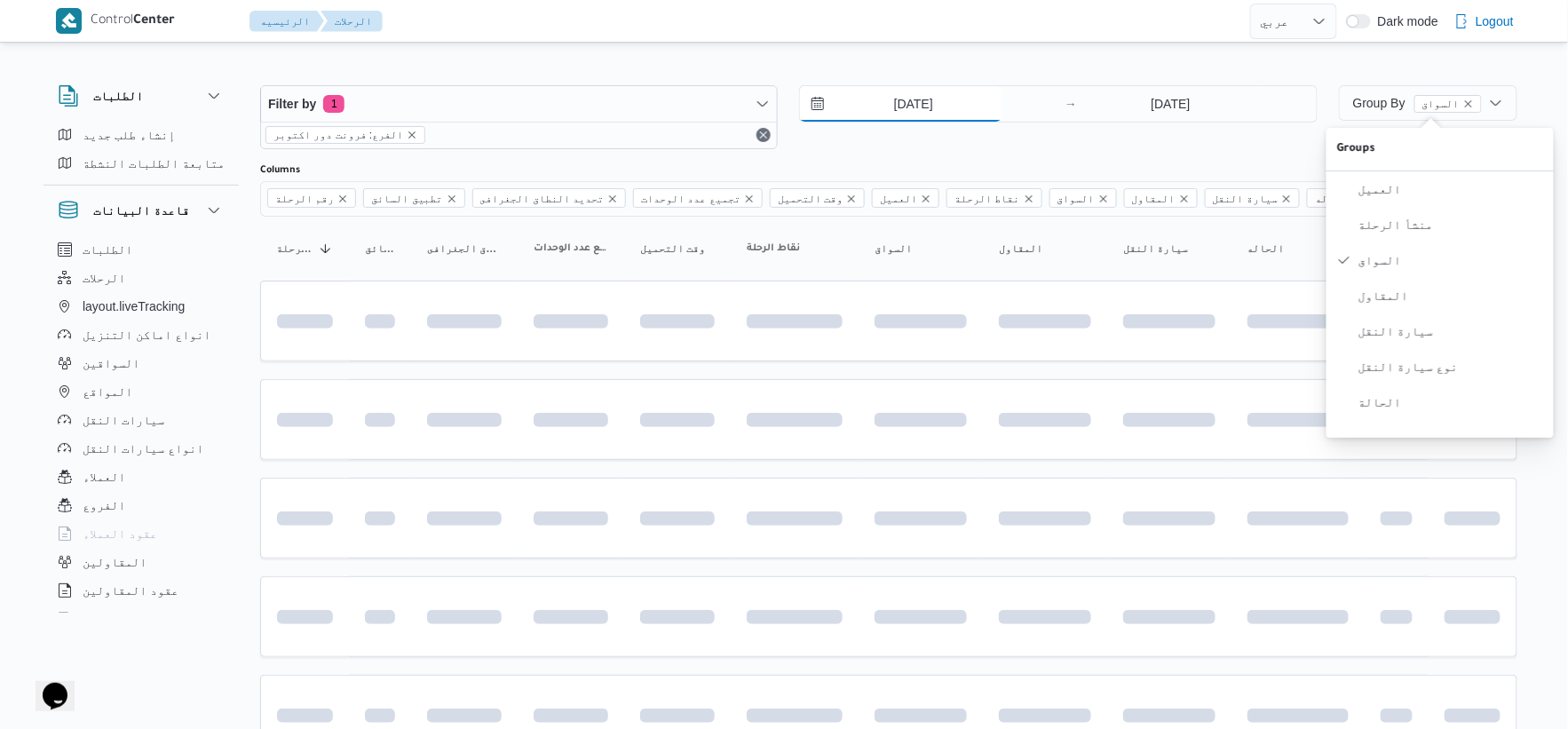 click on "28/7/2025" at bounding box center (900, 104) 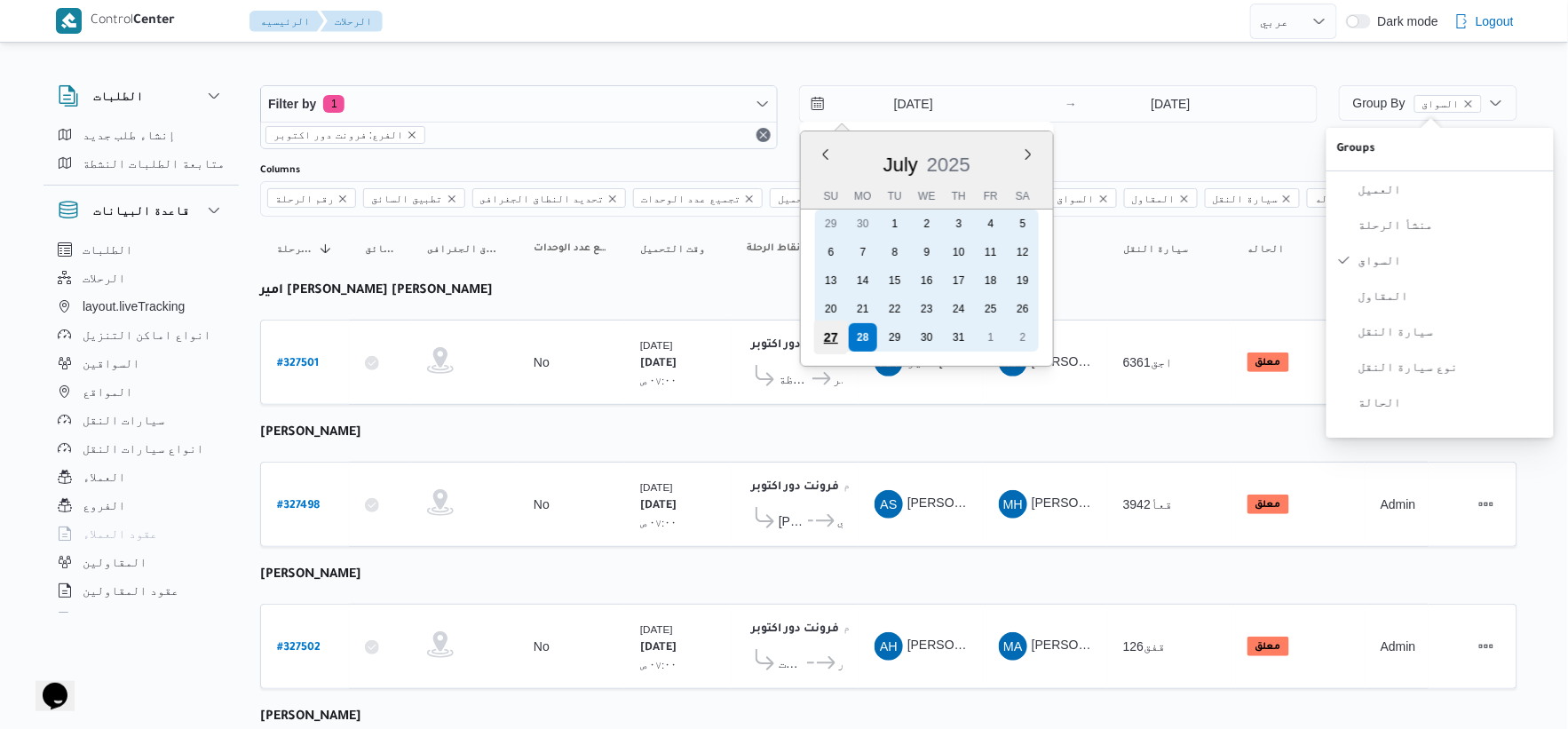 click on "27" at bounding box center [831, 337] 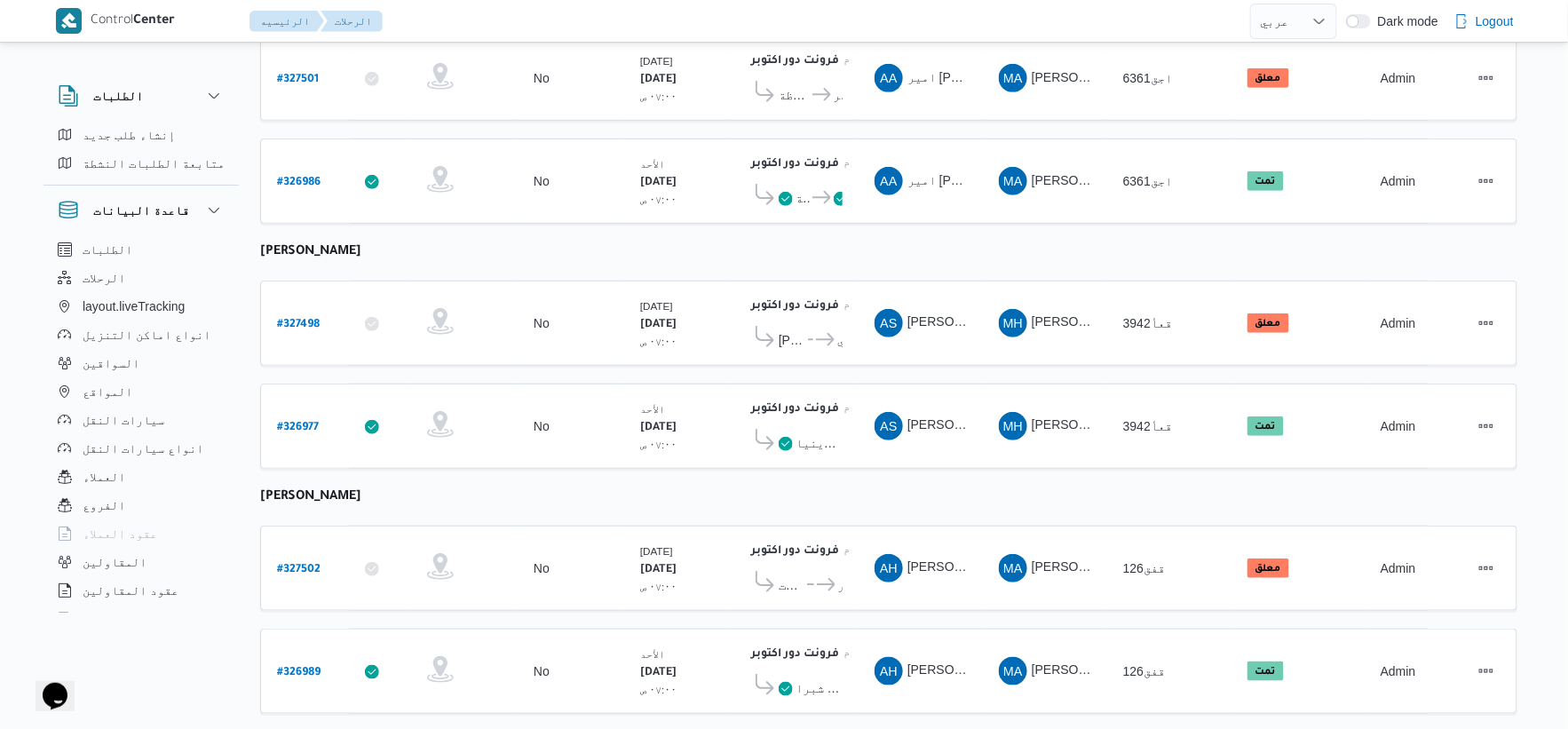 scroll, scrollTop: 394, scrollLeft: 0, axis: vertical 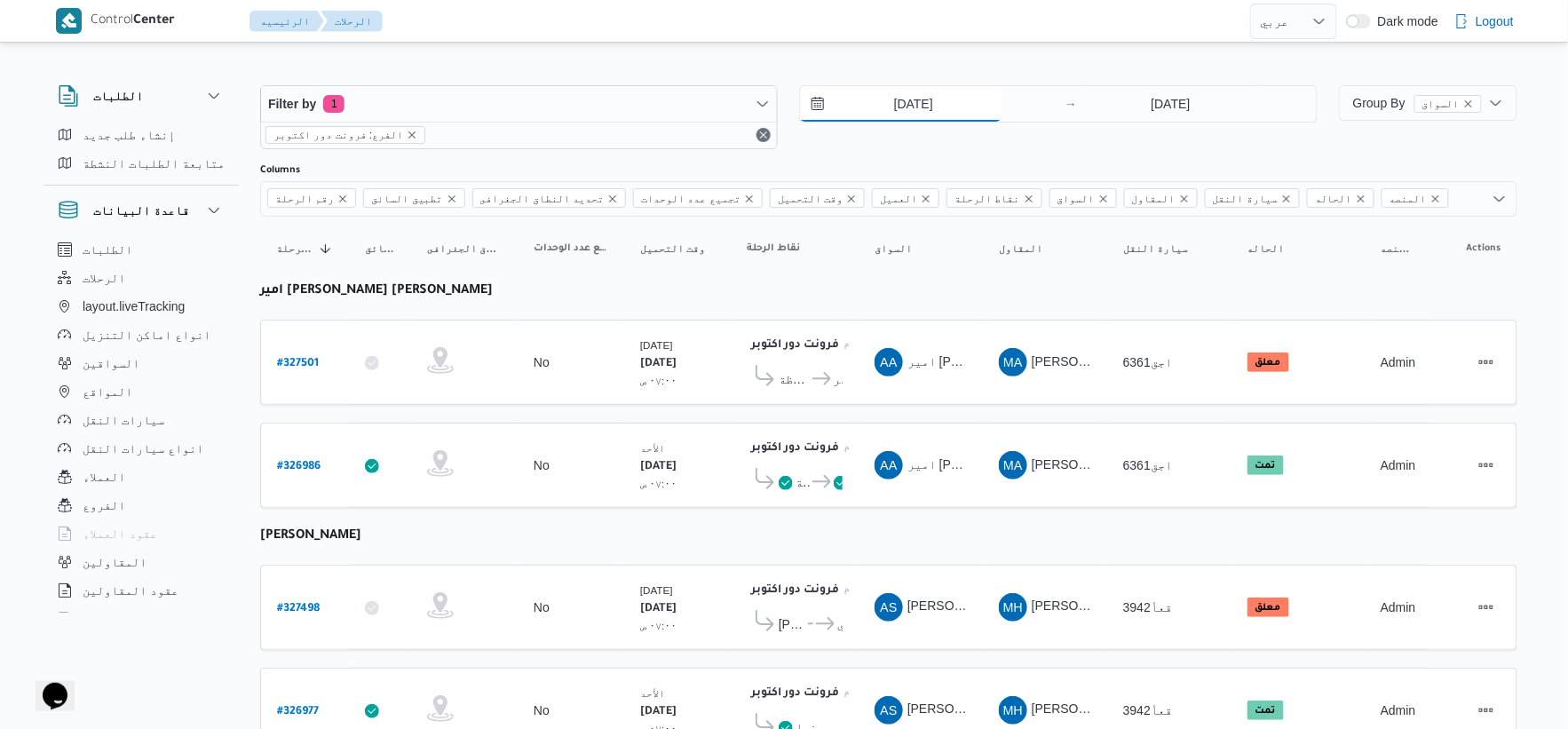 click on "27/7/2025" at bounding box center (900, 104) 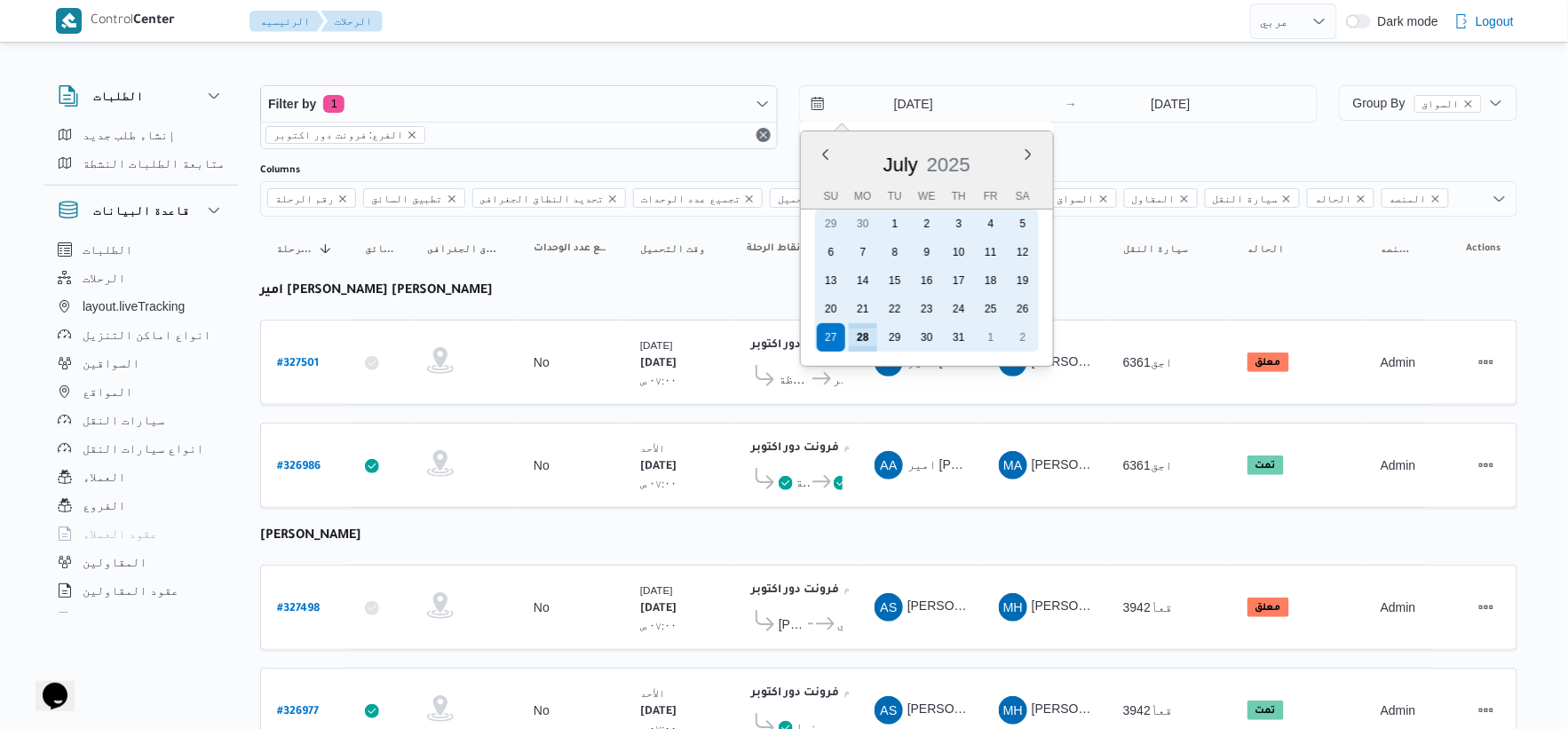 click on "28" at bounding box center [863, 337] 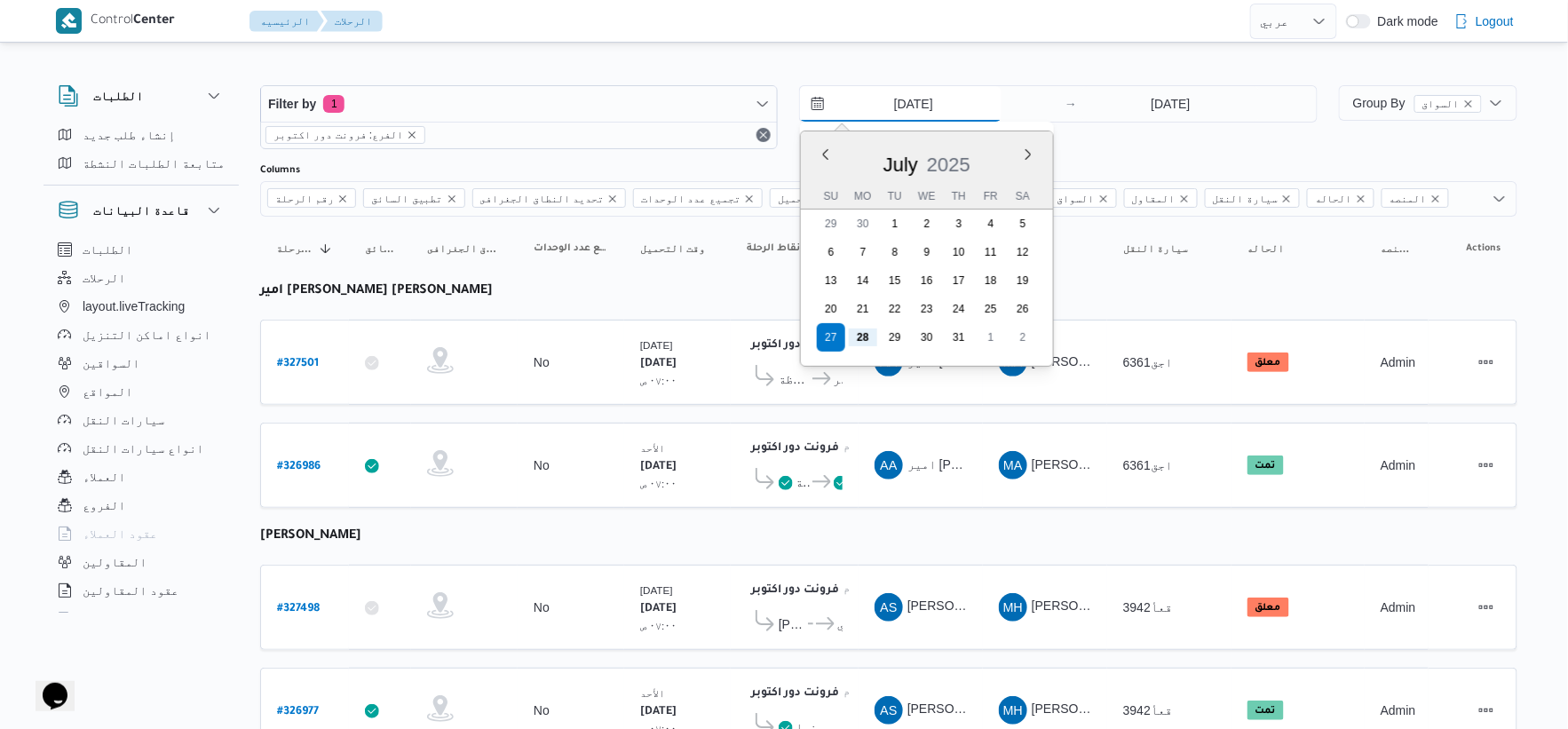type on "[DATE]" 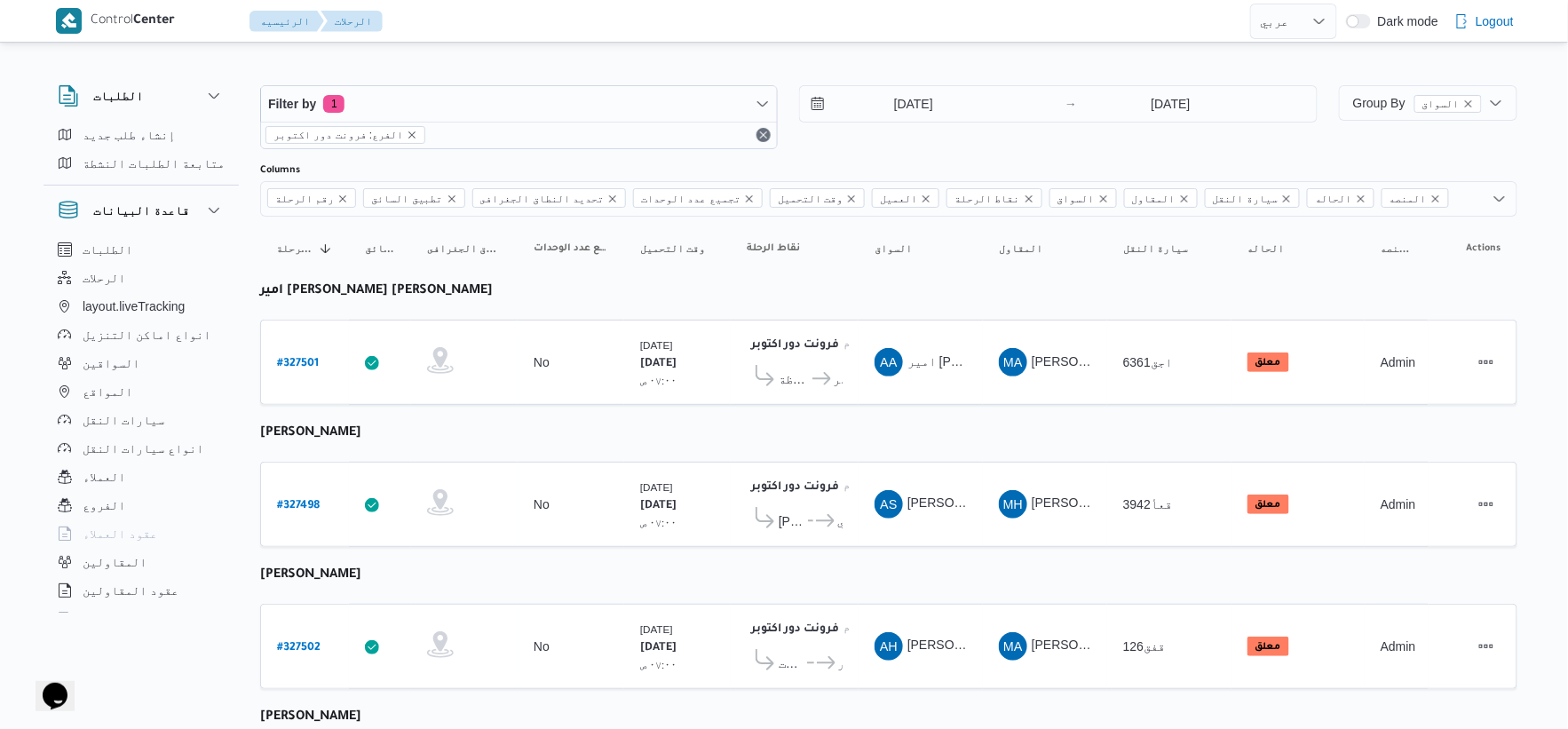 click on "رقم الرحلة Click to sort in ascending order تطبيق السائق Click to sort in ascending order تحديد النطاق الجغرافى Click to sort in ascending order تجميع عدد الوحدات وقت التحميل Click to sort in ascending order العميل Click to sort in ascending order نقاط الرحلة السواق Click to sort in ascending order المقاول Click to sort in ascending order سيارة النقل Click to sort in ascending order الحاله Click to sort in ascending order المنصه Click to sort in ascending order Actions امير احمد ابوبكر محمد محمد المغازى رقم الرحلة # 327501 تطبيق السائق تحديد النطاق الجغرافى تجميع عدد الوحدات No وقت التحميل الإثنين ٢٨/٧/٢٠٢٥ ٠٧:٠٠ ص   العميل Frontdoor نقاط الرحلة فرونت دور اكتوبر  ١٠:٤٨ م كارفور سيتي سنتر الماظة السواق AA المقاول MA # No" at bounding box center [889, 675] 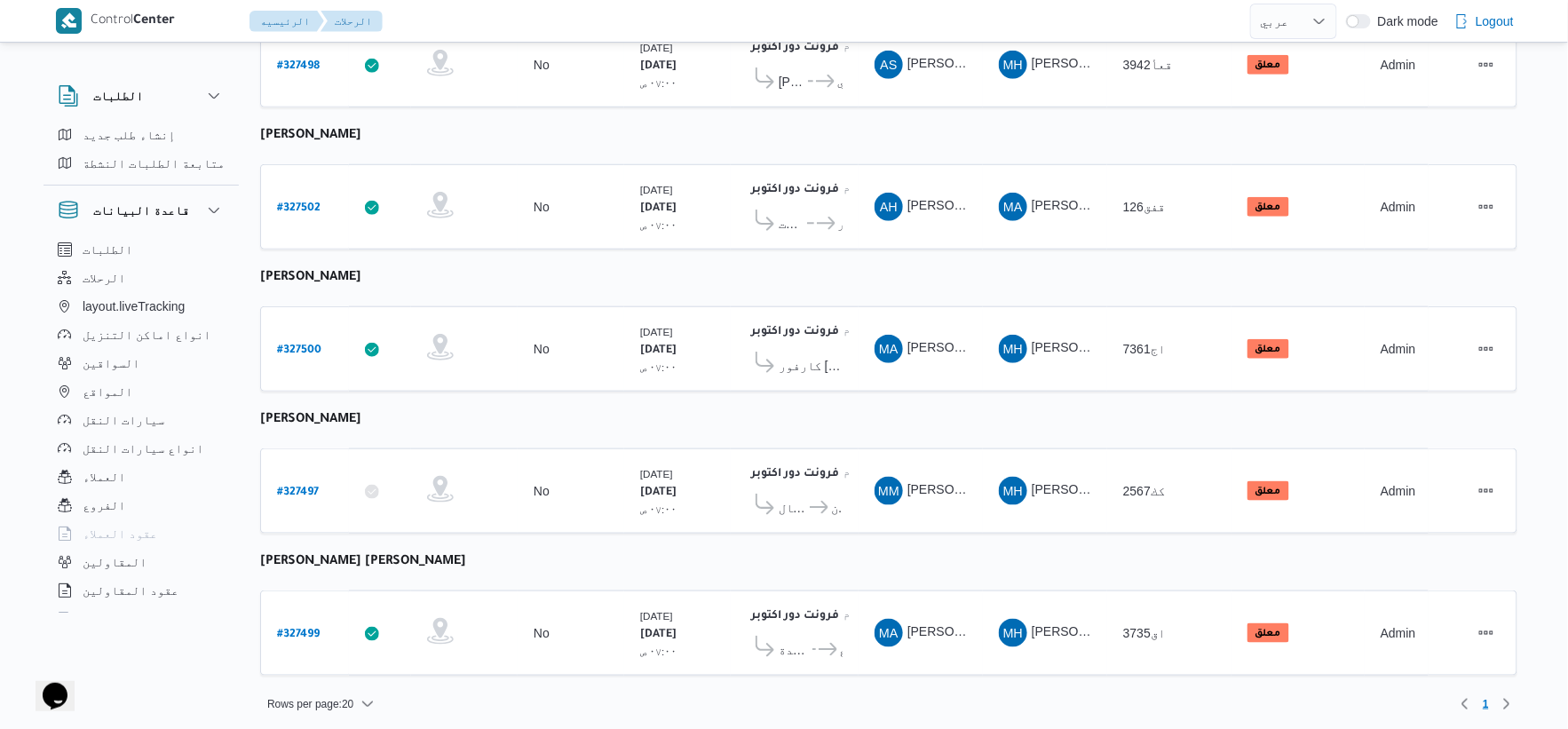 scroll, scrollTop: 0, scrollLeft: 0, axis: both 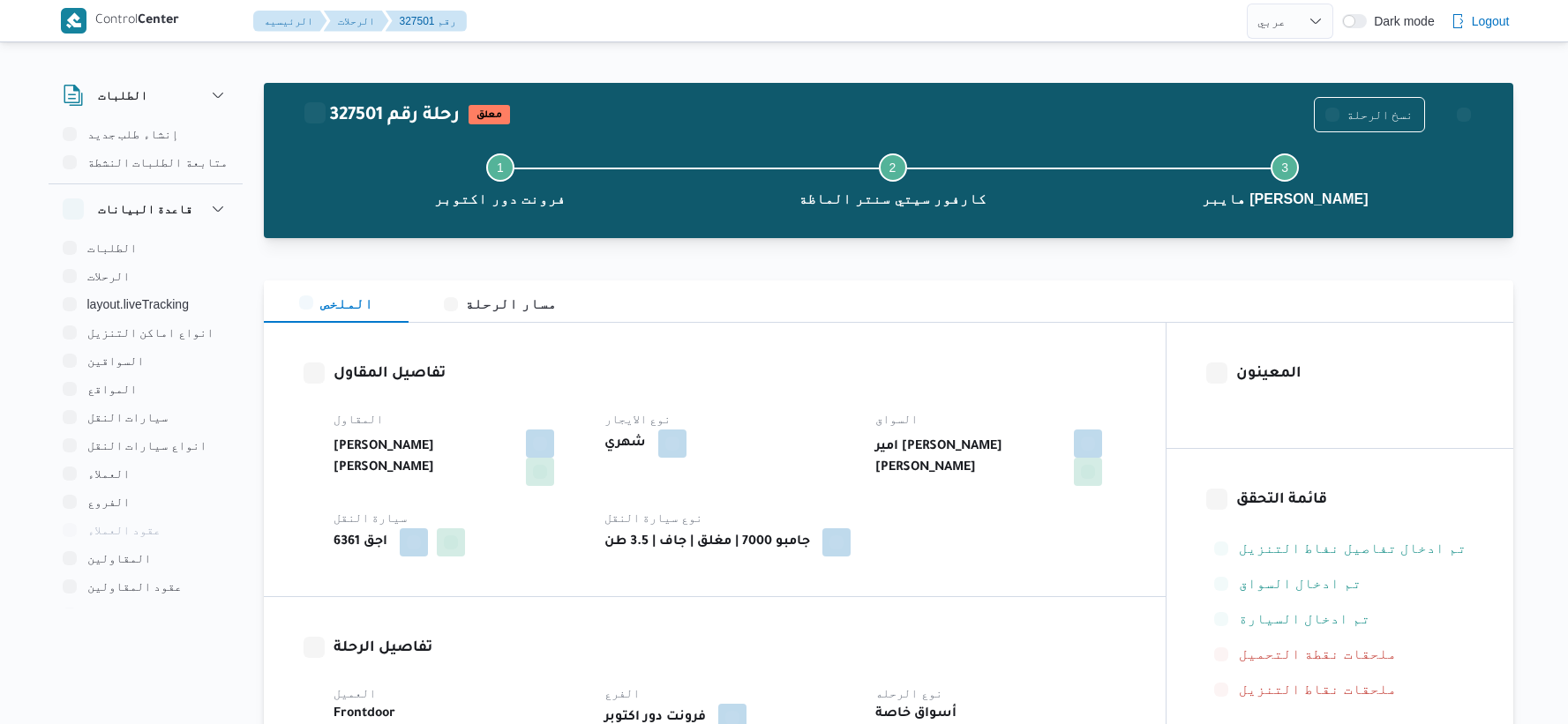 select on "ar" 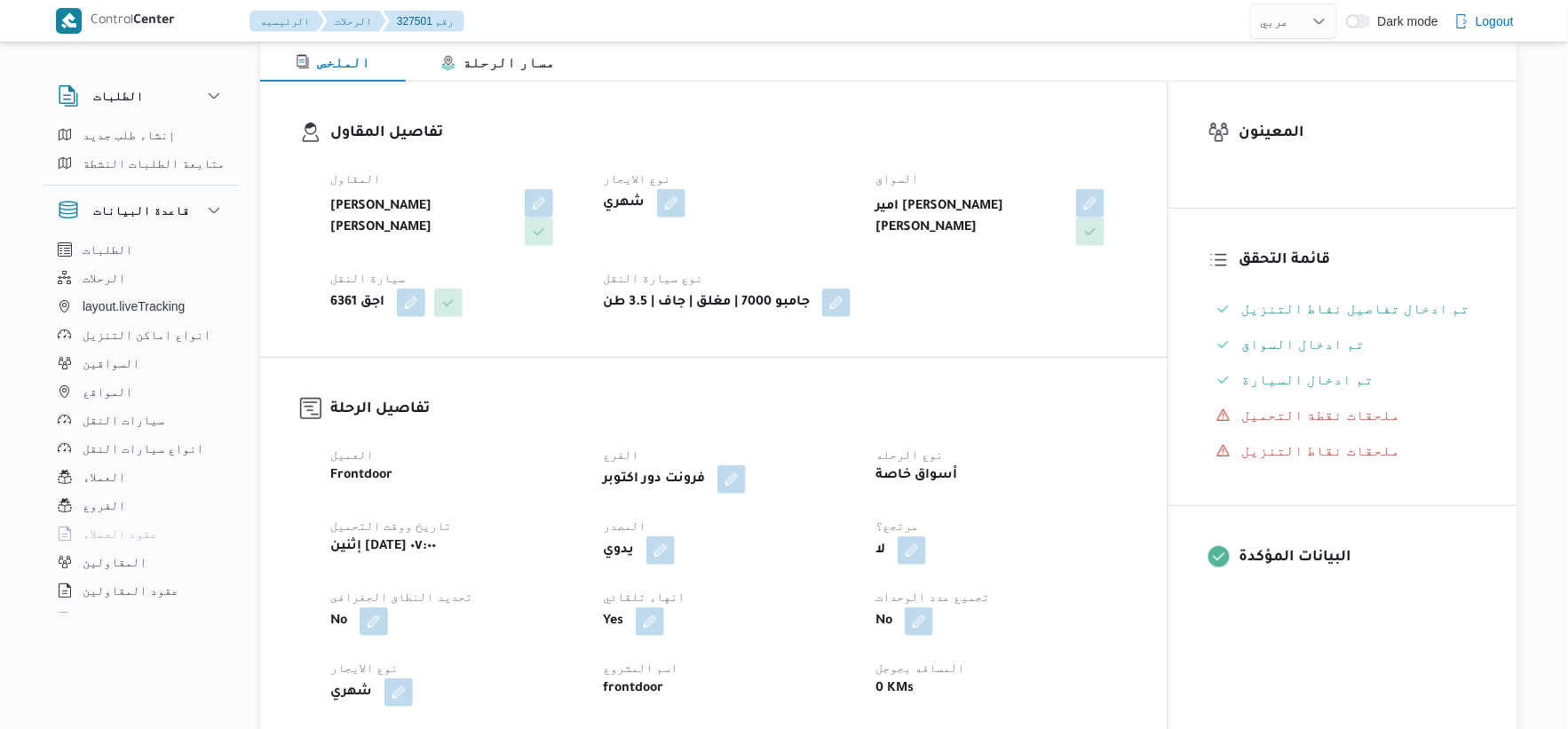 scroll, scrollTop: 493, scrollLeft: 0, axis: vertical 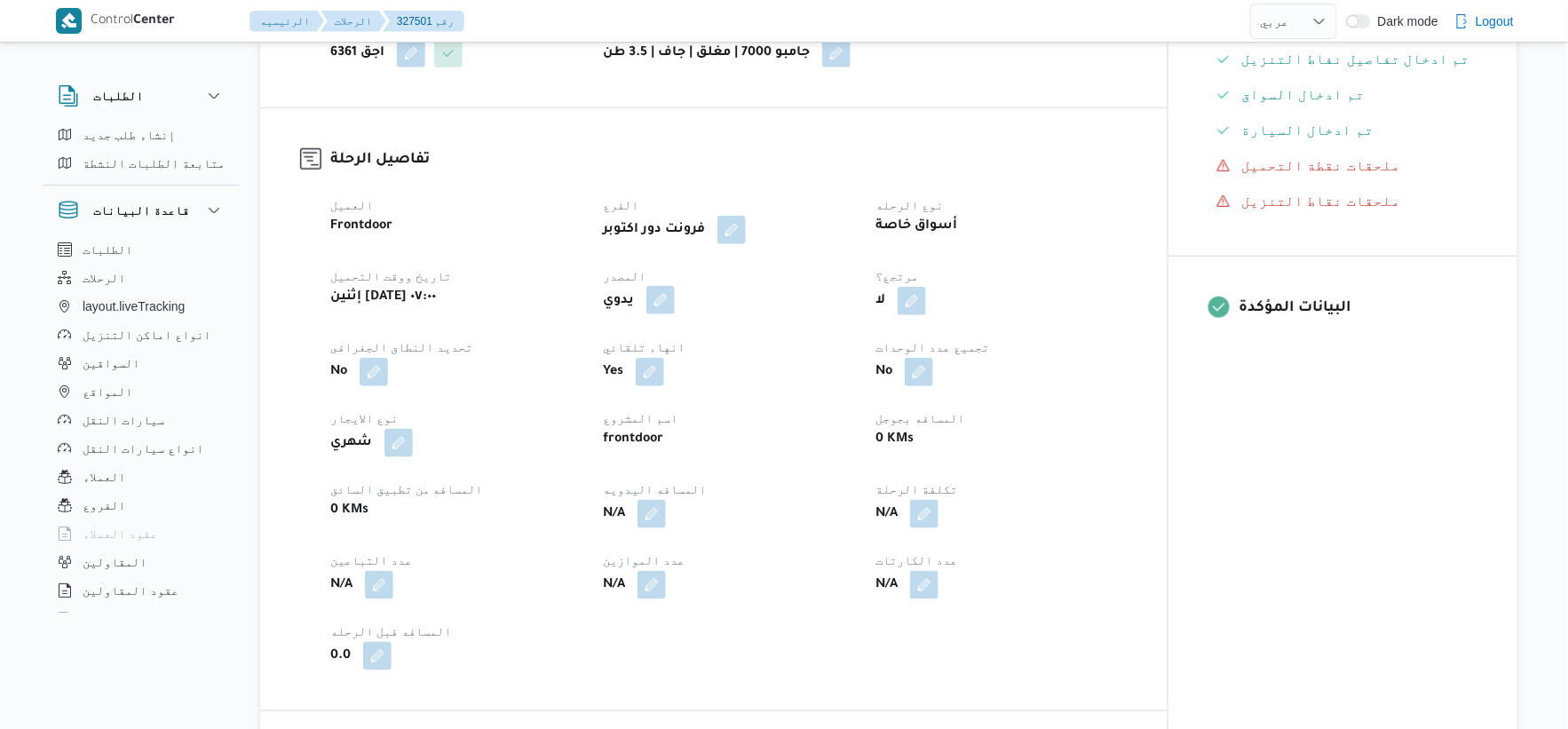 click at bounding box center (661, 300) 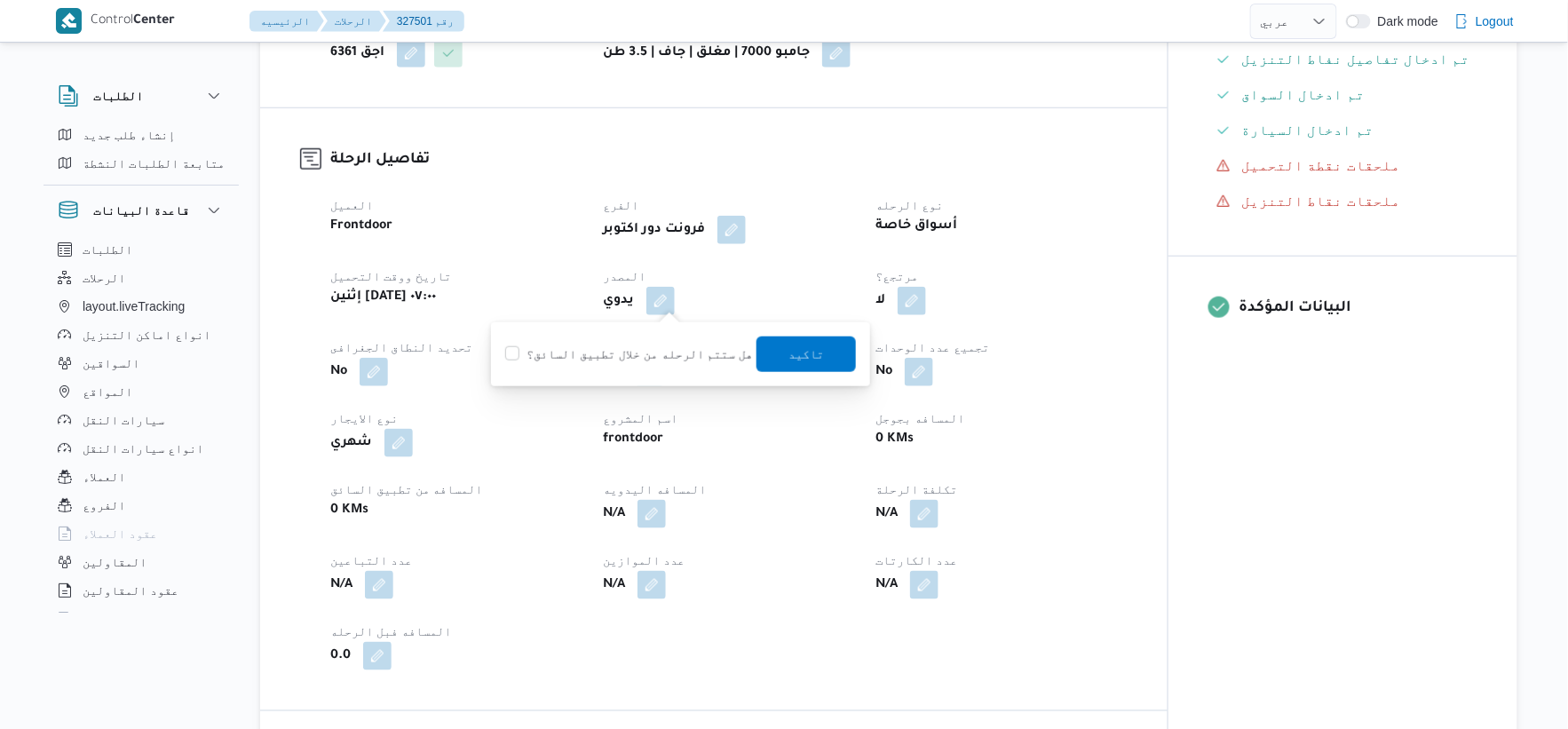 click on "هل ستتم الرحله من خلال تطبيق السائق؟" at bounding box center (629, 354) 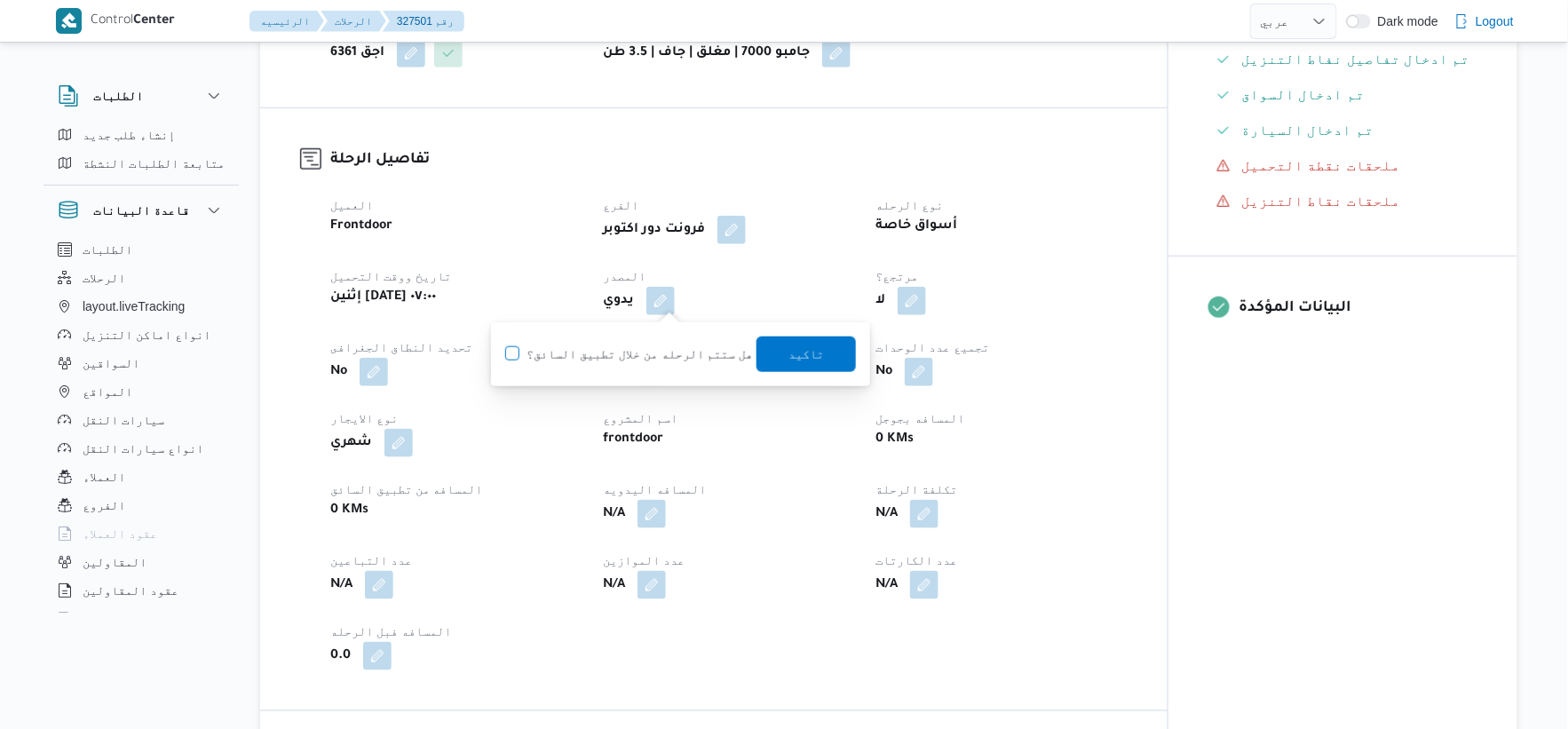 click on "هل ستتم الرحله من خلال تطبيق السائق؟" at bounding box center [-8373, 344] 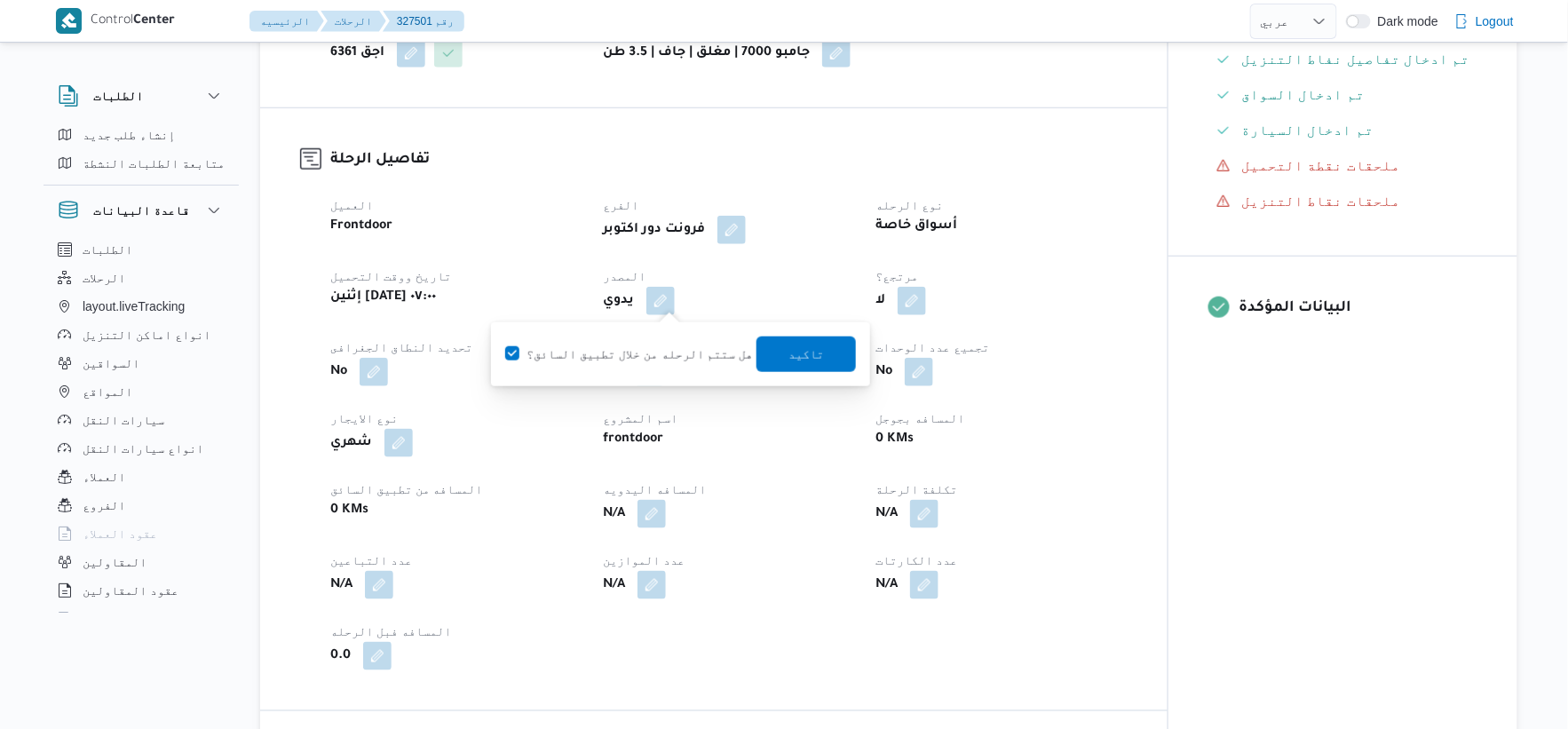checkbox on "true" 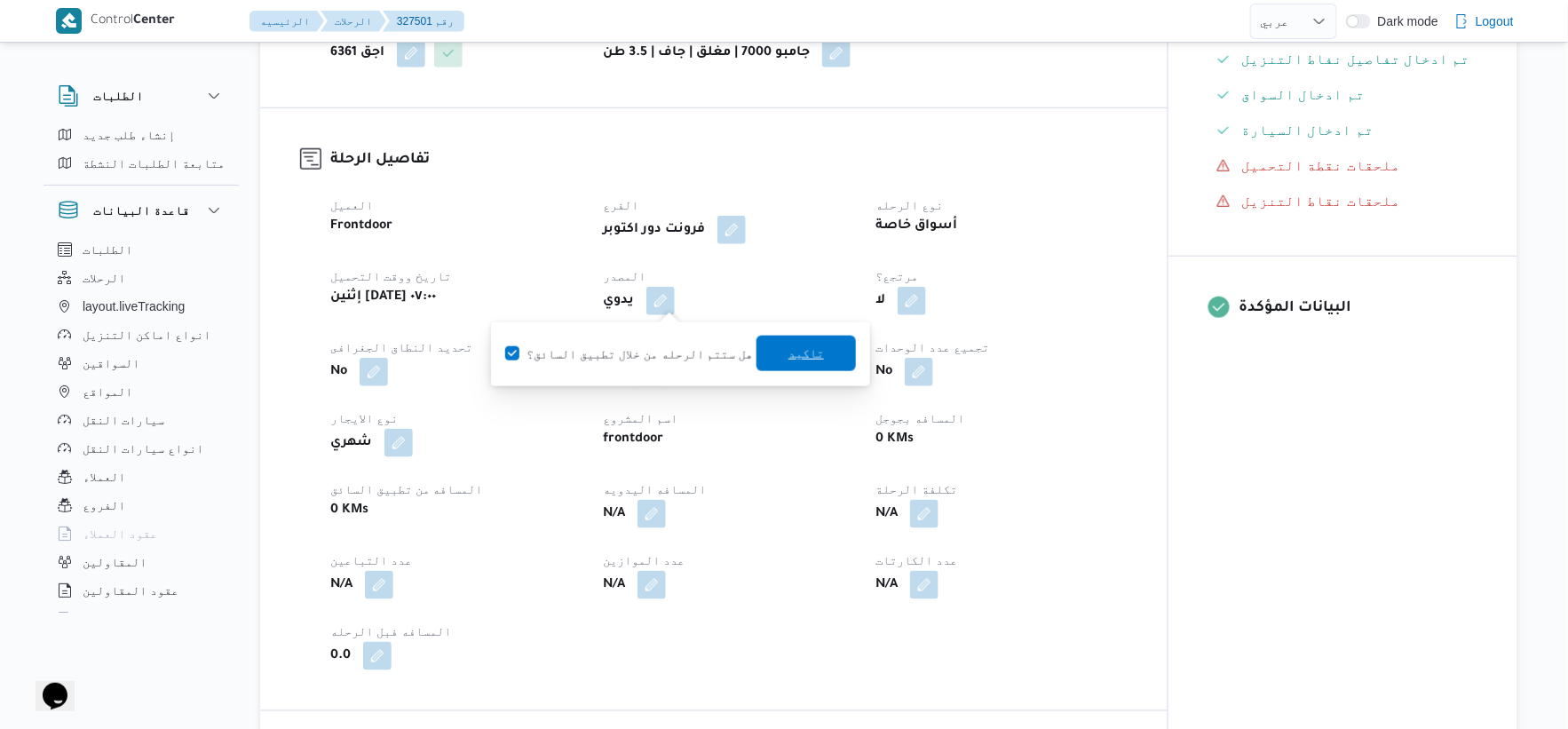 click on "تاكيد" at bounding box center [806, 353] 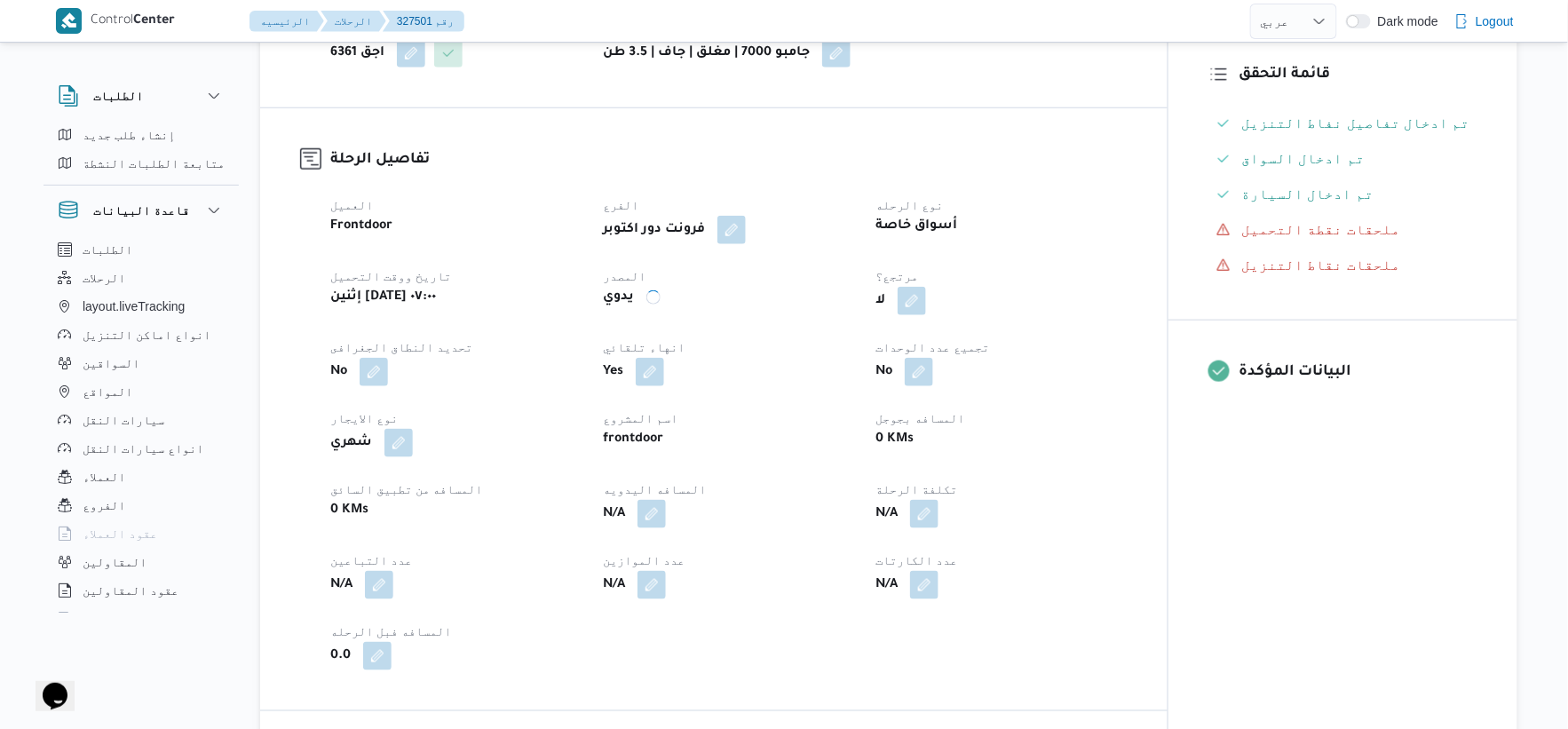 scroll, scrollTop: 0, scrollLeft: 0, axis: both 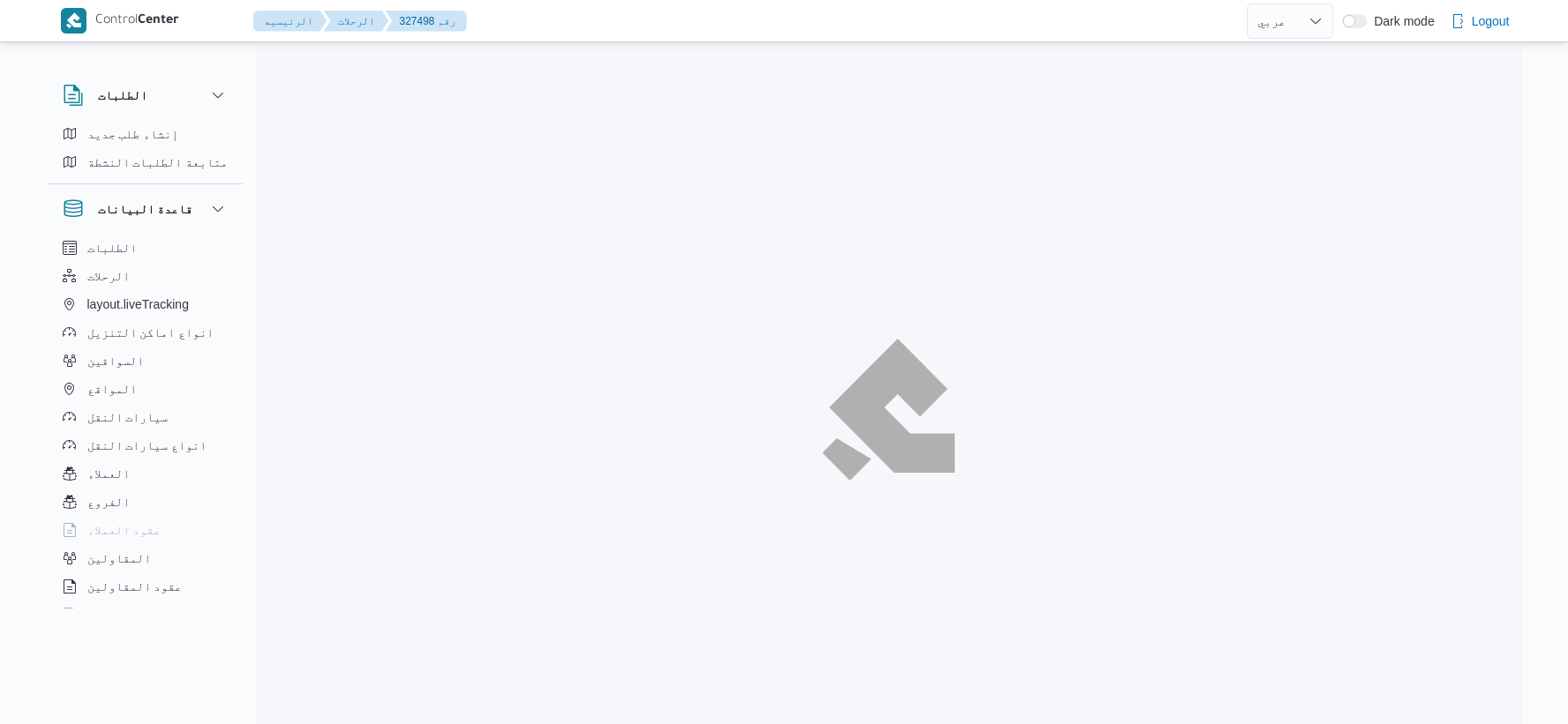 select on "ar" 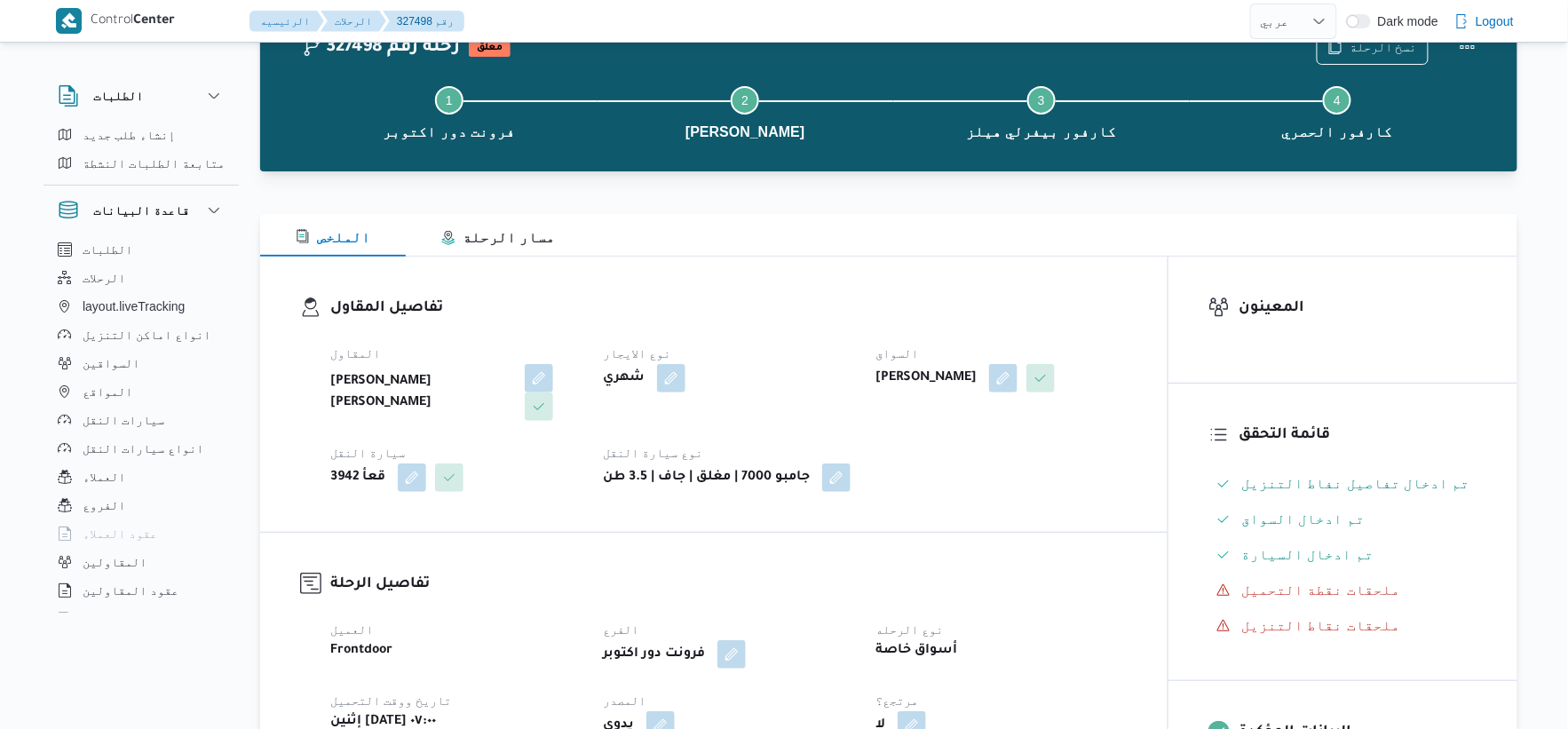 scroll, scrollTop: 493, scrollLeft: 0, axis: vertical 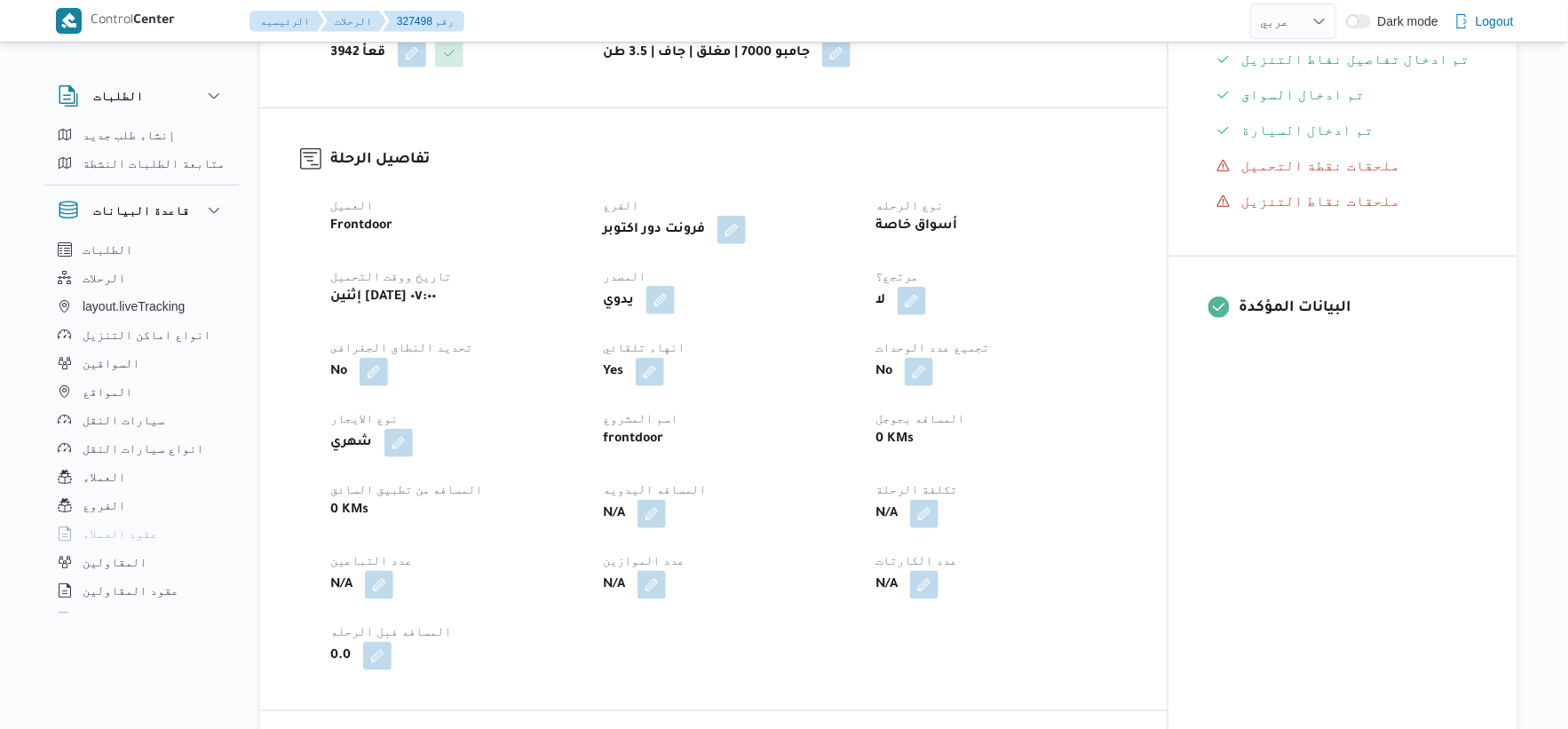 click at bounding box center [661, 300] 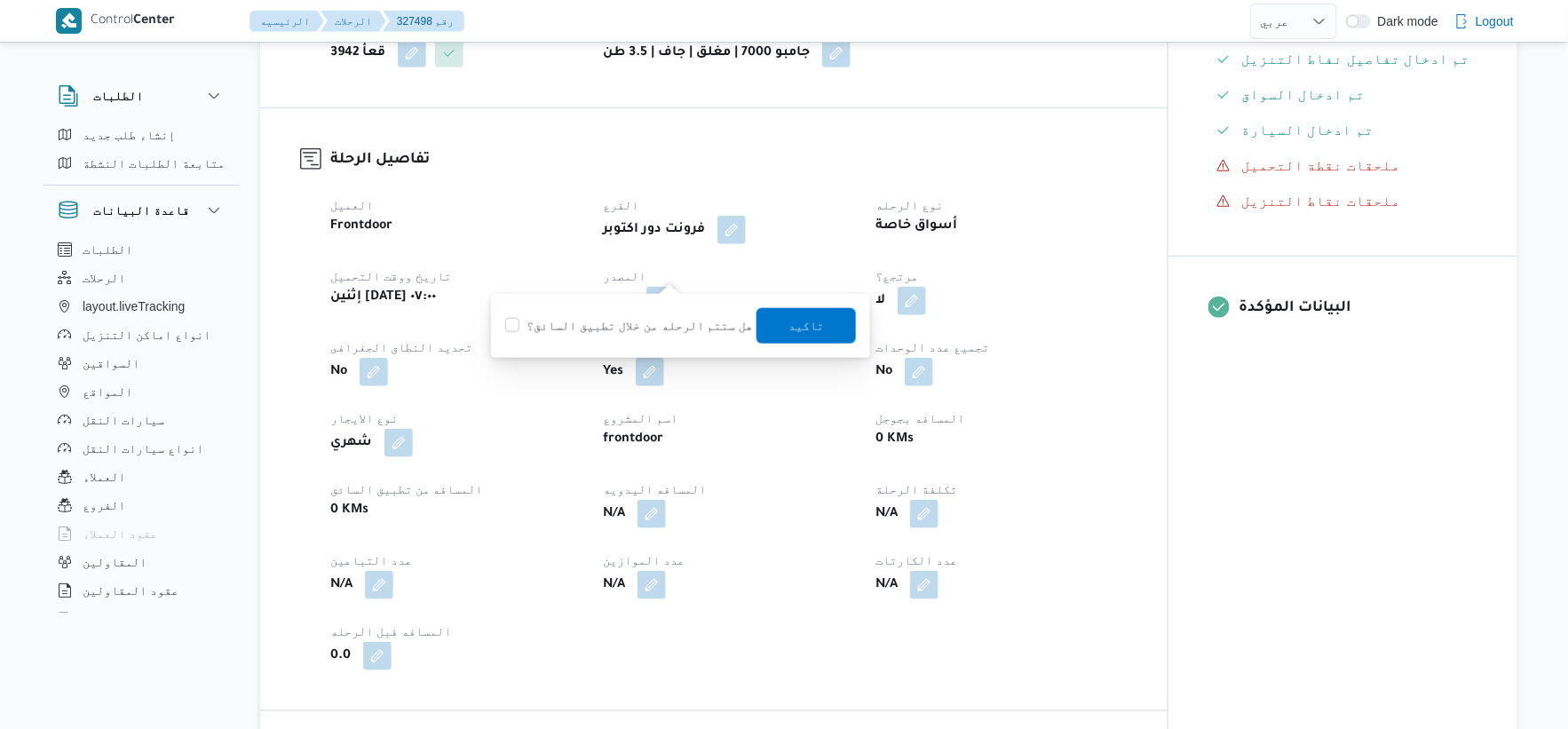 click on "هل ستتم الرحله من خلال تطبيق السائق؟" at bounding box center [629, 326] 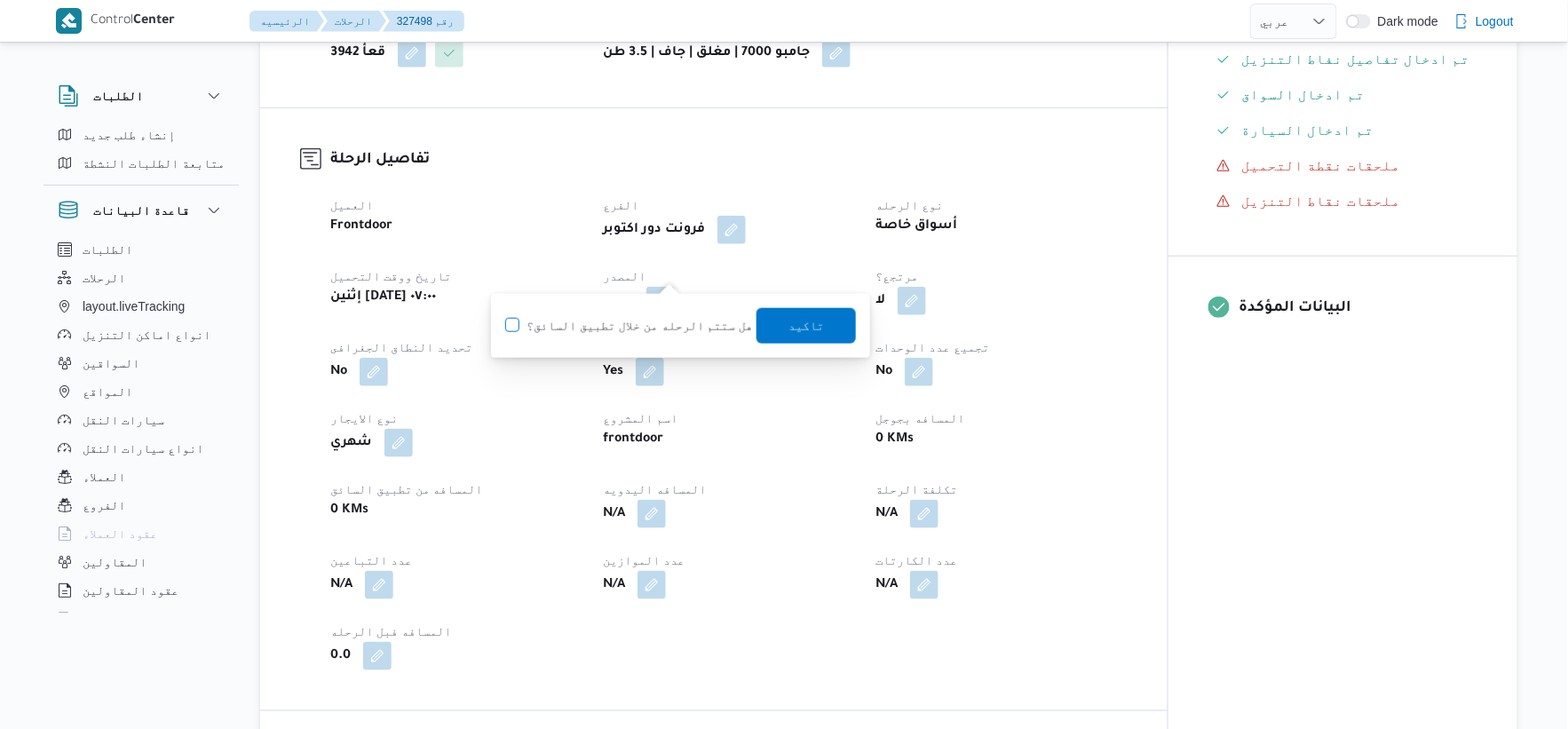 click on "هل ستتم الرحله من خلال تطبيق السائق؟" at bounding box center [-8373, 315] 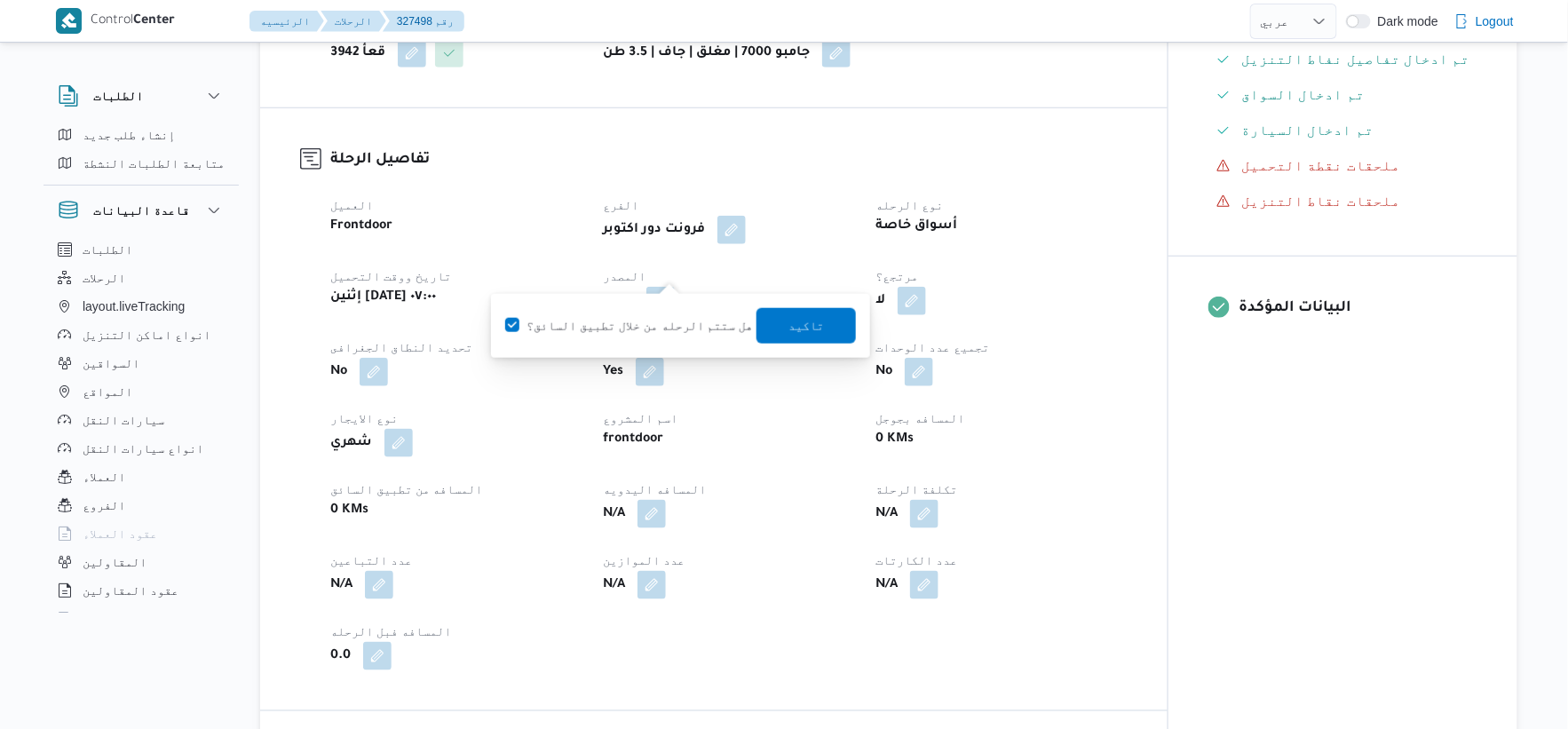 checkbox on "true" 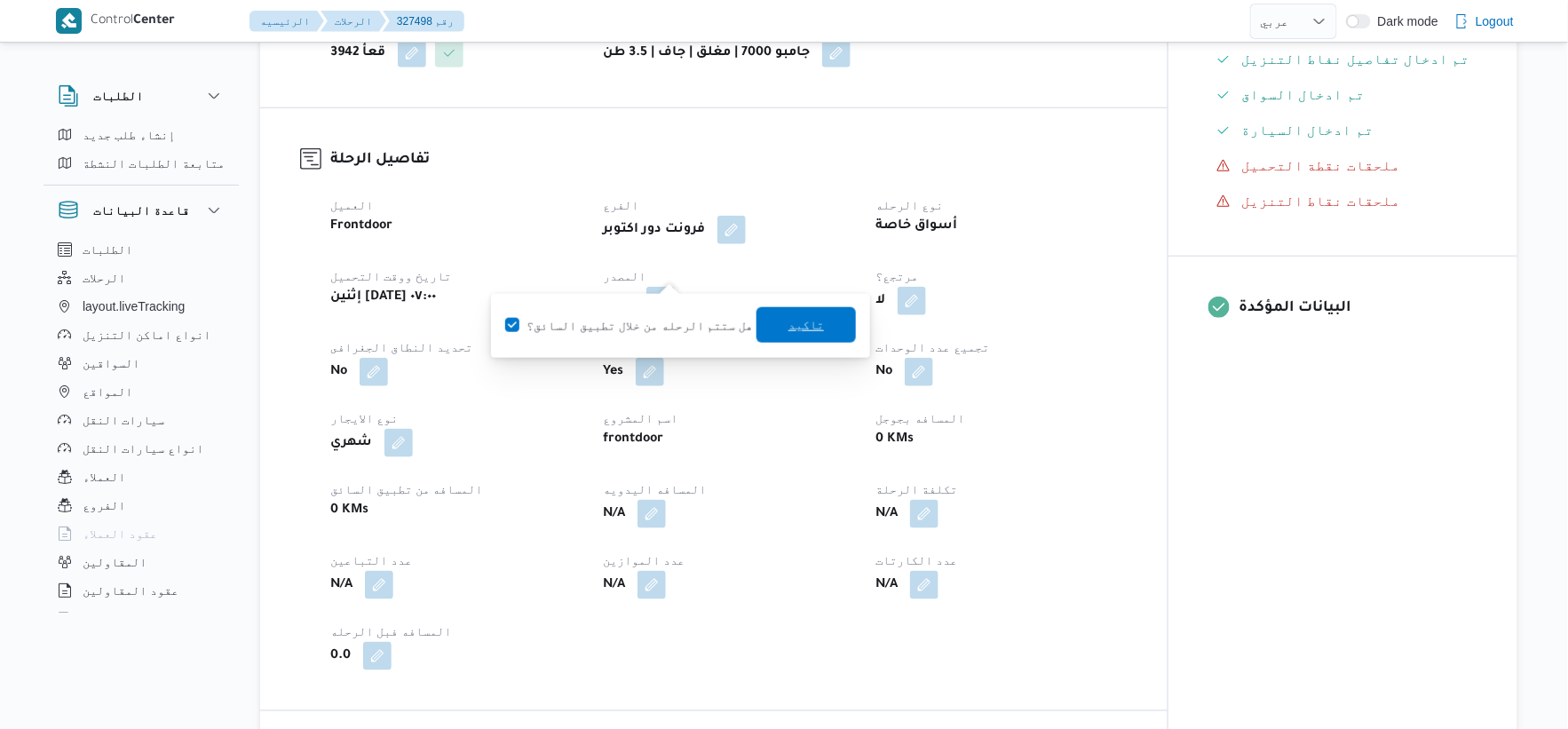 click on "تاكيد" at bounding box center (806, 325) 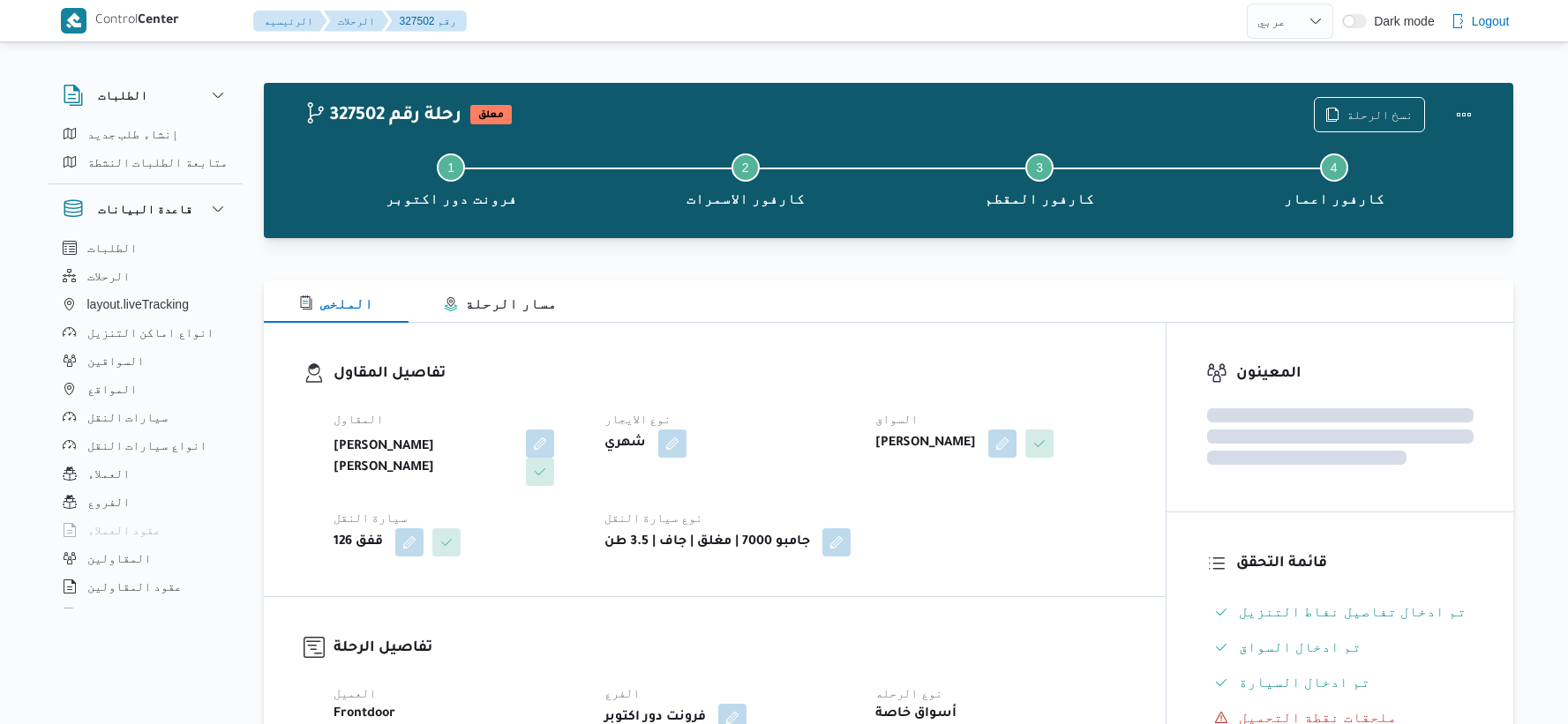 select on "ar" 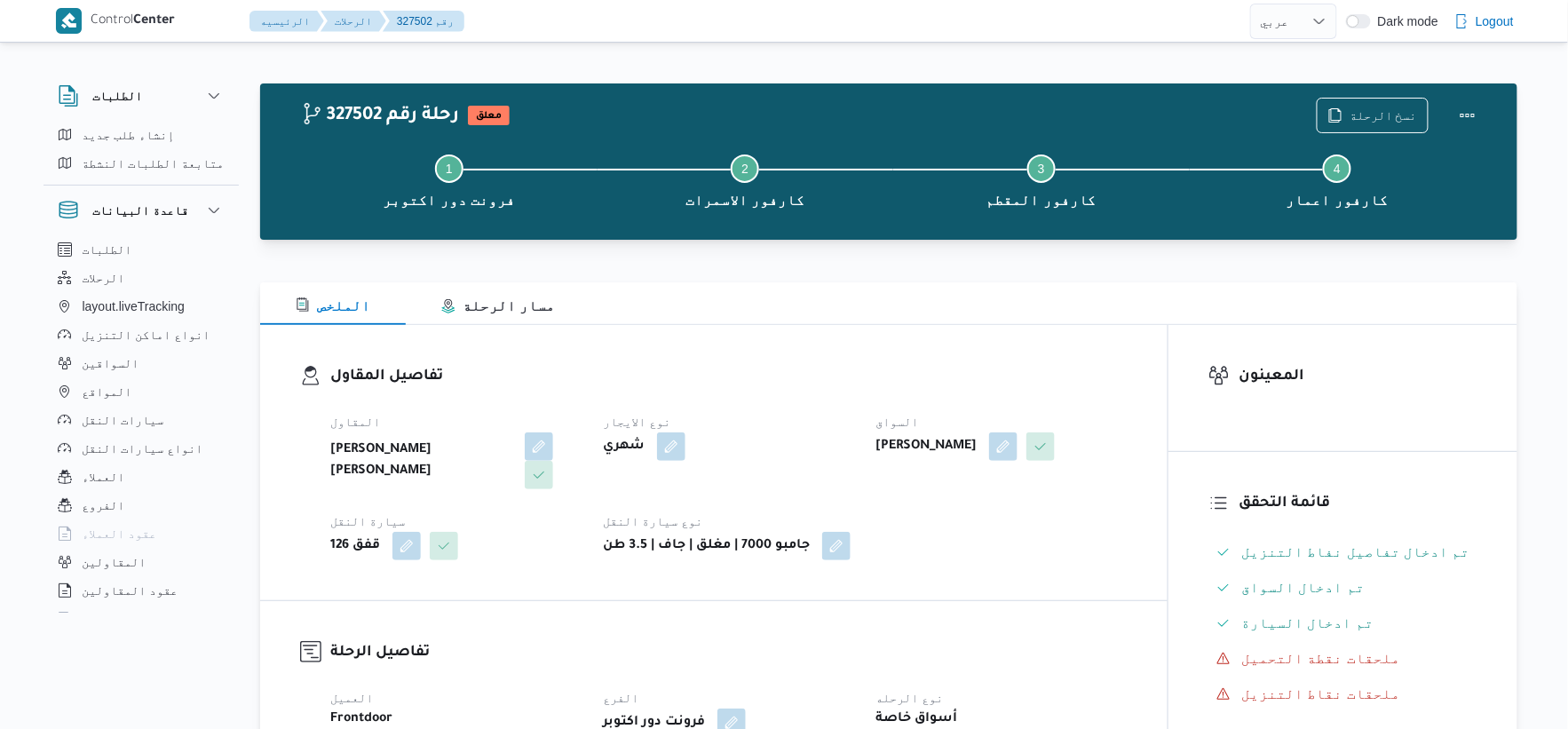 scroll, scrollTop: 591, scrollLeft: 0, axis: vertical 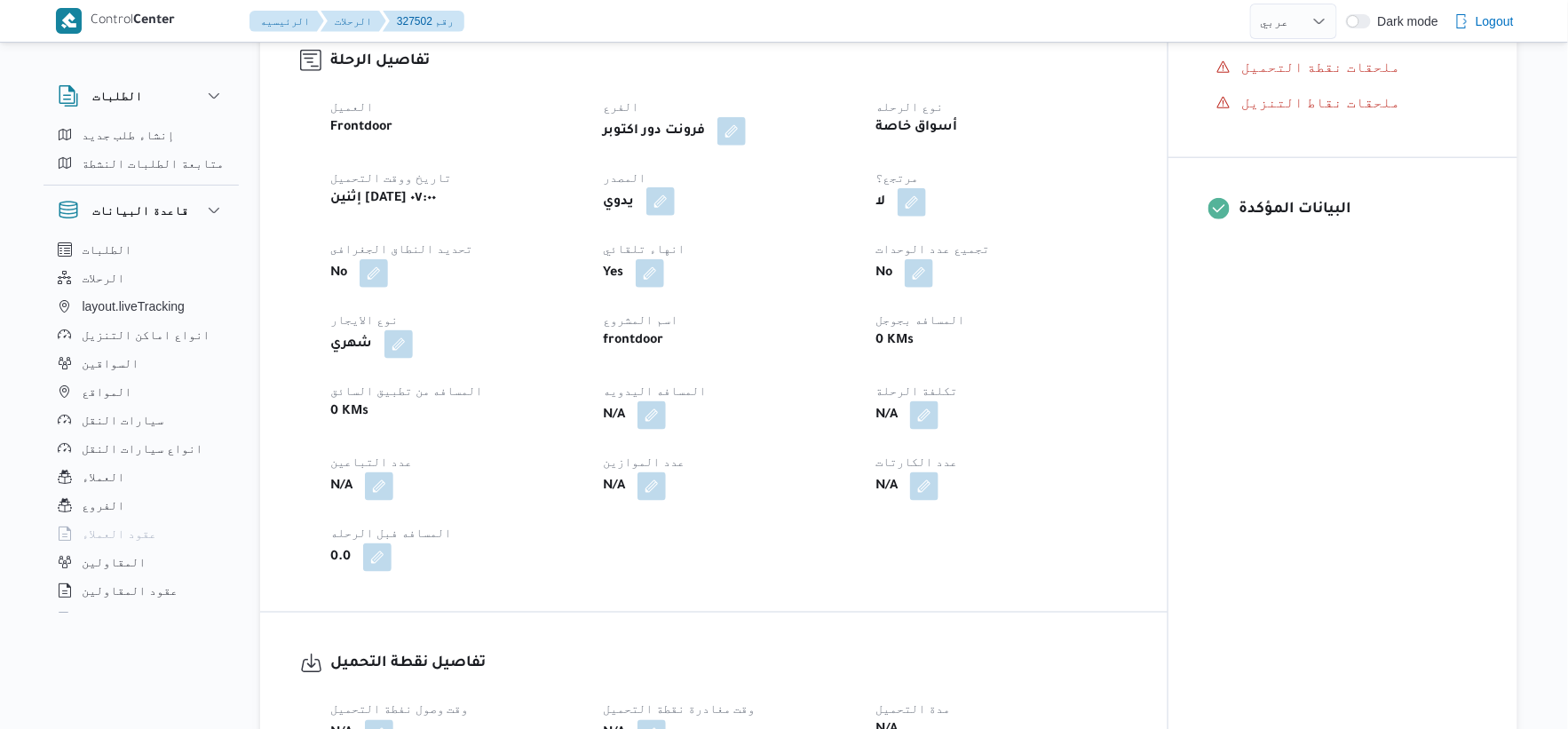 click at bounding box center (661, 202) 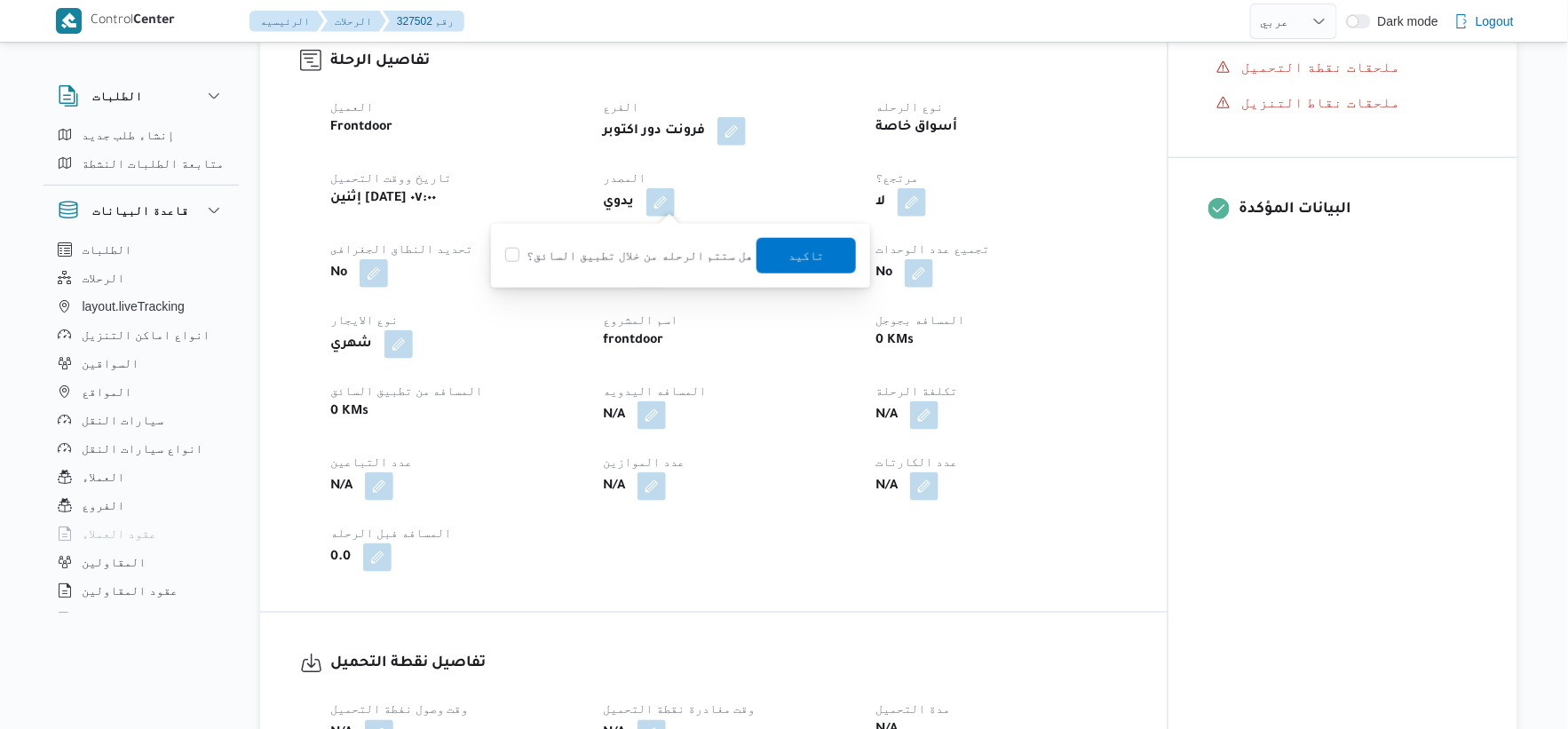 click on "هل ستتم الرحله من خلال تطبيق السائق؟" at bounding box center (629, 256) 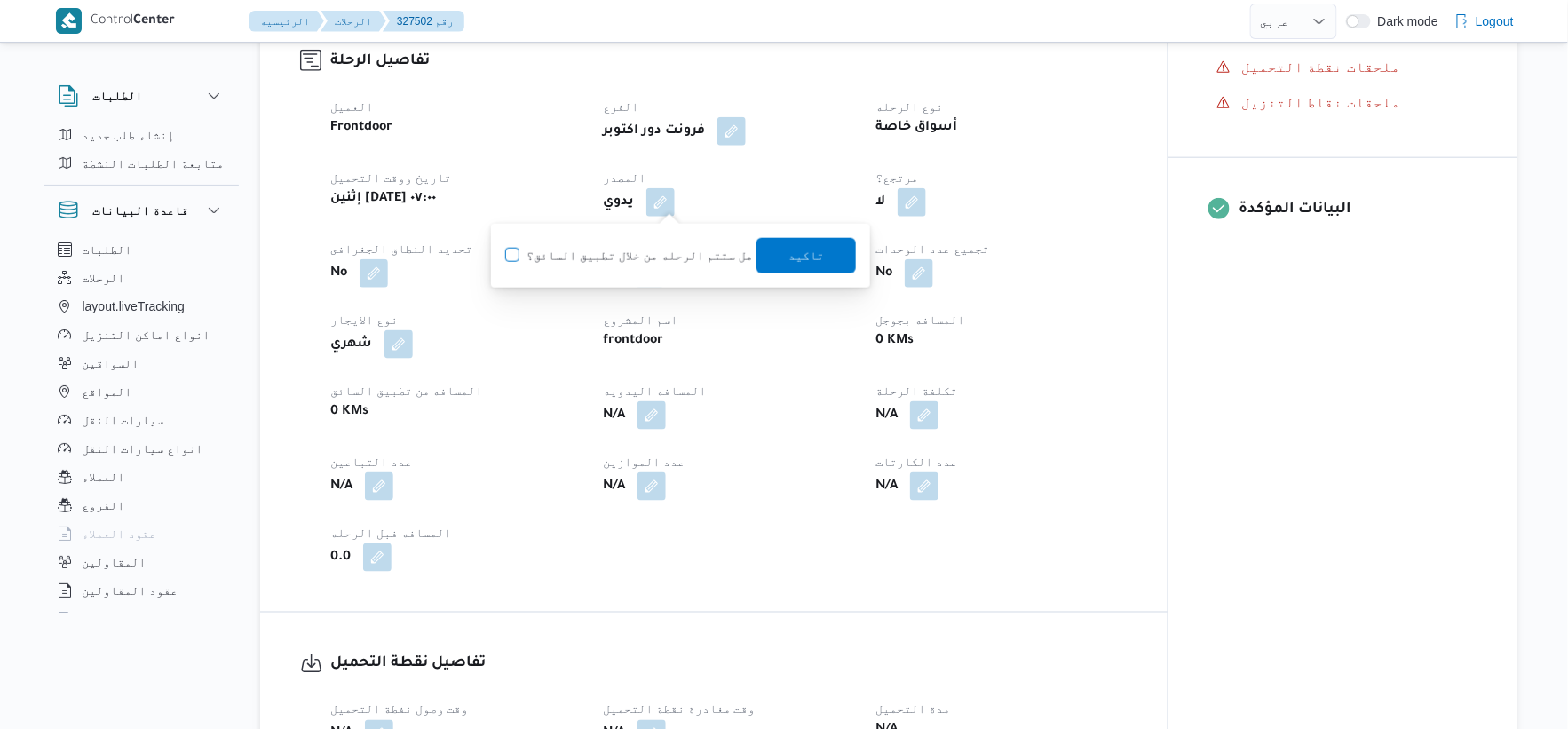 click on "هل ستتم الرحله من خلال تطبيق السائق؟" at bounding box center [-8373, 245] 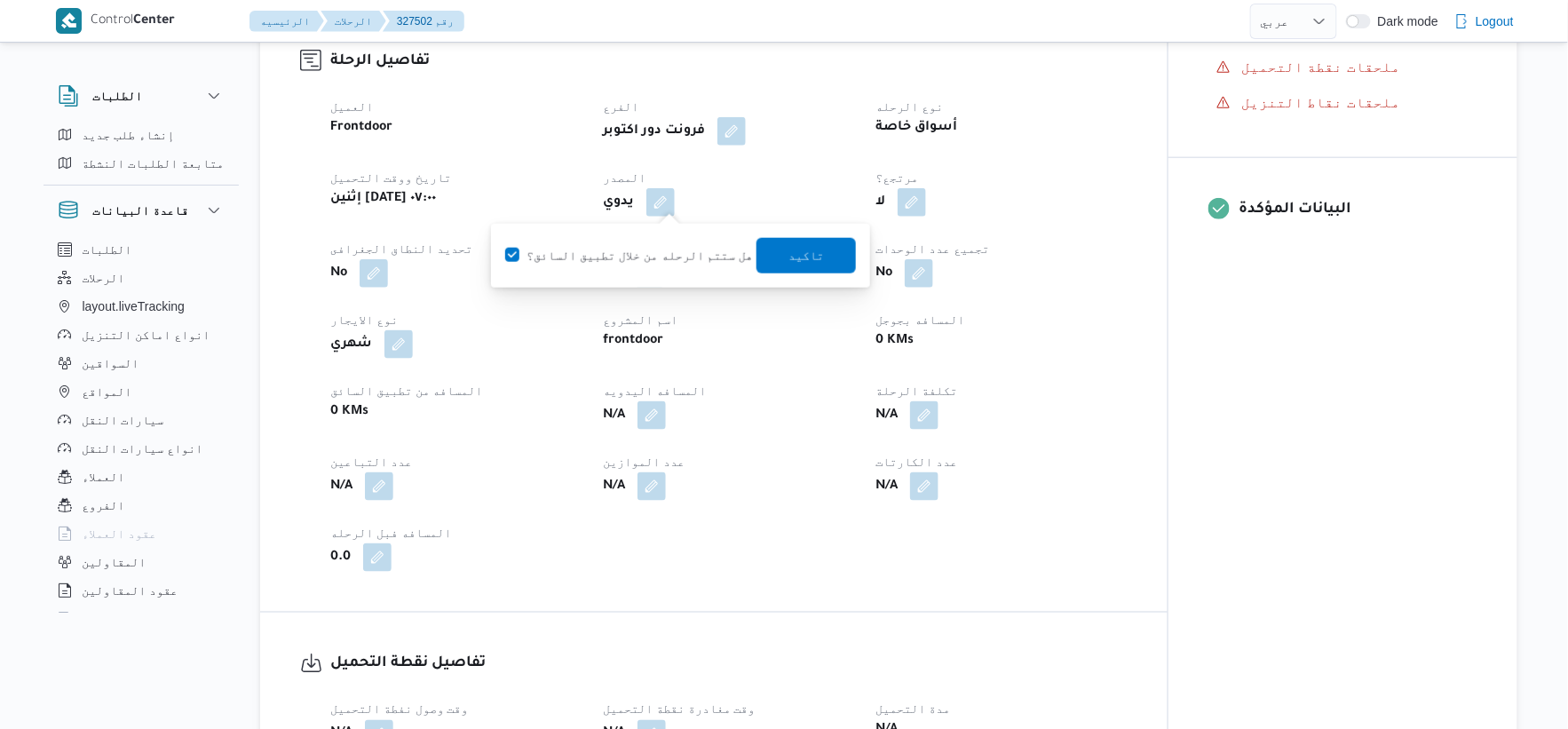 checkbox on "true" 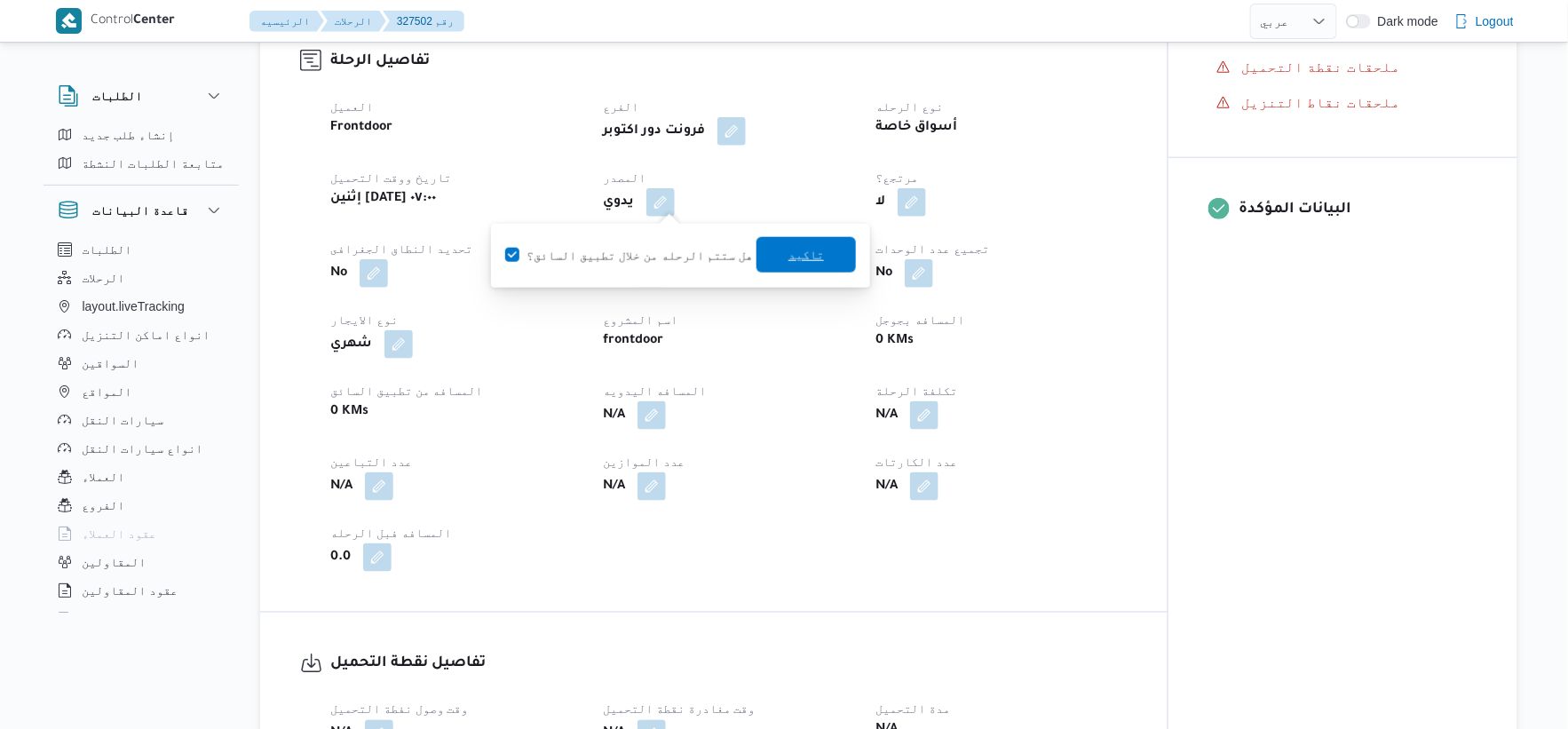 click on "تاكيد" at bounding box center [806, 255] 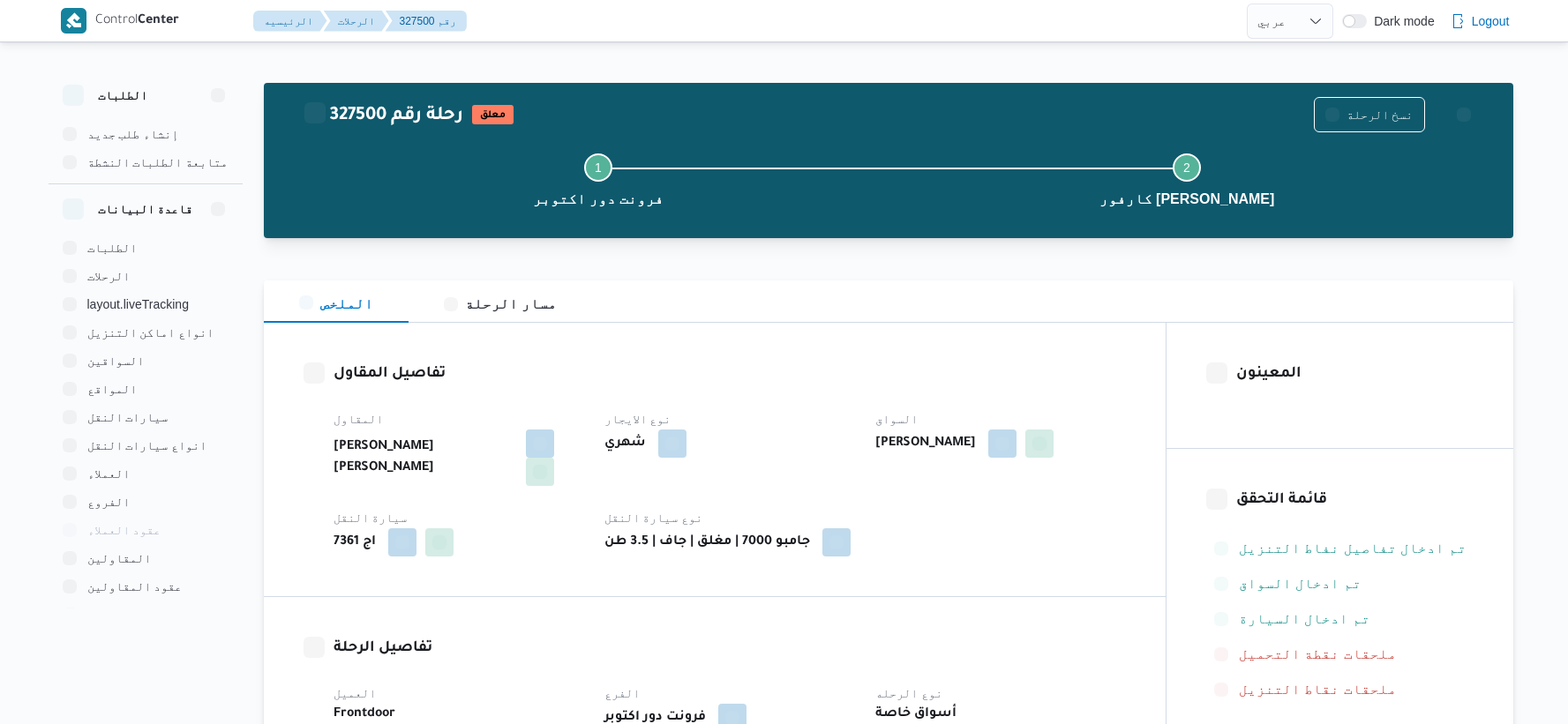 select on "ar" 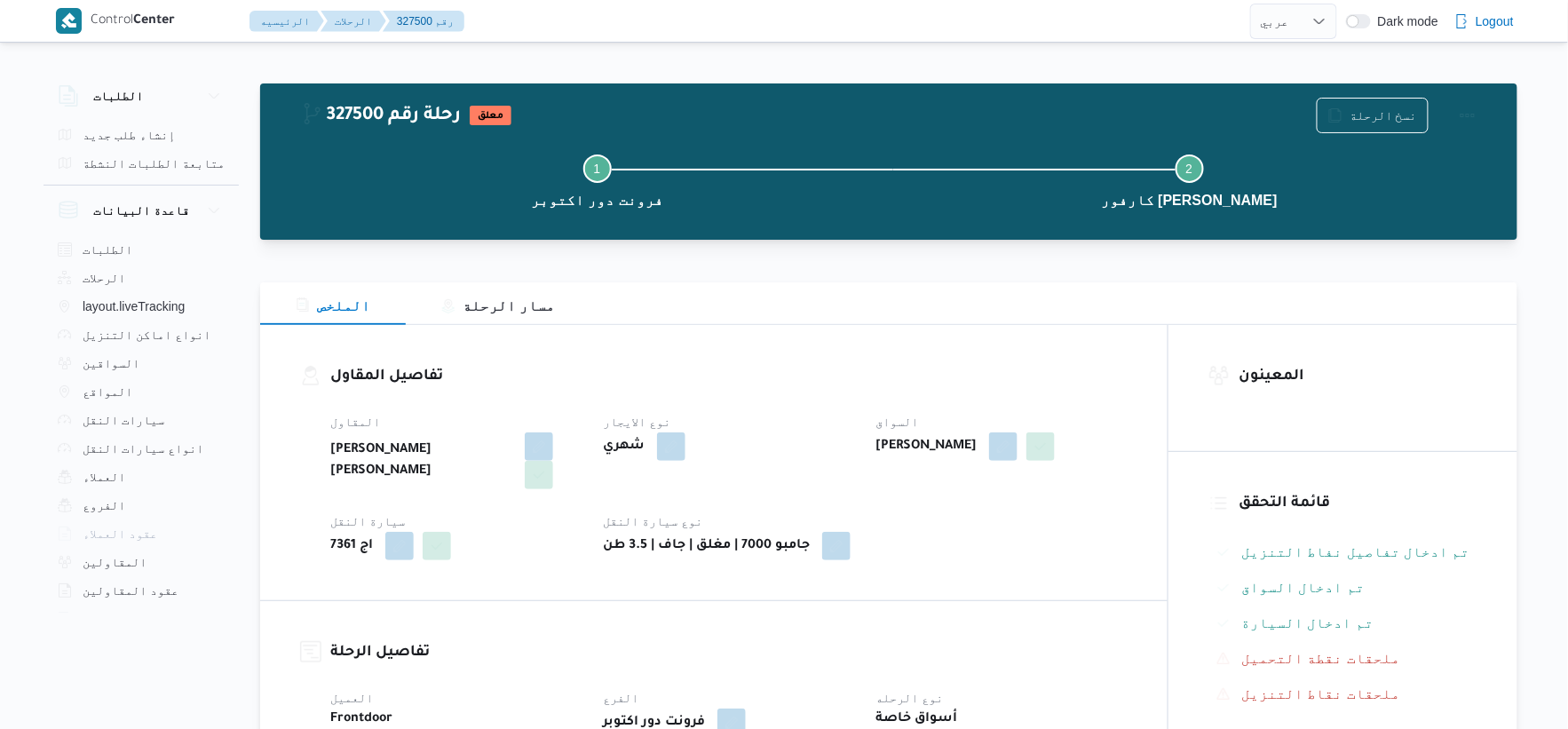 scroll, scrollTop: 493, scrollLeft: 0, axis: vertical 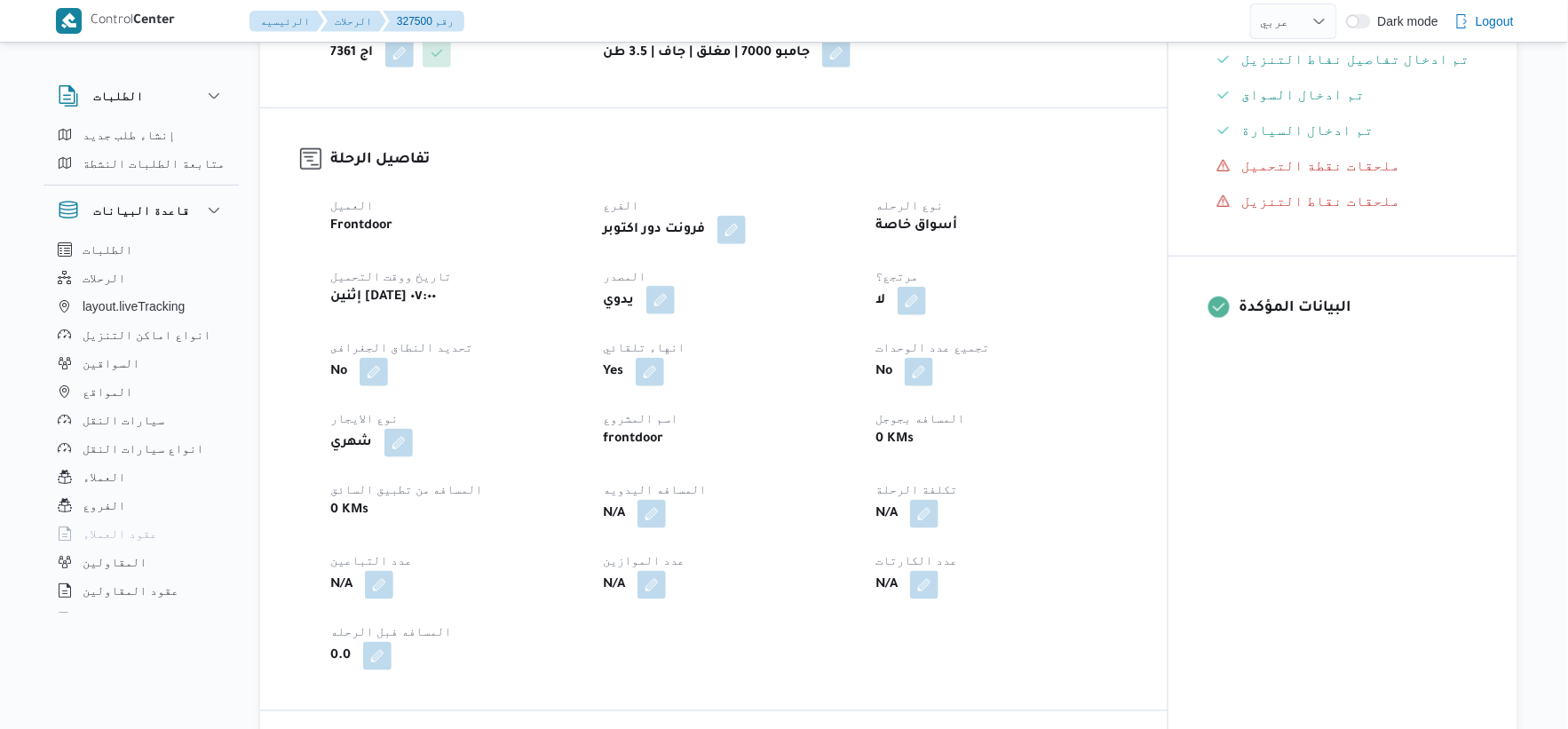 click at bounding box center (661, 300) 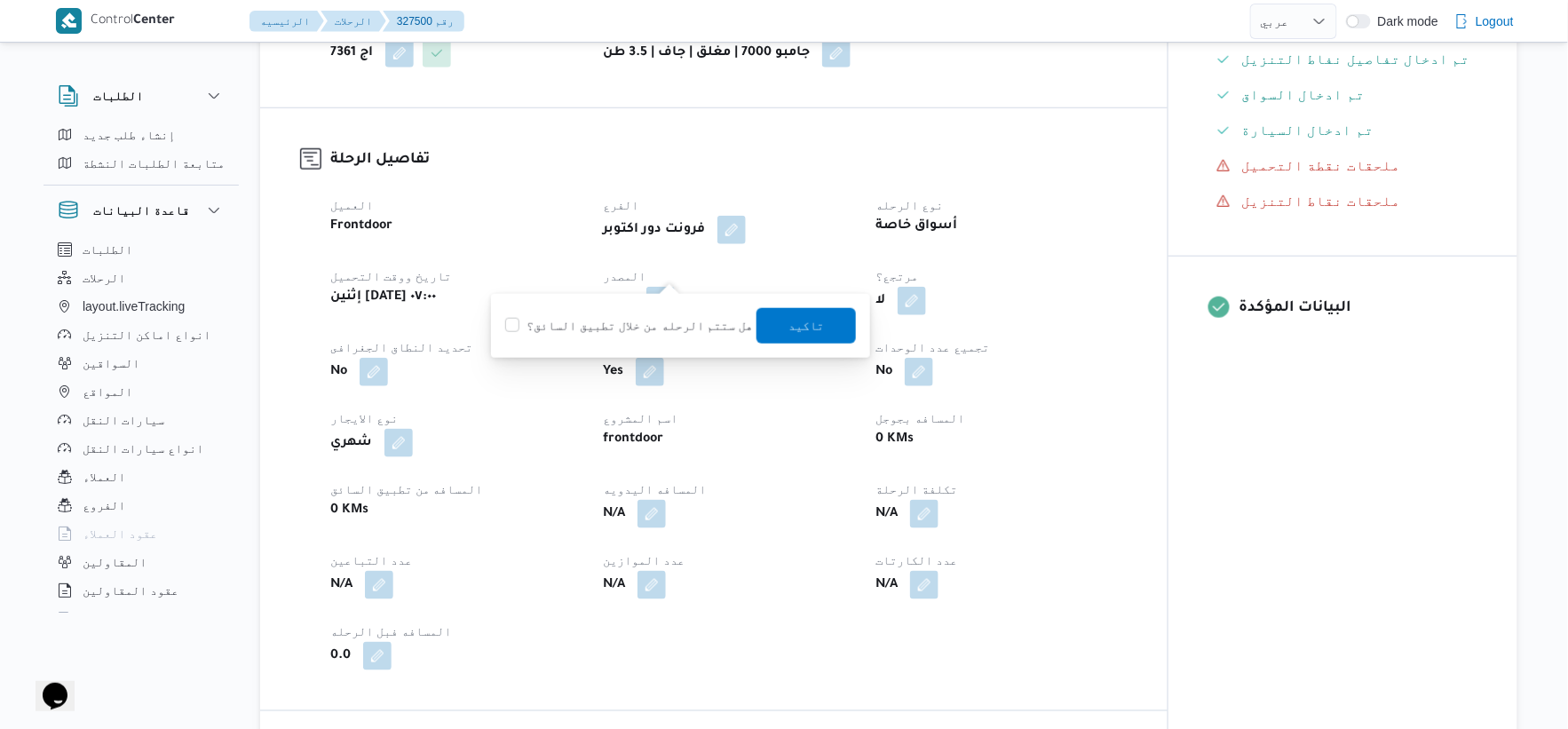 scroll, scrollTop: 0, scrollLeft: 0, axis: both 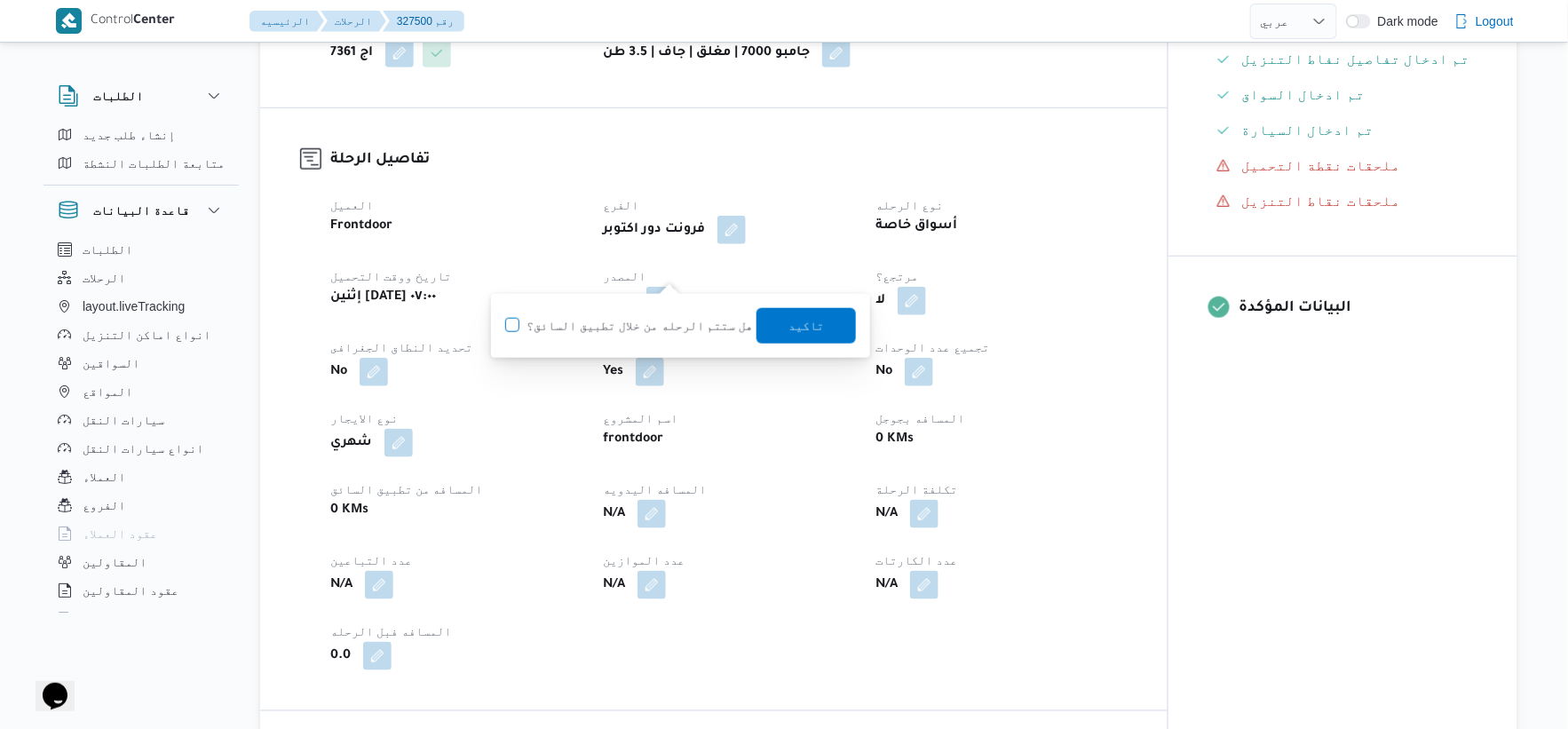 click on "هل ستتم الرحله من خلال تطبيق السائق؟" at bounding box center (-8373, 315) 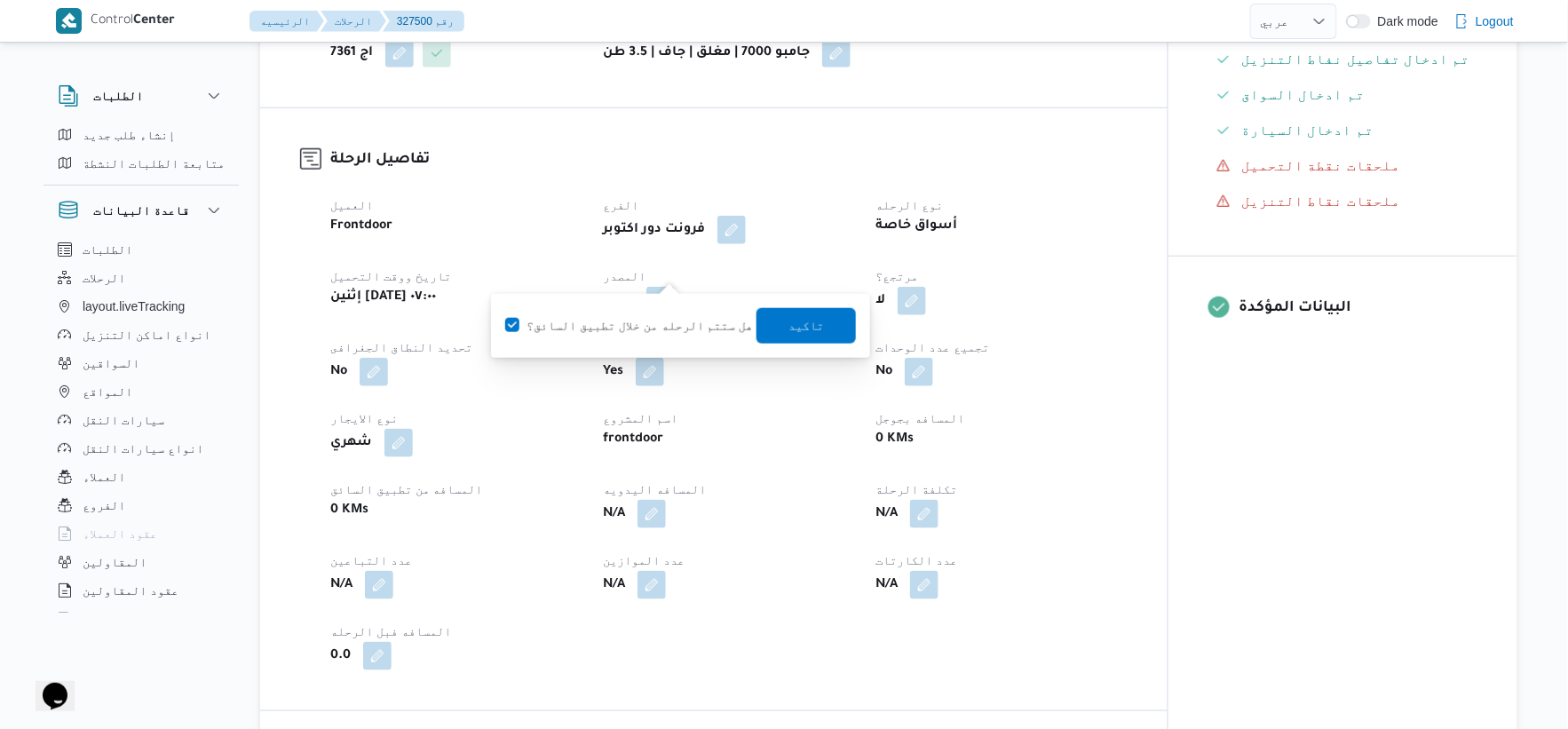 checkbox on "true" 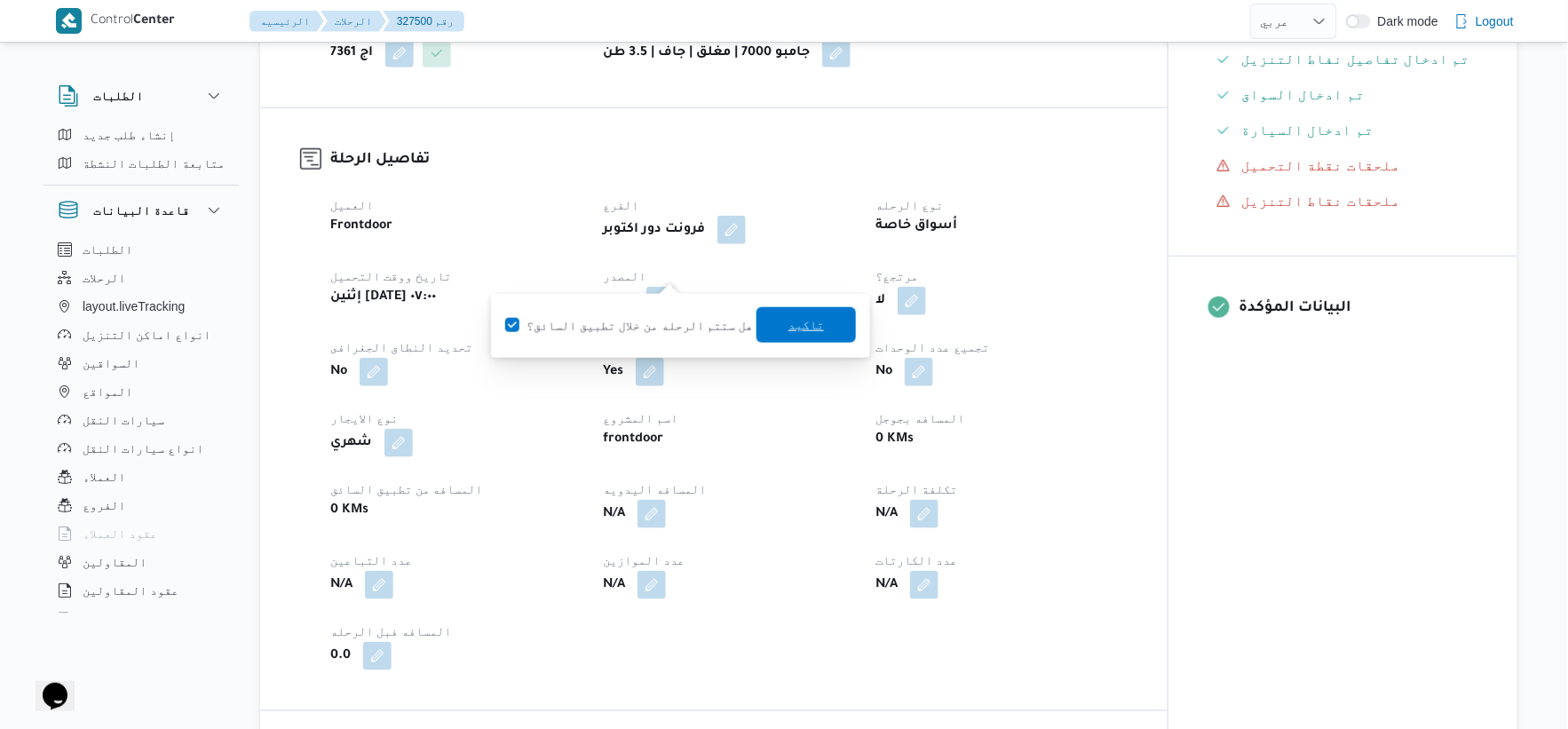 click on "تاكيد" at bounding box center [806, 325] 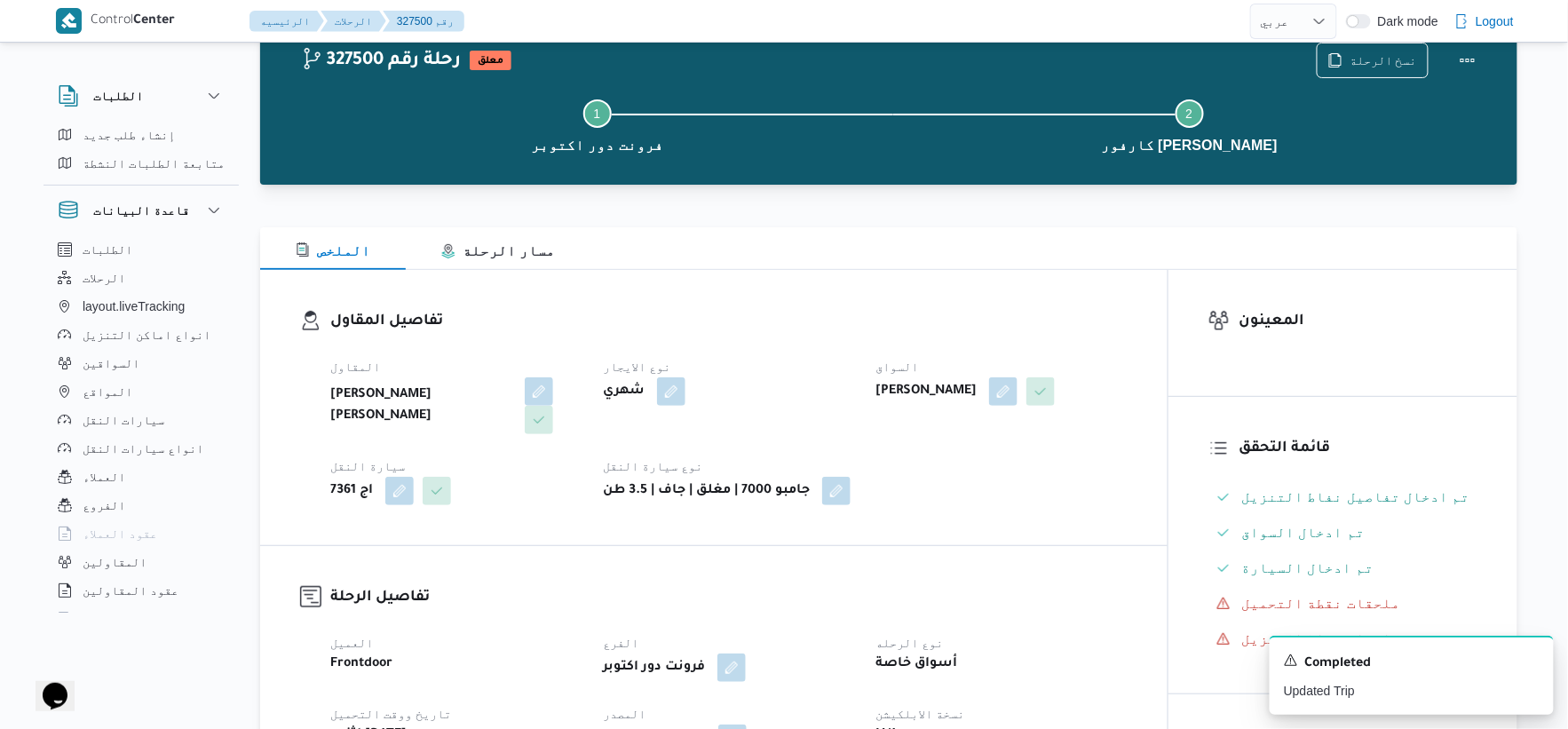 scroll, scrollTop: 0, scrollLeft: 0, axis: both 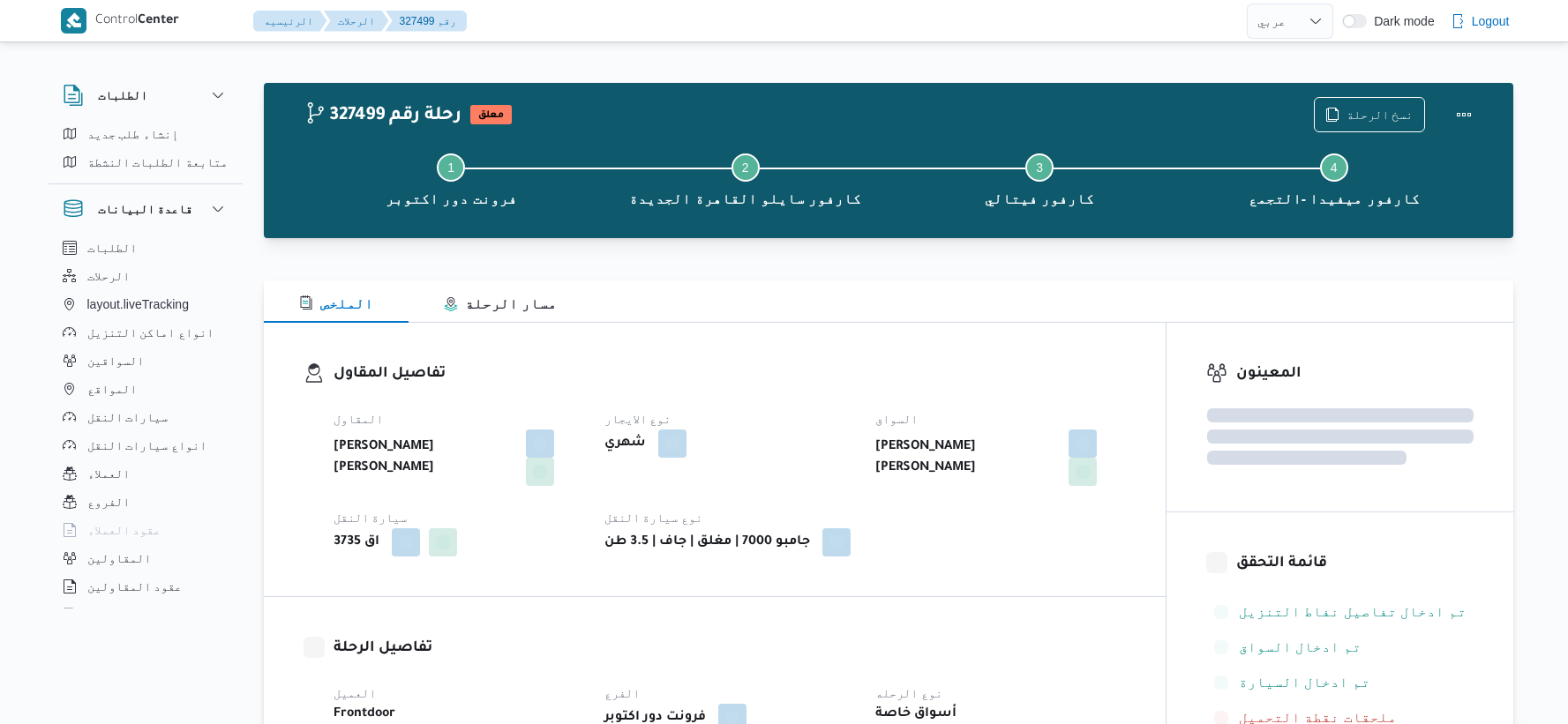 select on "ar" 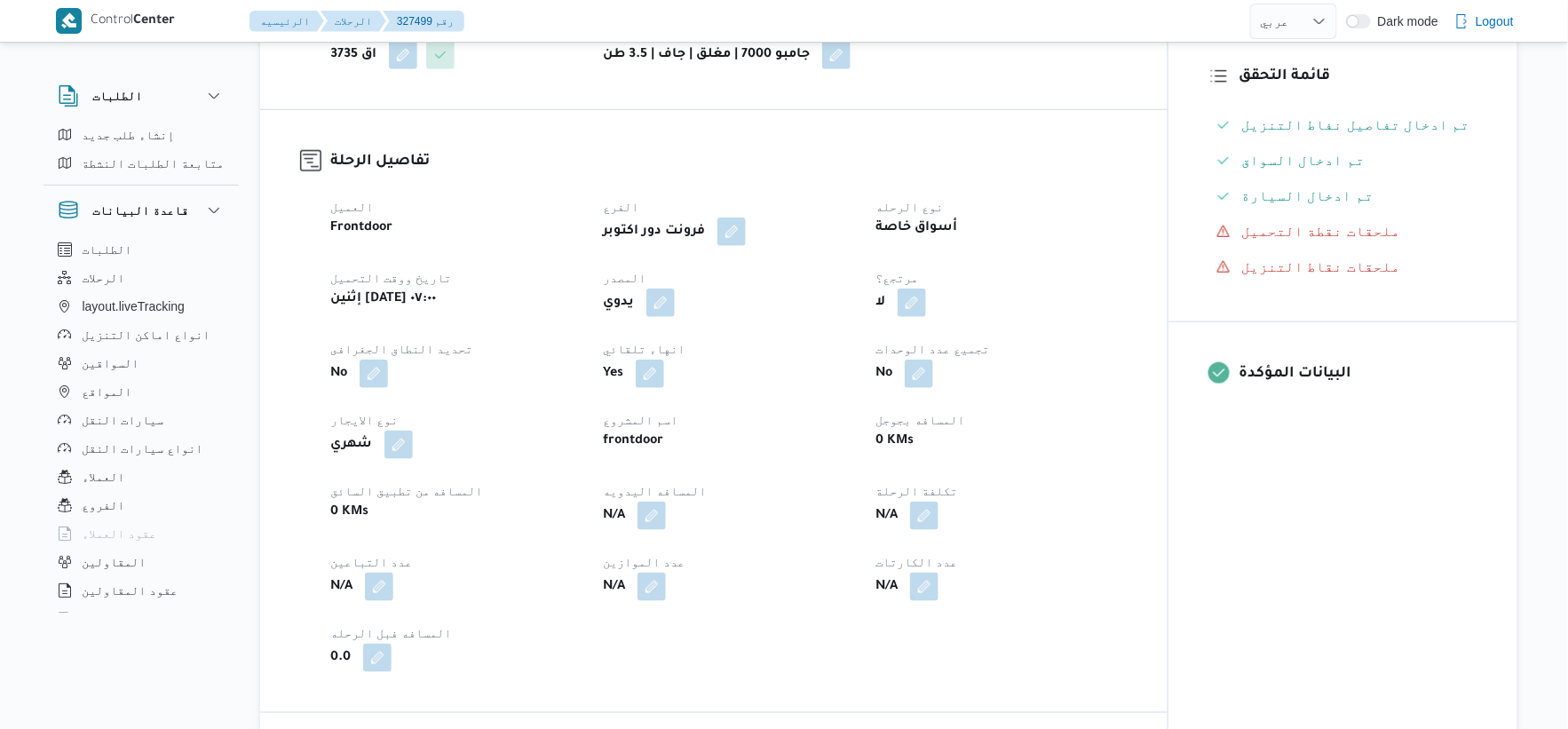 scroll, scrollTop: 591, scrollLeft: 0, axis: vertical 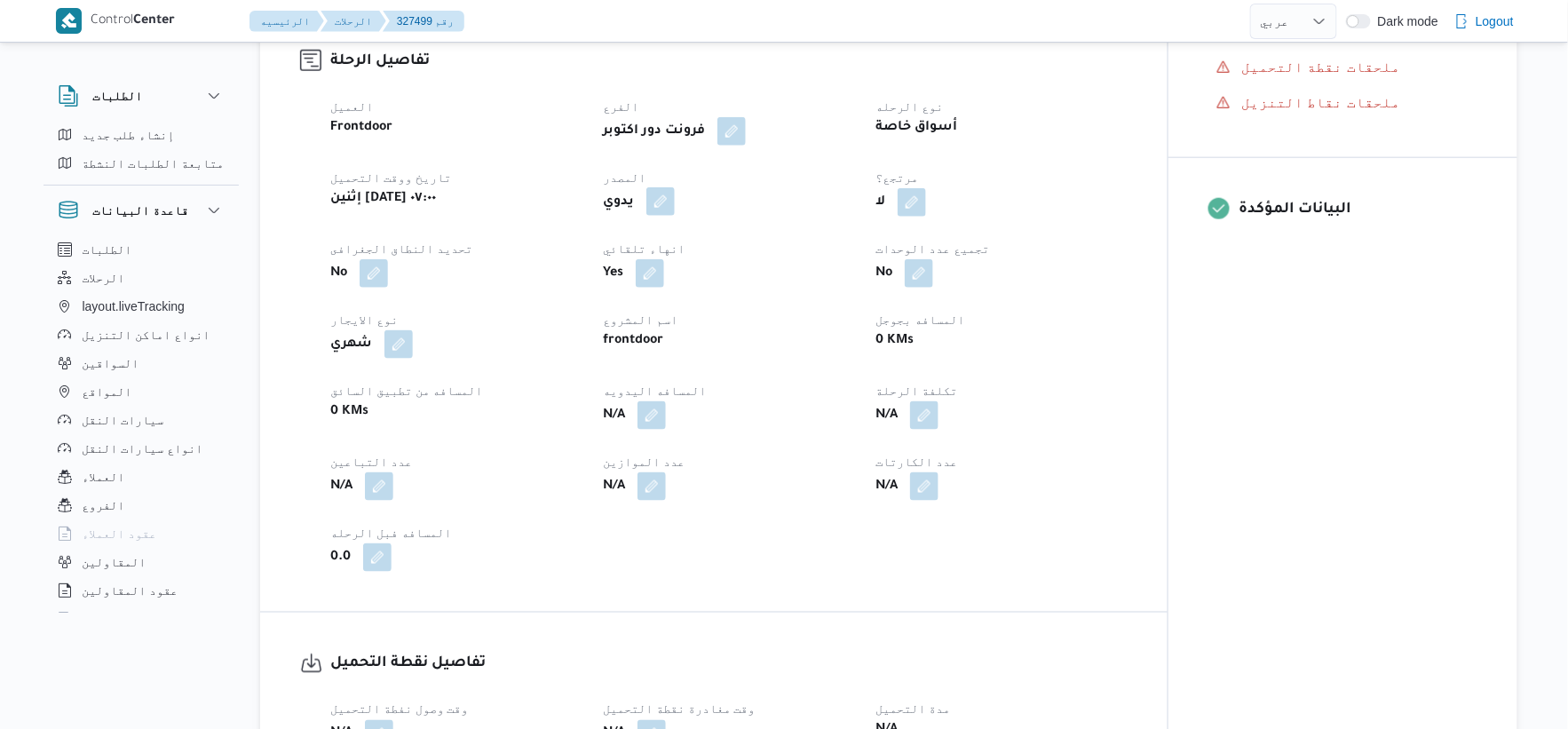 click at bounding box center [661, 202] 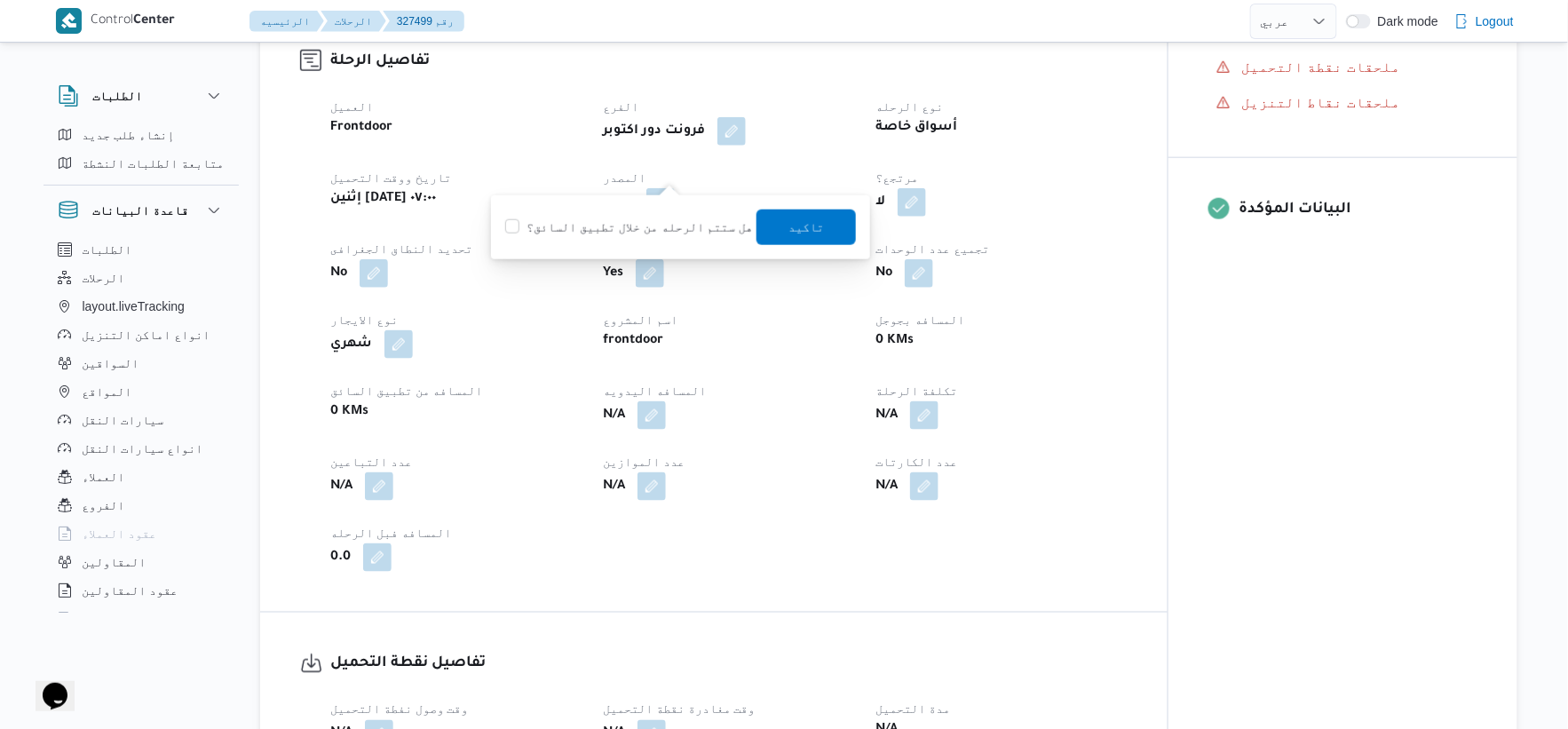 scroll, scrollTop: 0, scrollLeft: 0, axis: both 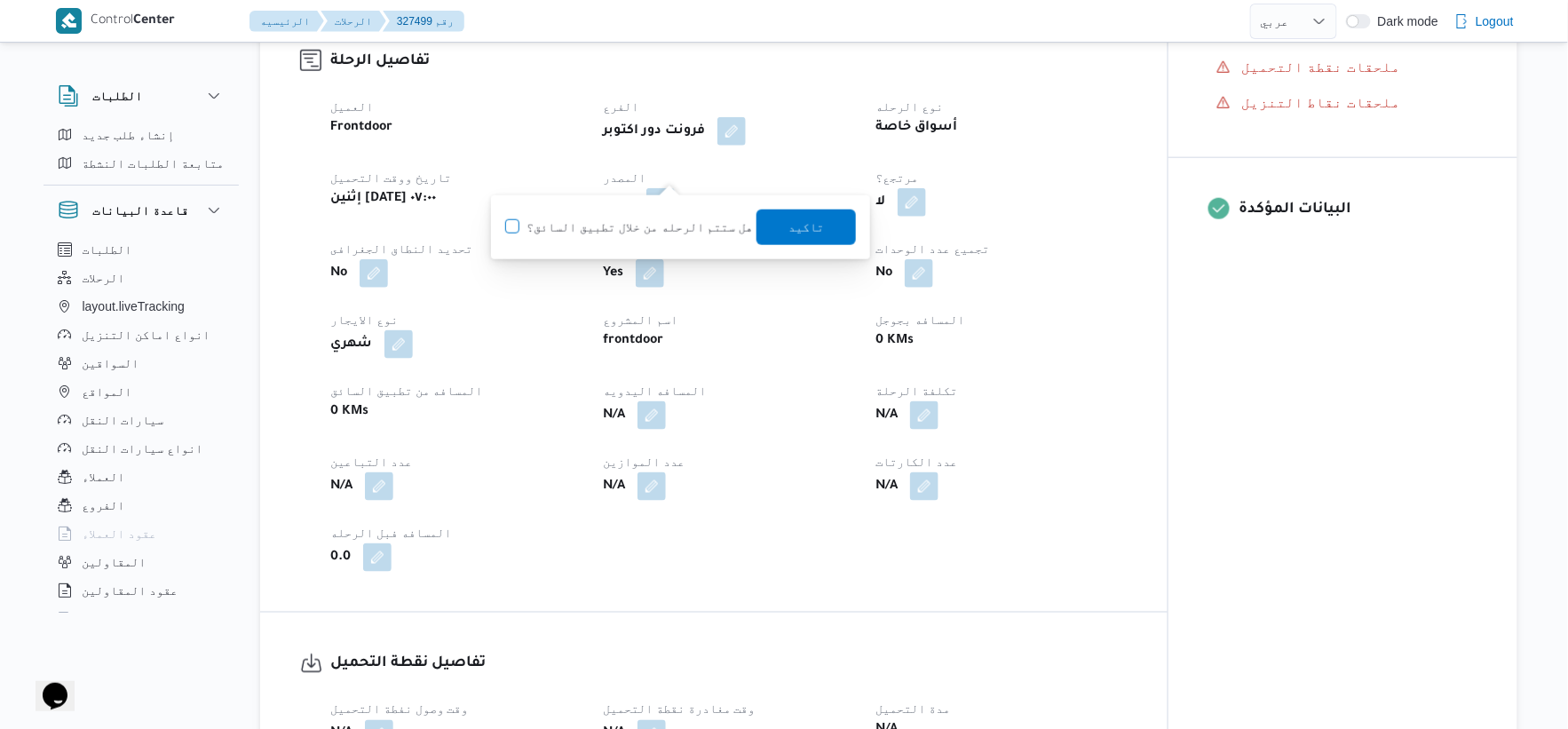 click on "هل ستتم الرحله من خلال تطبيق السائق؟" at bounding box center [-8373, 217] 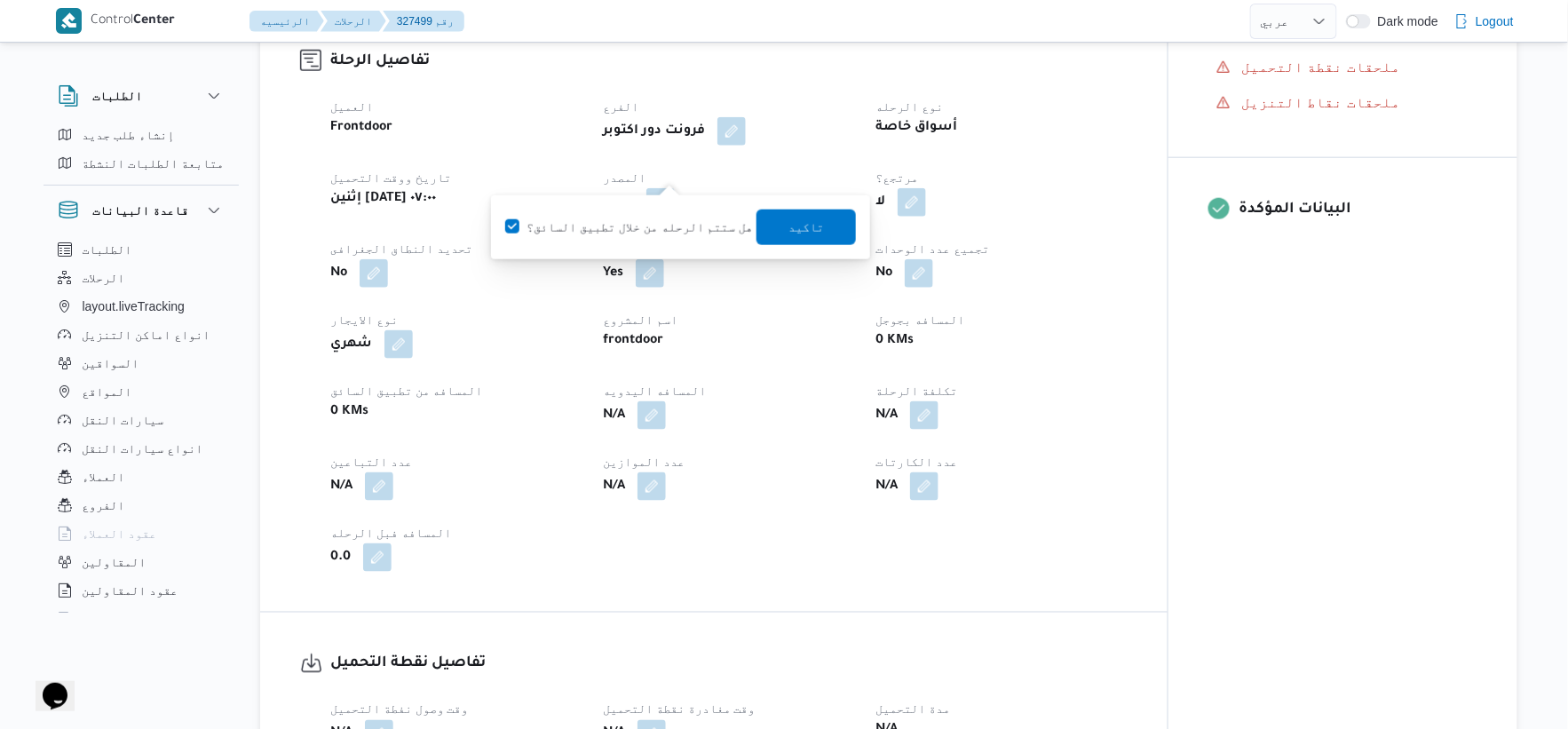 checkbox on "true" 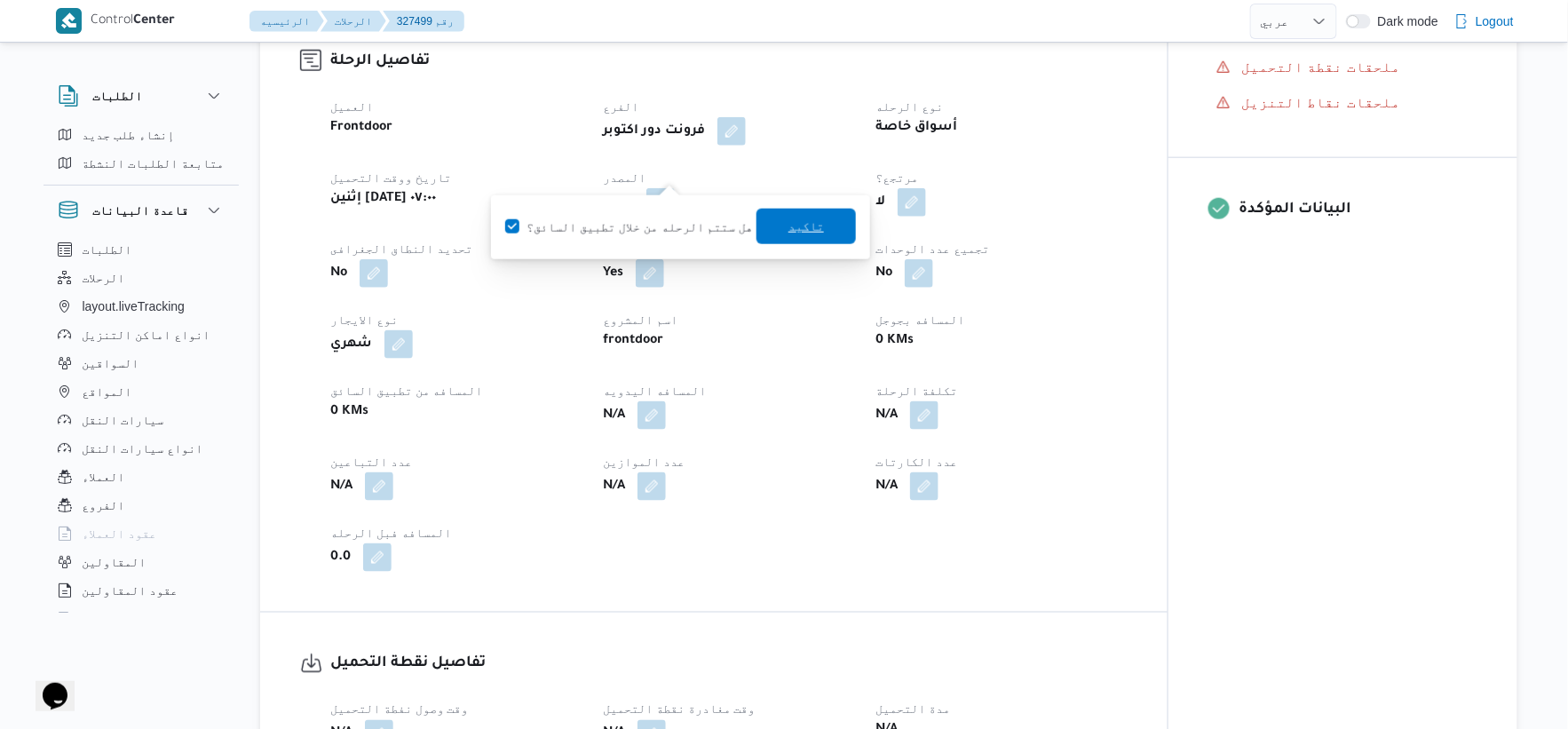 click on "تاكيد" at bounding box center (806, 226) 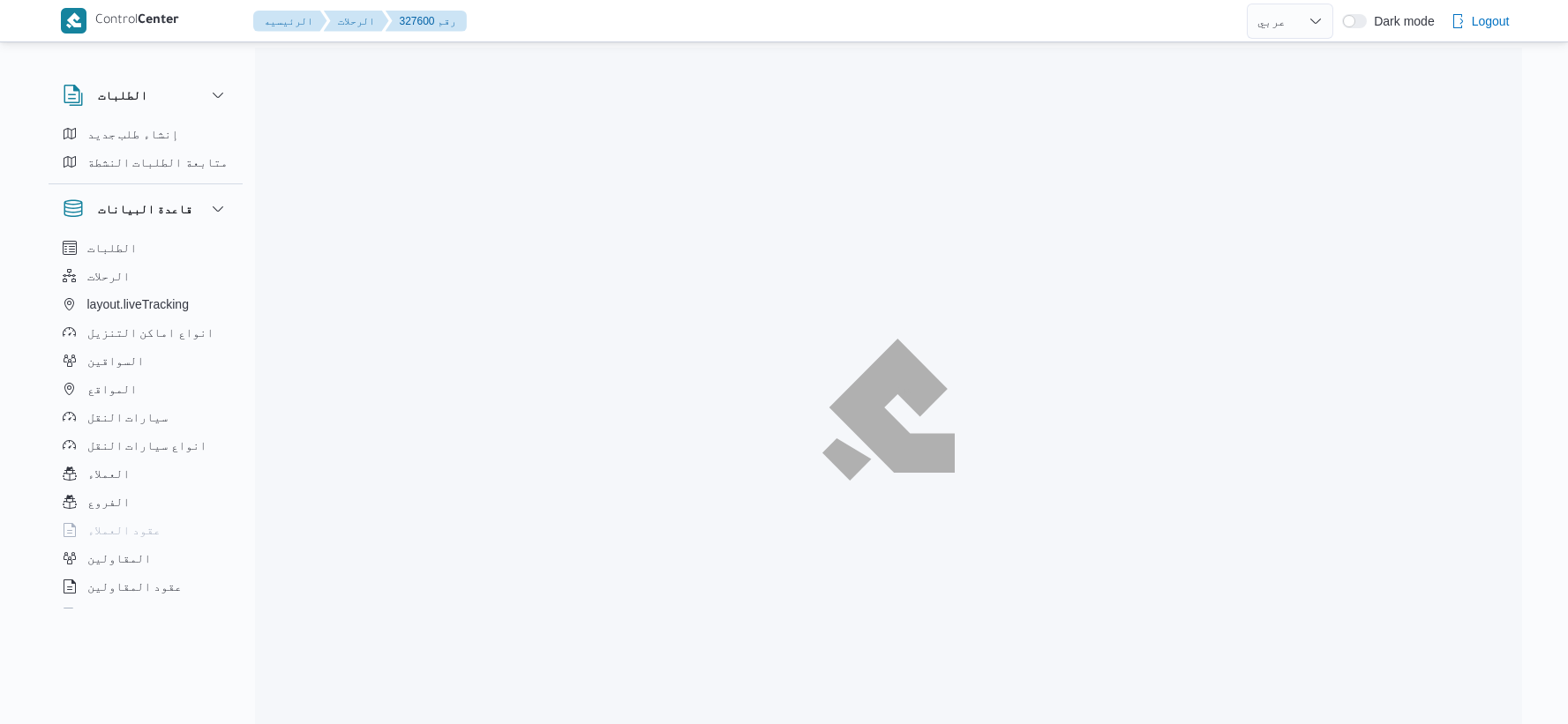 select on "ar" 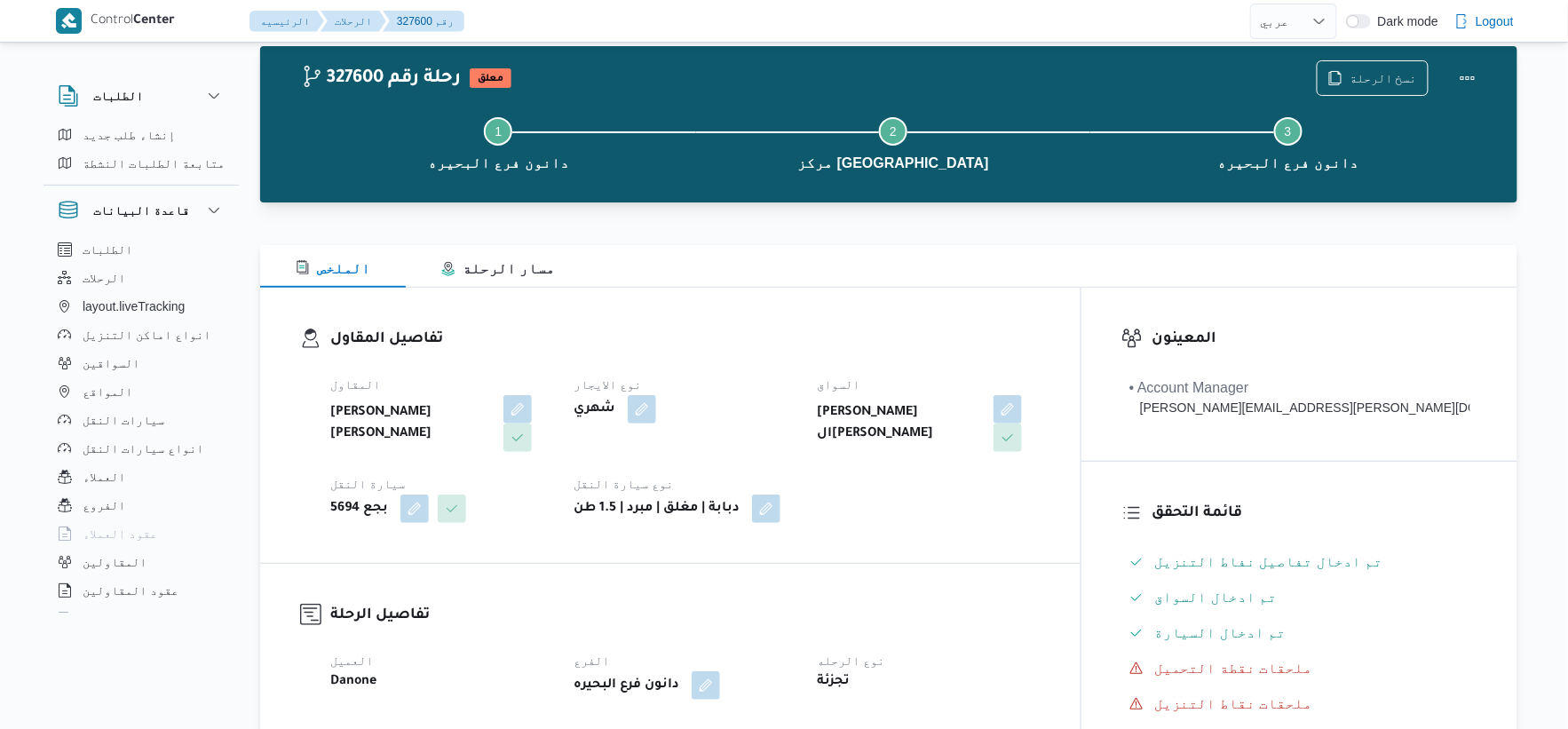 scroll, scrollTop: 591, scrollLeft: 0, axis: vertical 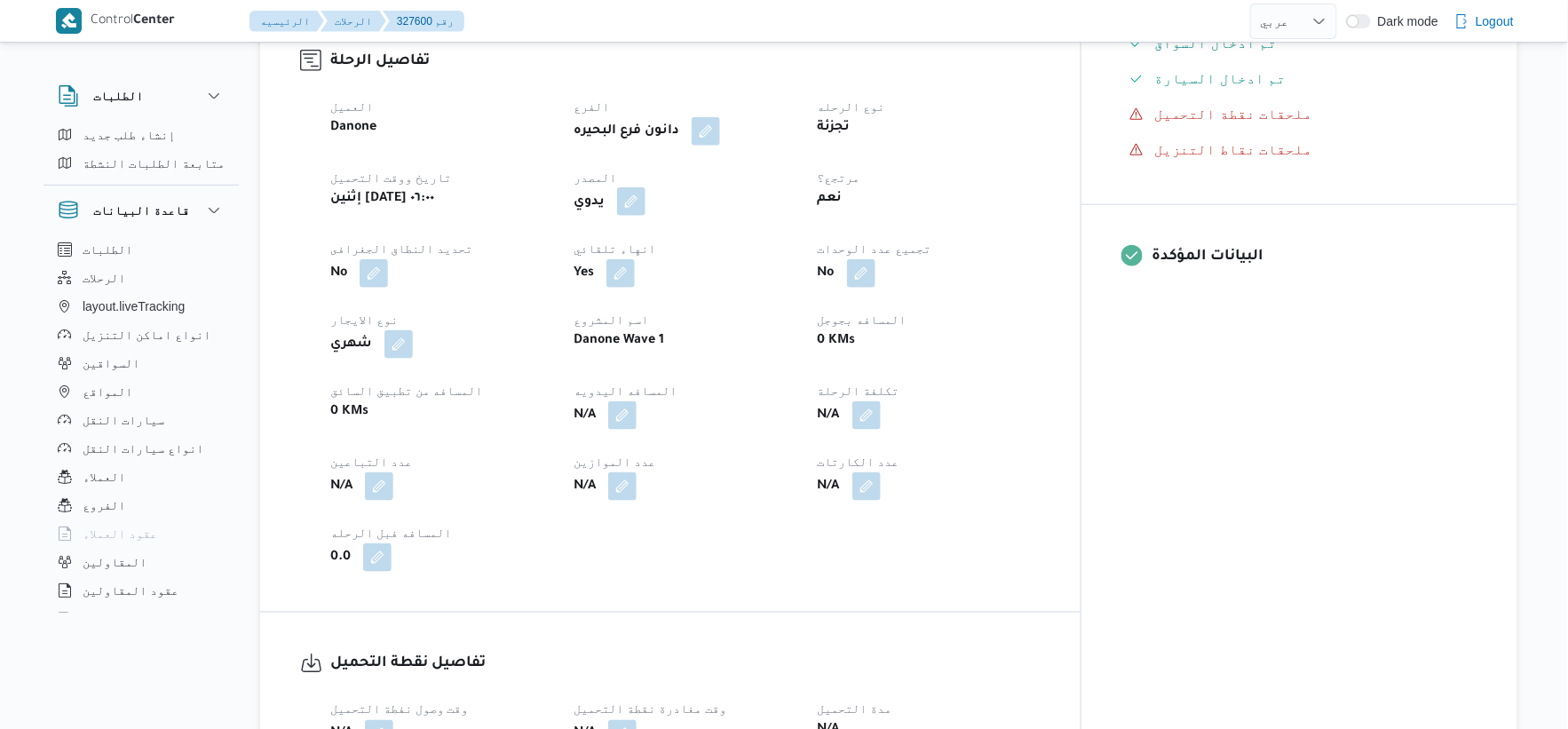 click at bounding box center [631, 202] 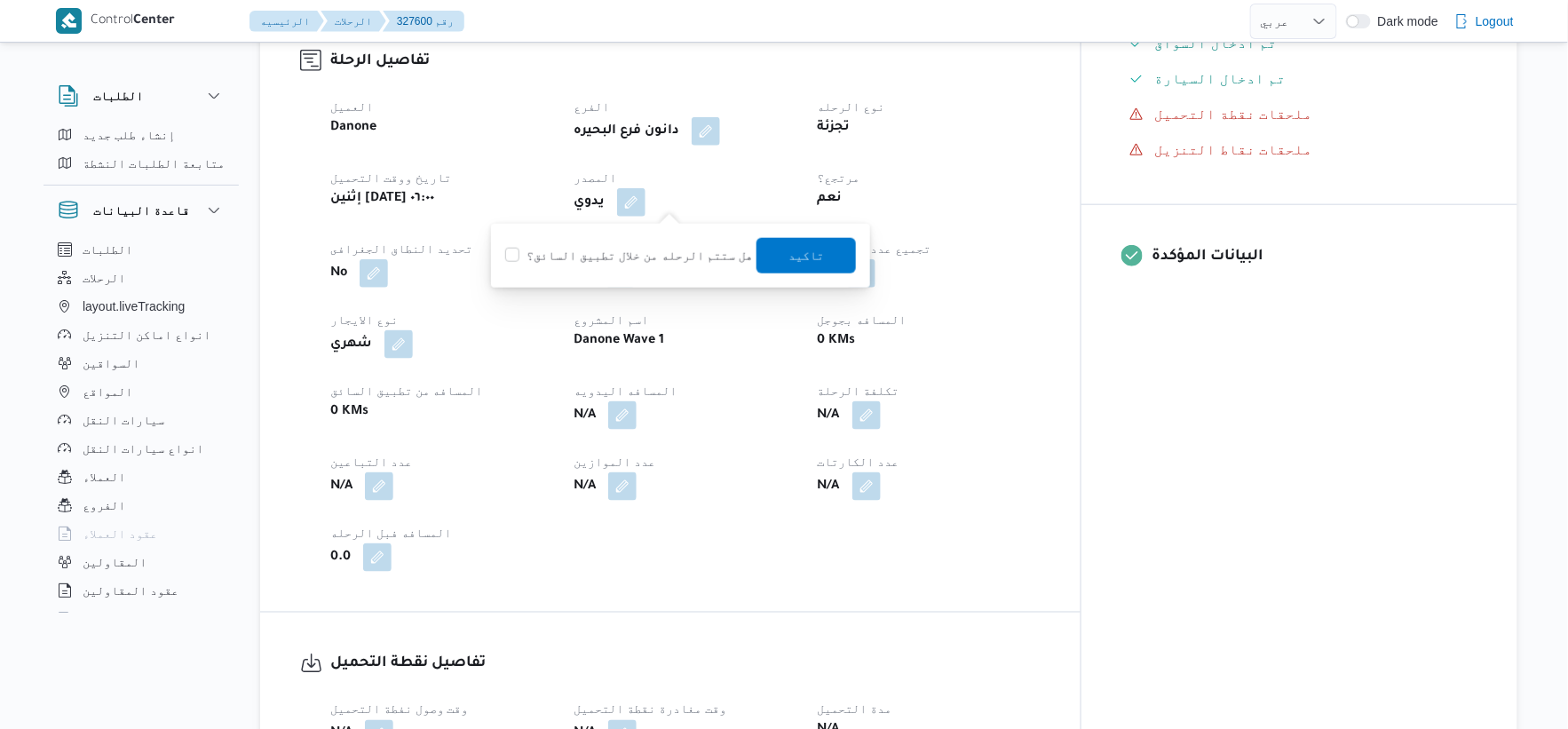 click on "هل ستتم الرحله من خلال تطبيق السائق؟" at bounding box center (629, 256) 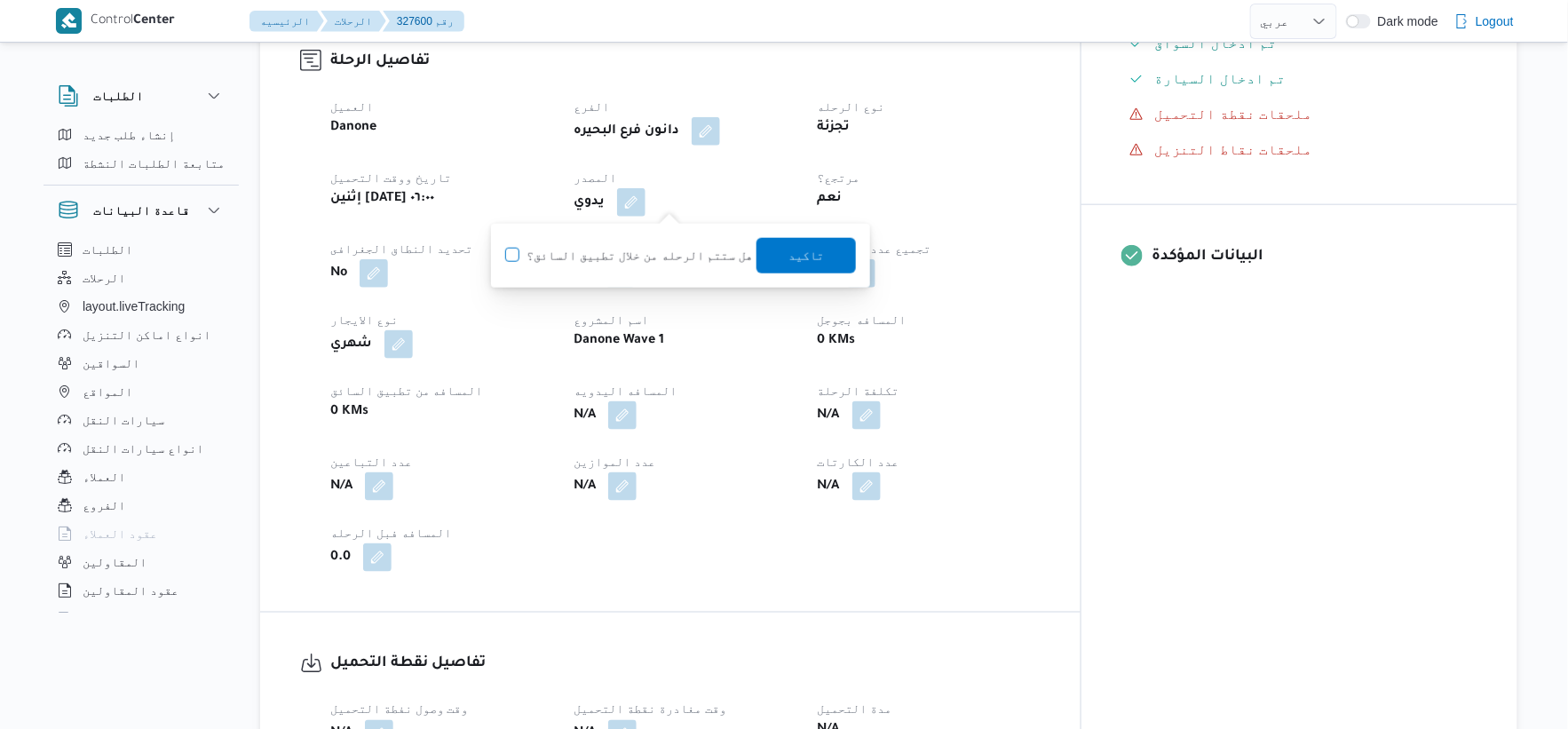 click on "هل ستتم الرحله من خلال تطبيق السائق؟" at bounding box center (-8373, 245) 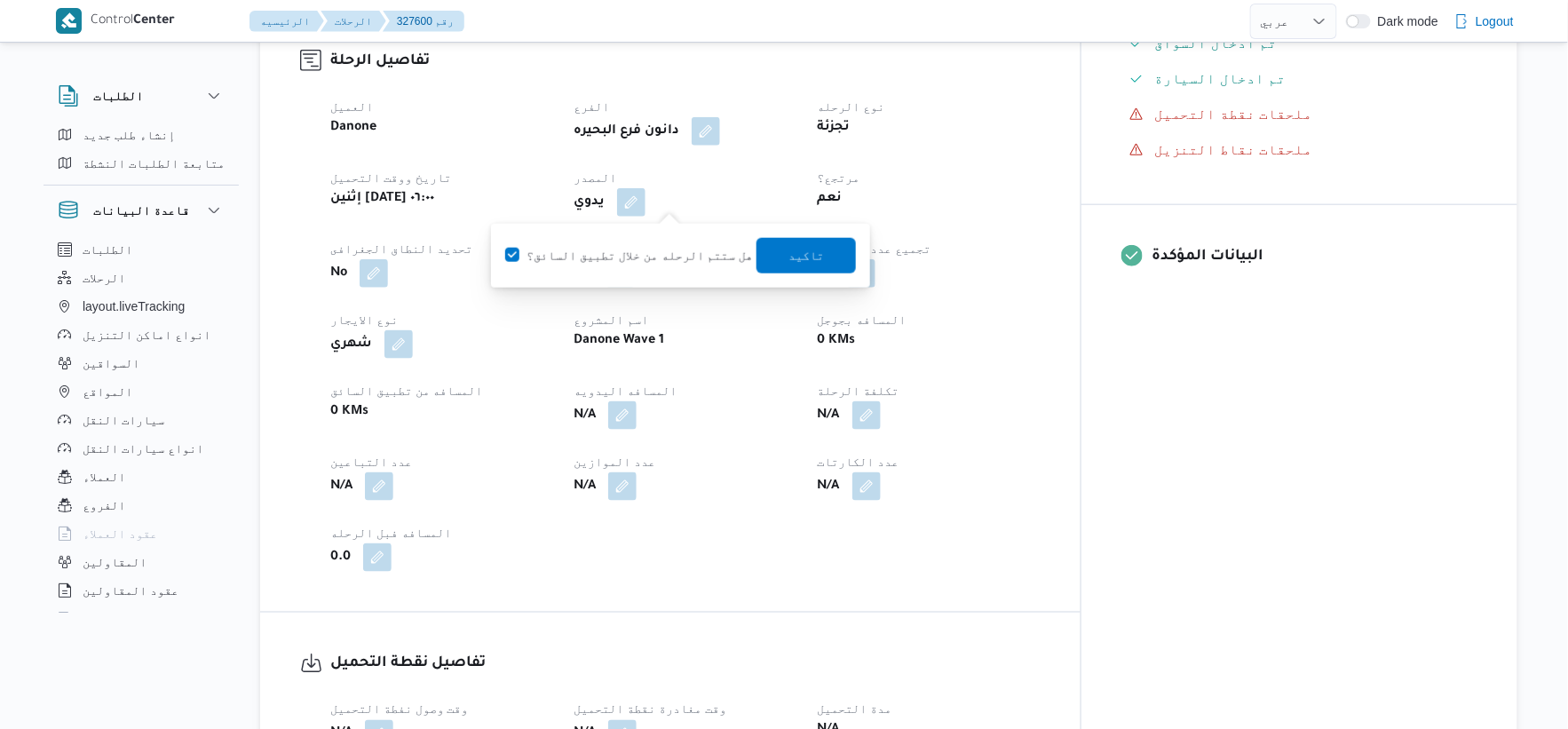 checkbox on "true" 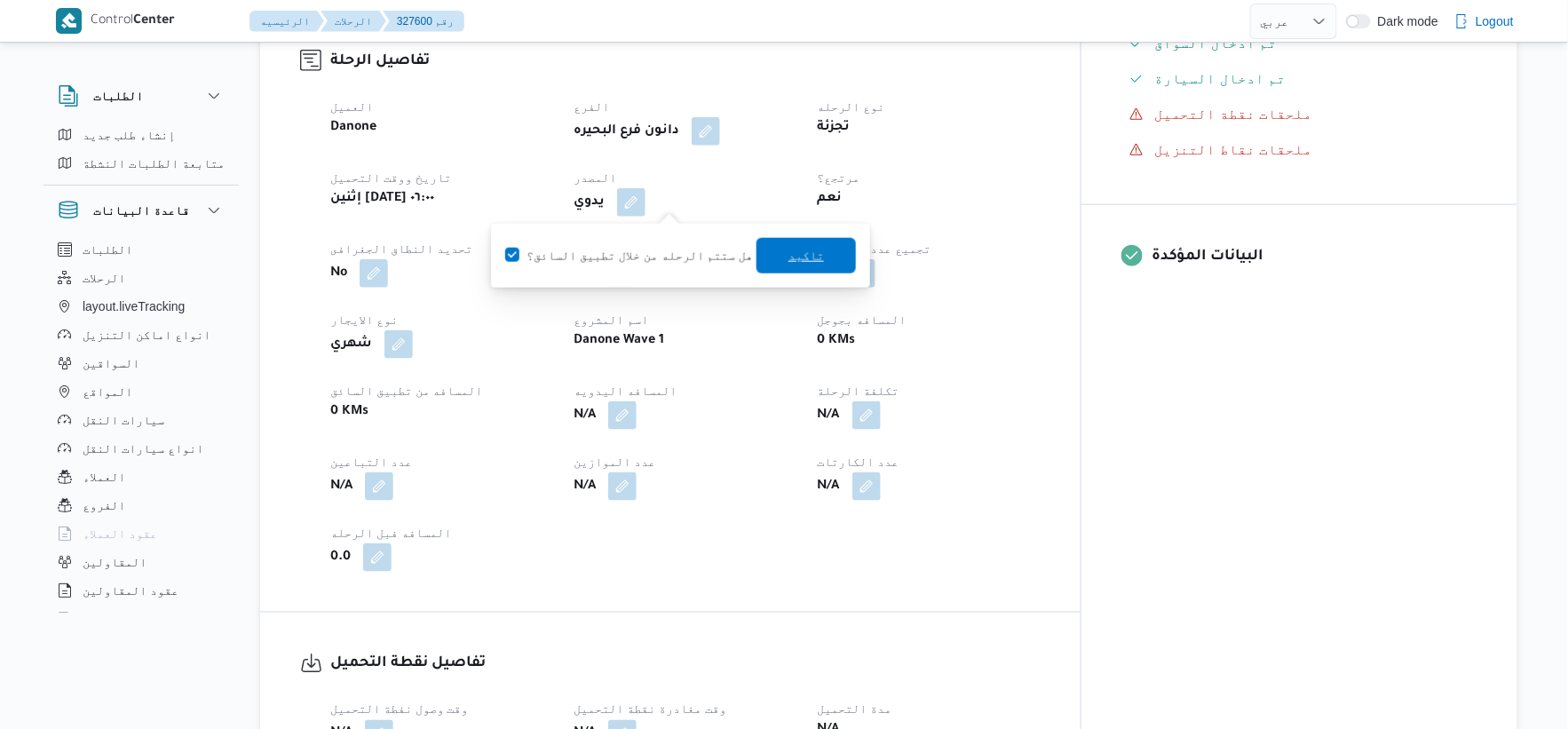 click on "تاكيد" at bounding box center (806, 256) 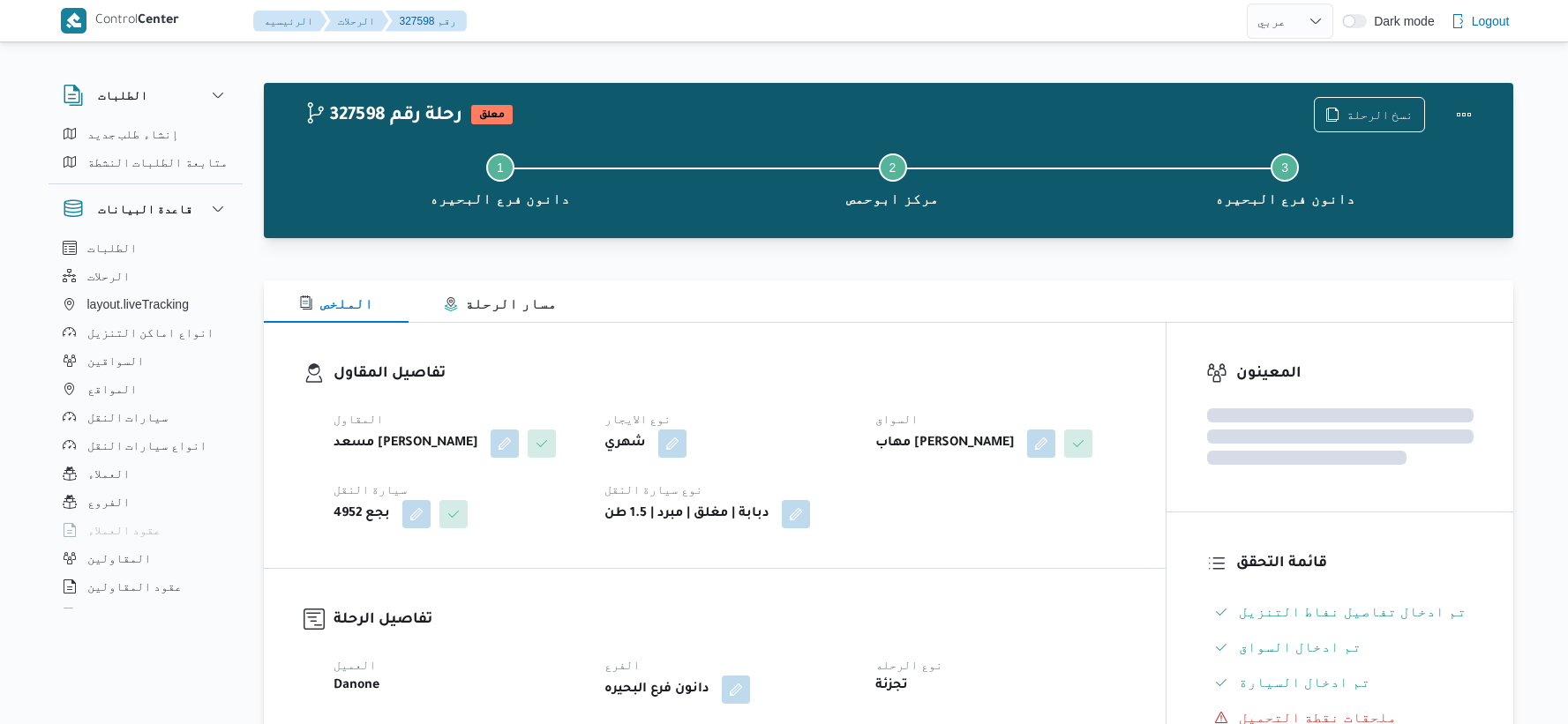 select on "ar" 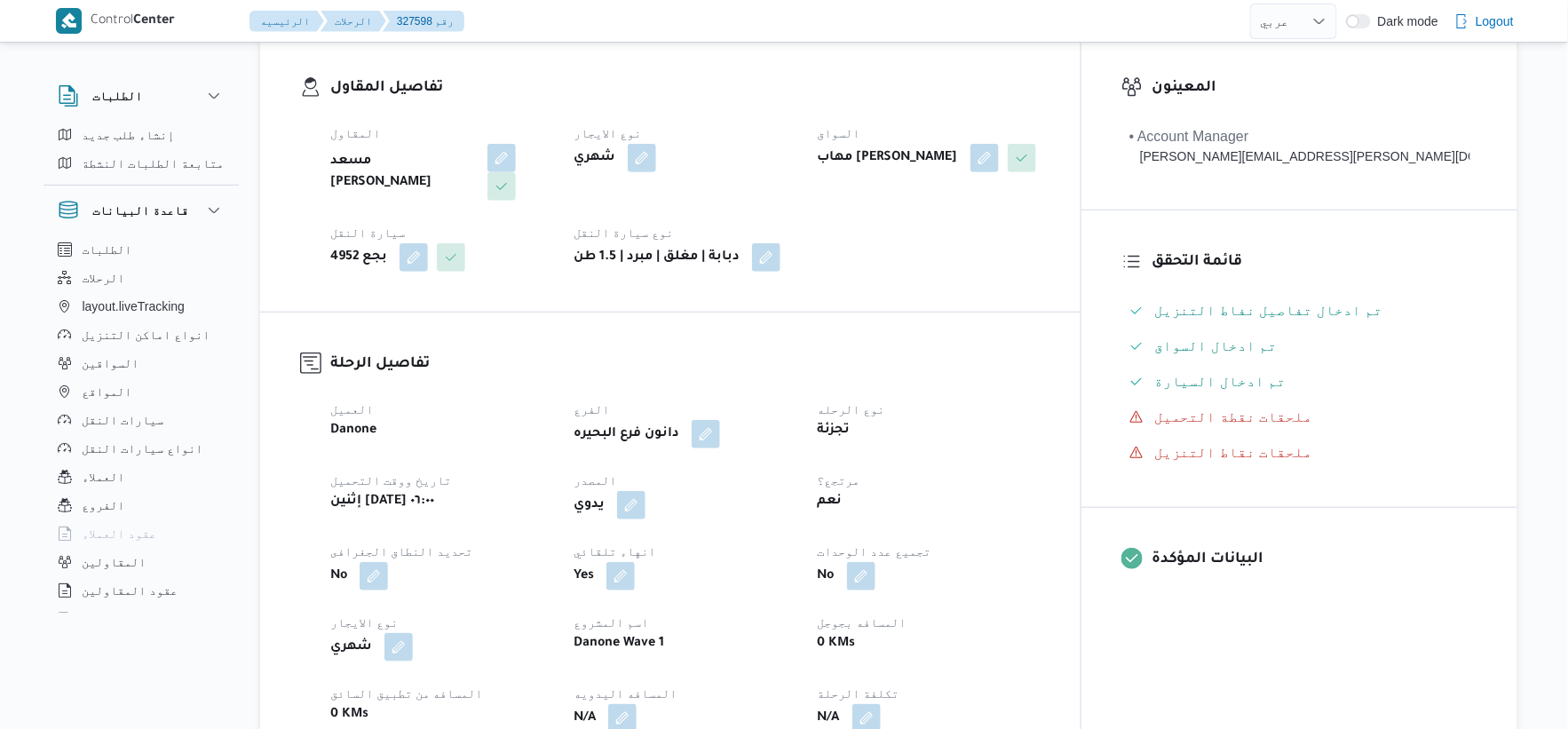 scroll, scrollTop: 493, scrollLeft: 0, axis: vertical 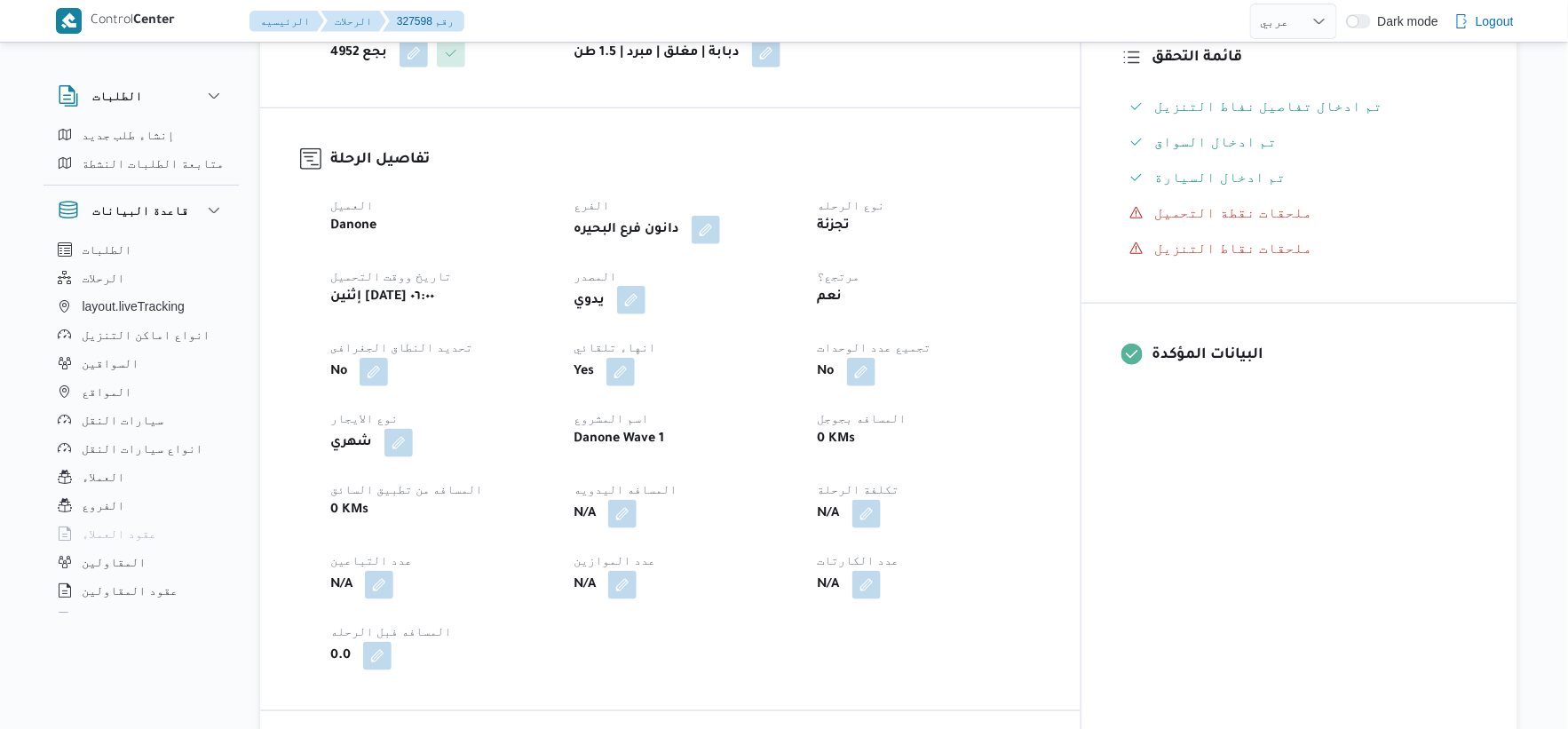 click at bounding box center [631, 300] 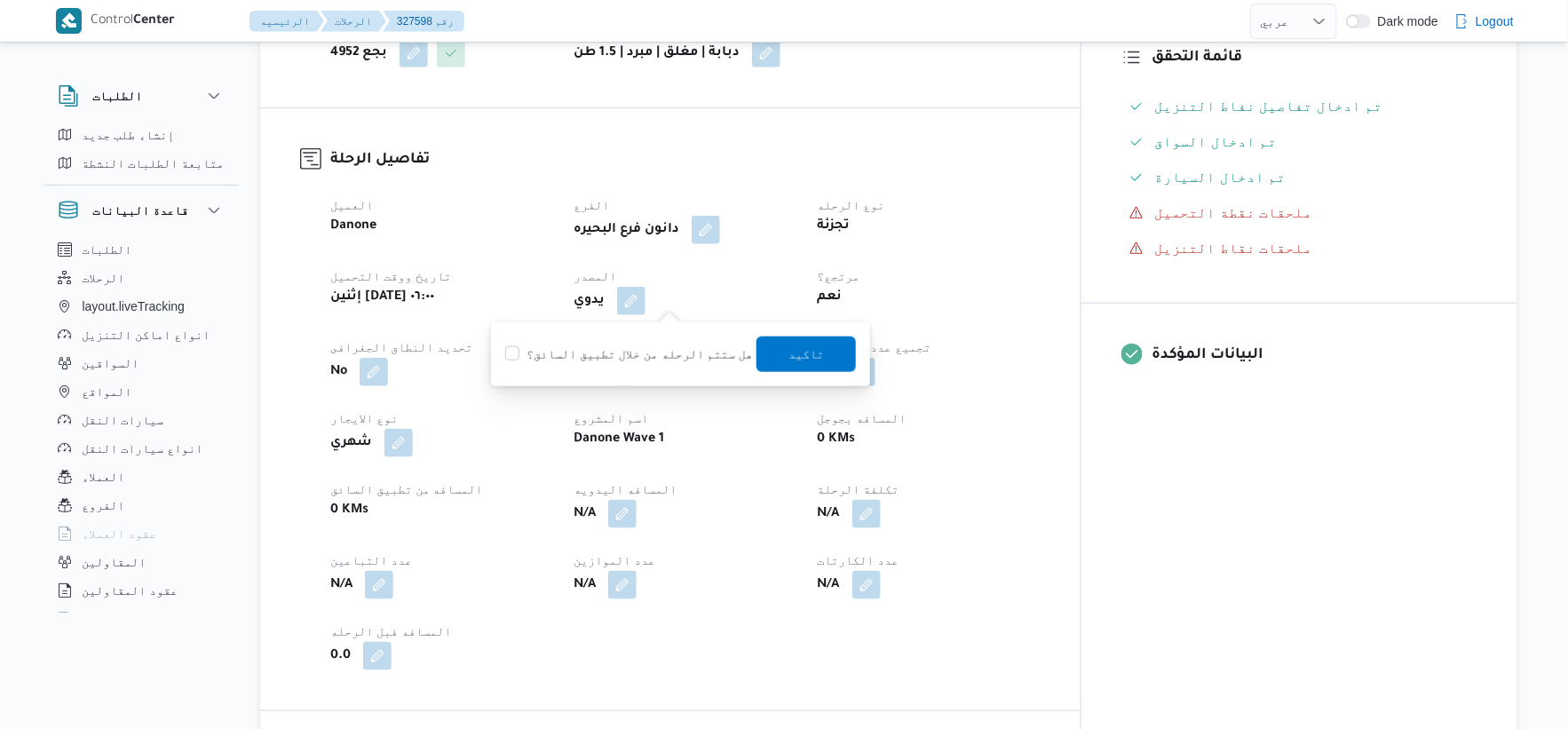 click on "هل ستتم الرحله من خلال تطبيق السائق؟" at bounding box center (629, 354) 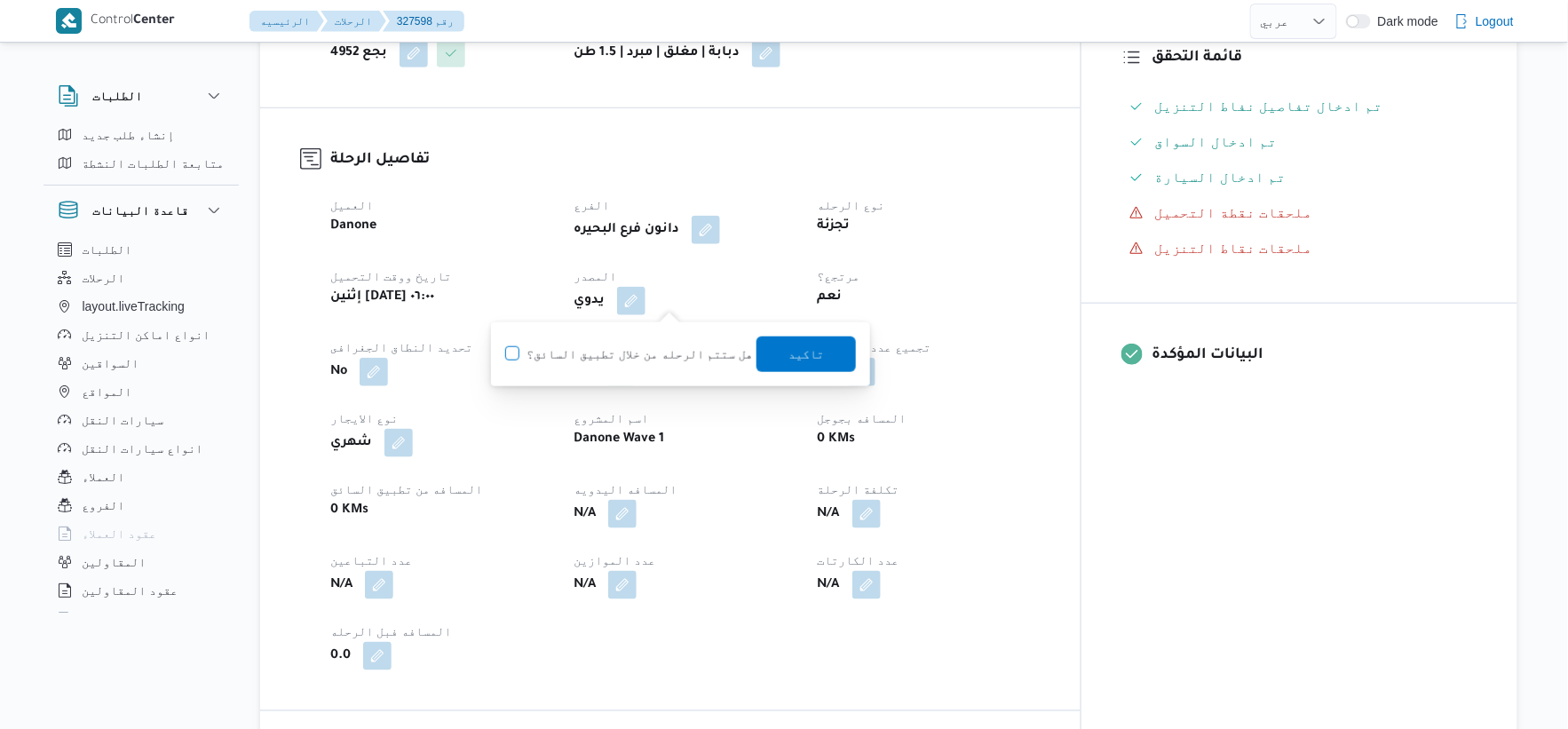 click on "هل ستتم الرحله من خلال تطبيق السائق؟" at bounding box center [-8373, 344] 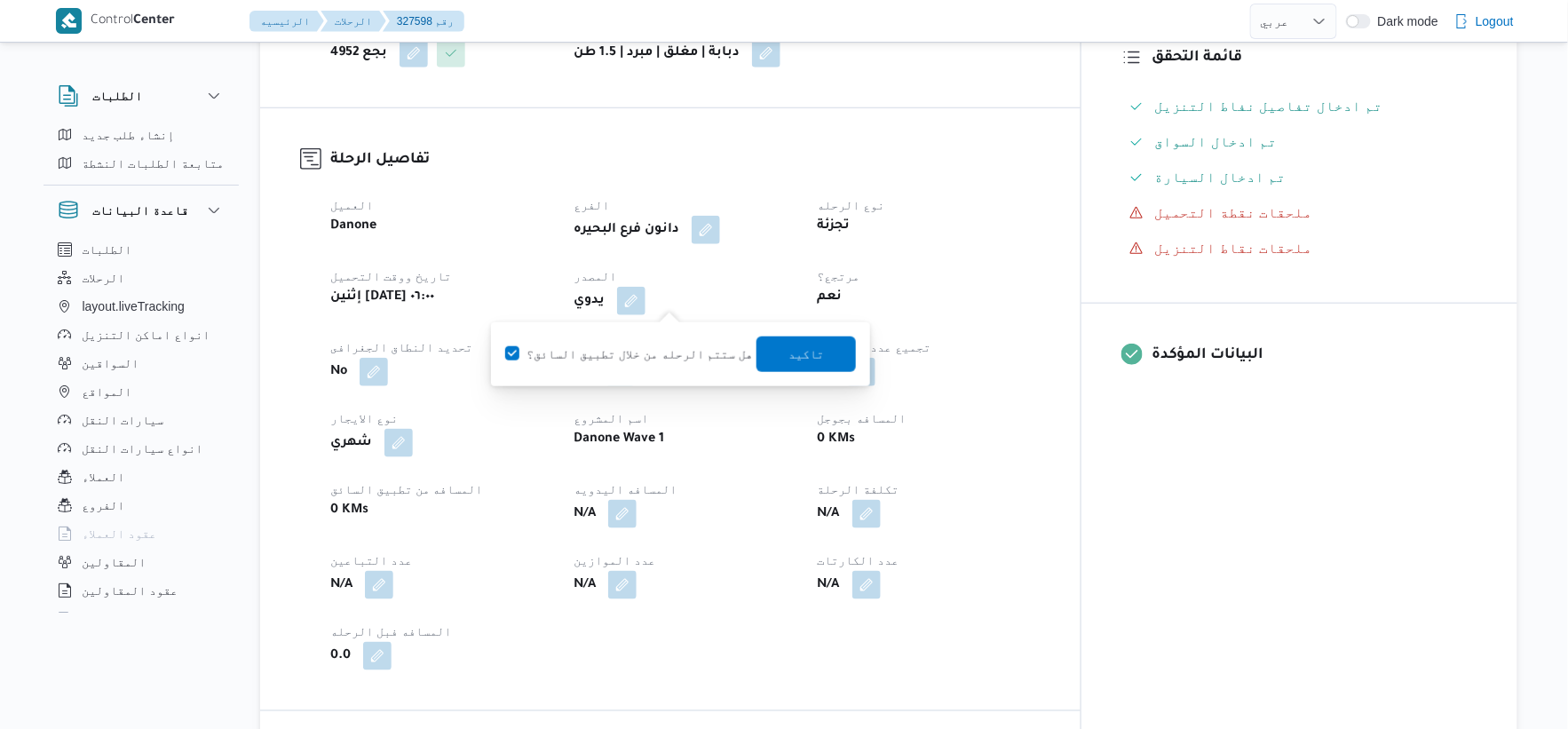 checkbox on "true" 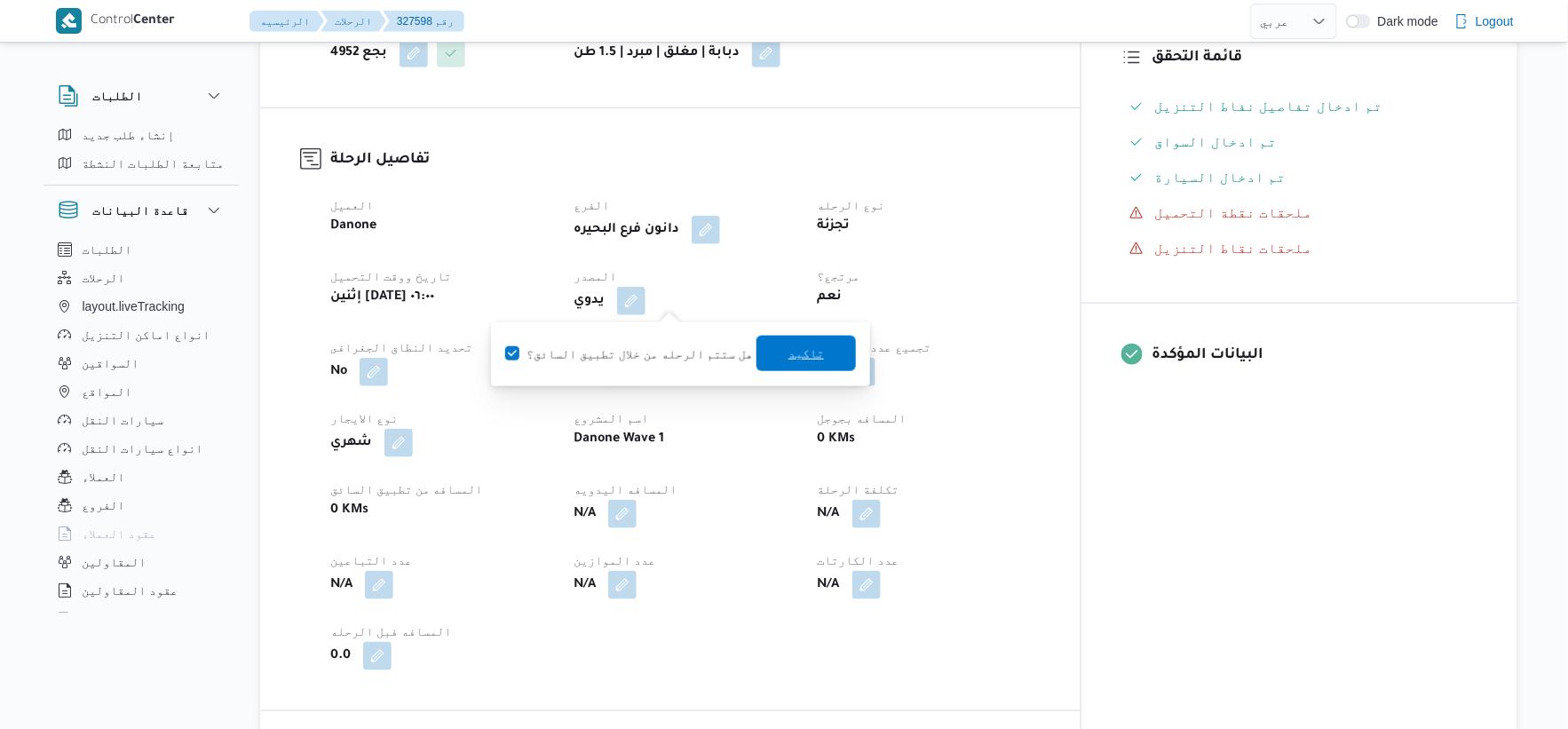 click on "تاكيد" at bounding box center [806, 353] 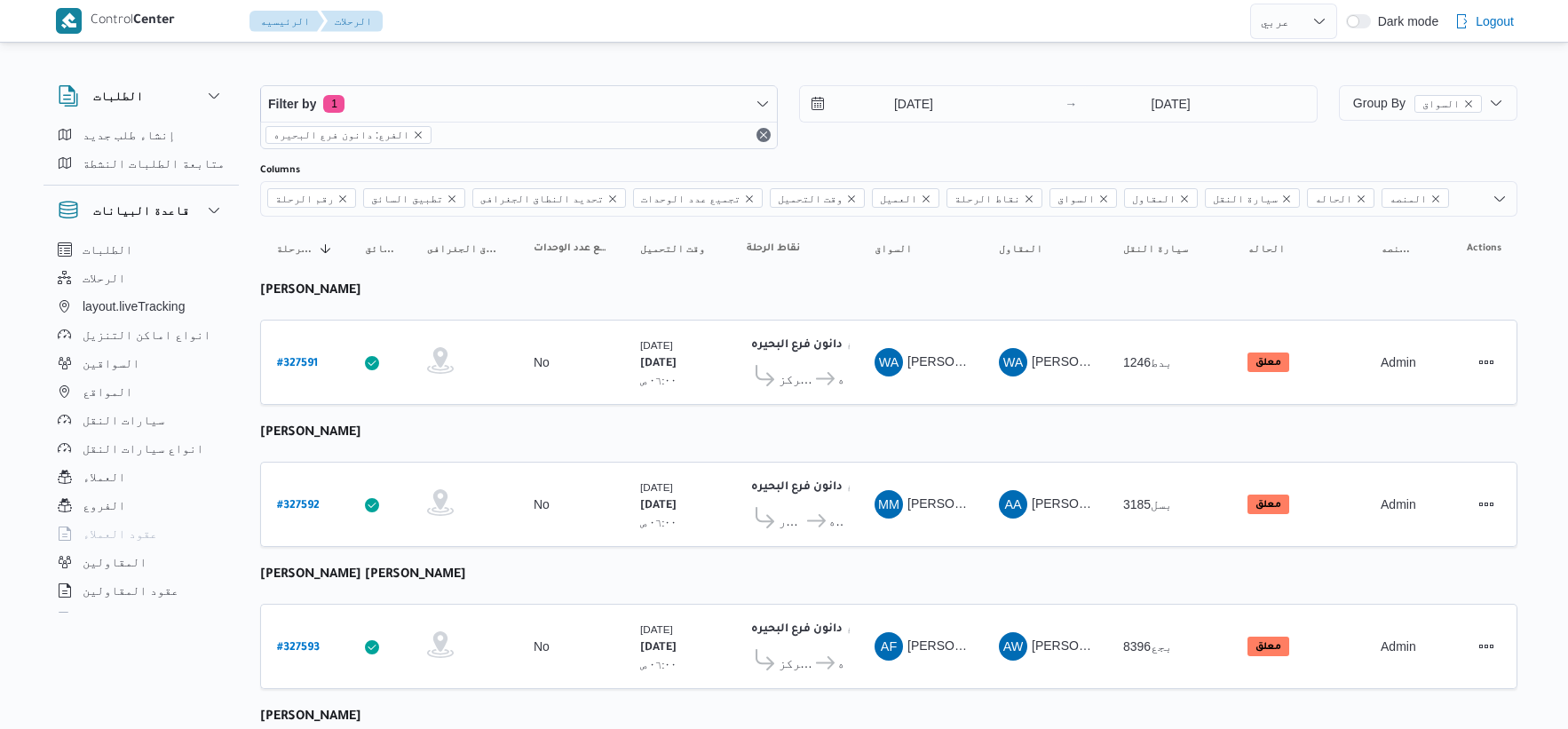 select on "ar" 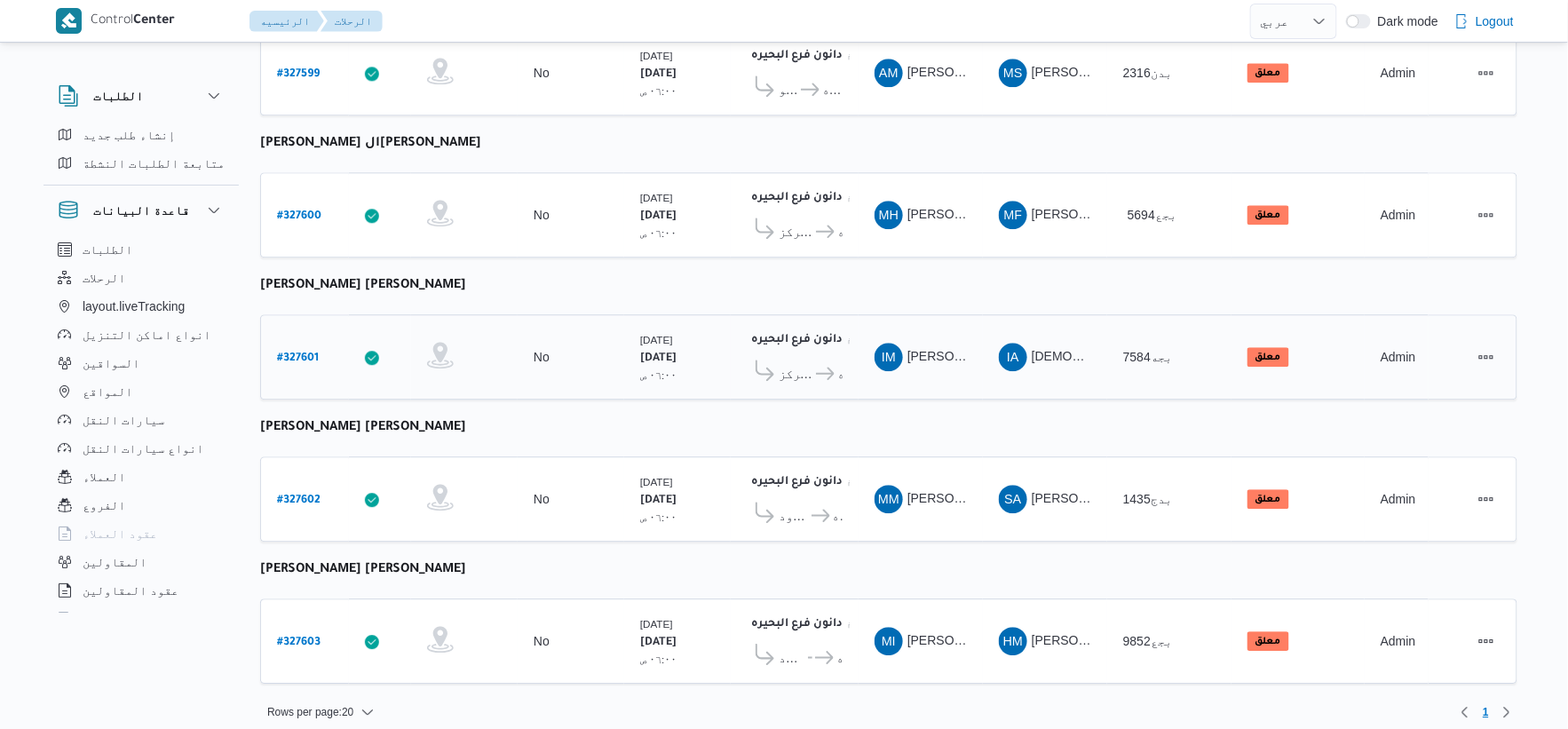 scroll, scrollTop: 1426, scrollLeft: 0, axis: vertical 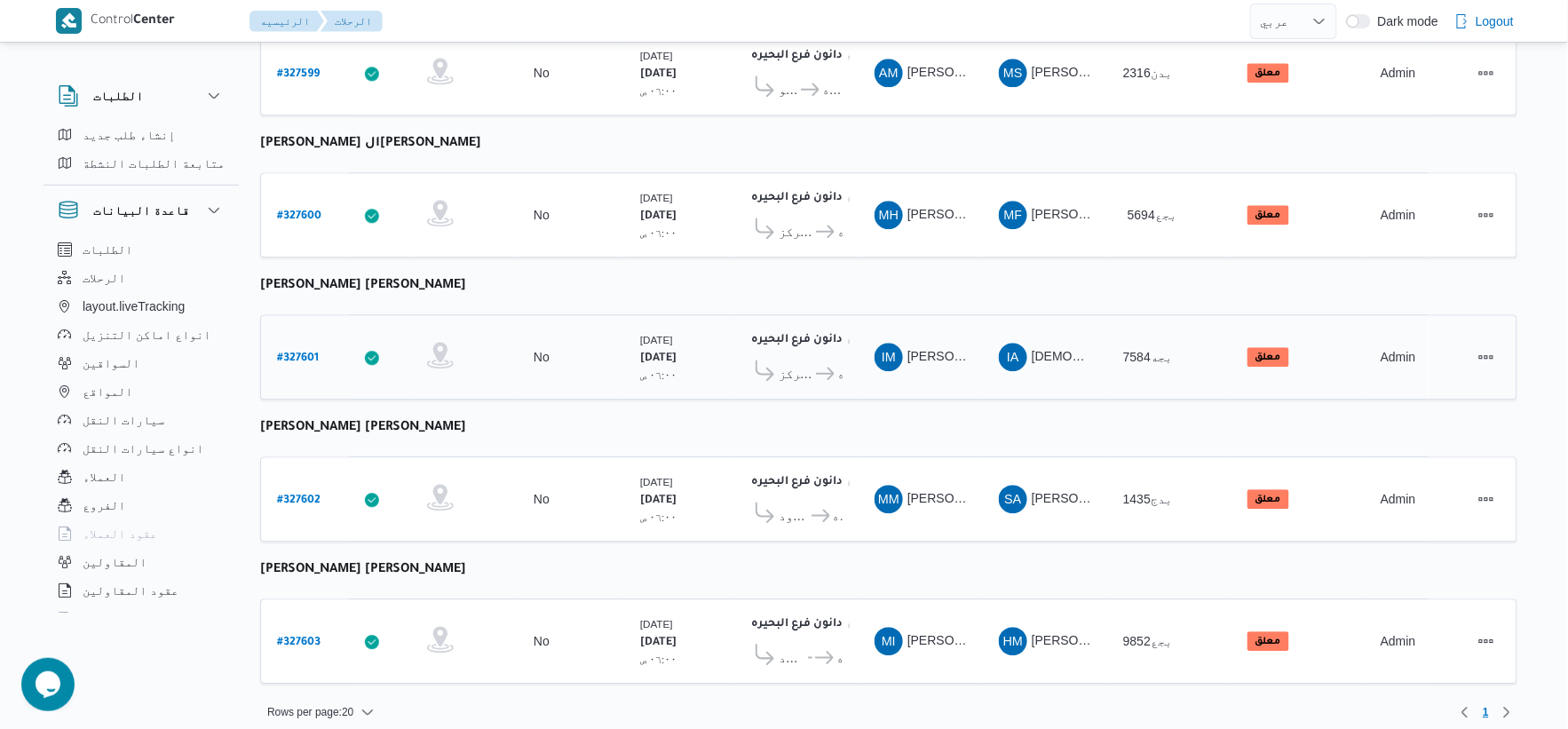 click on "دانون فرع البحيره  ٠٢:٠٢ م مركز كفر الدوار دانون فرع البحيره" at bounding box center (795, 357) 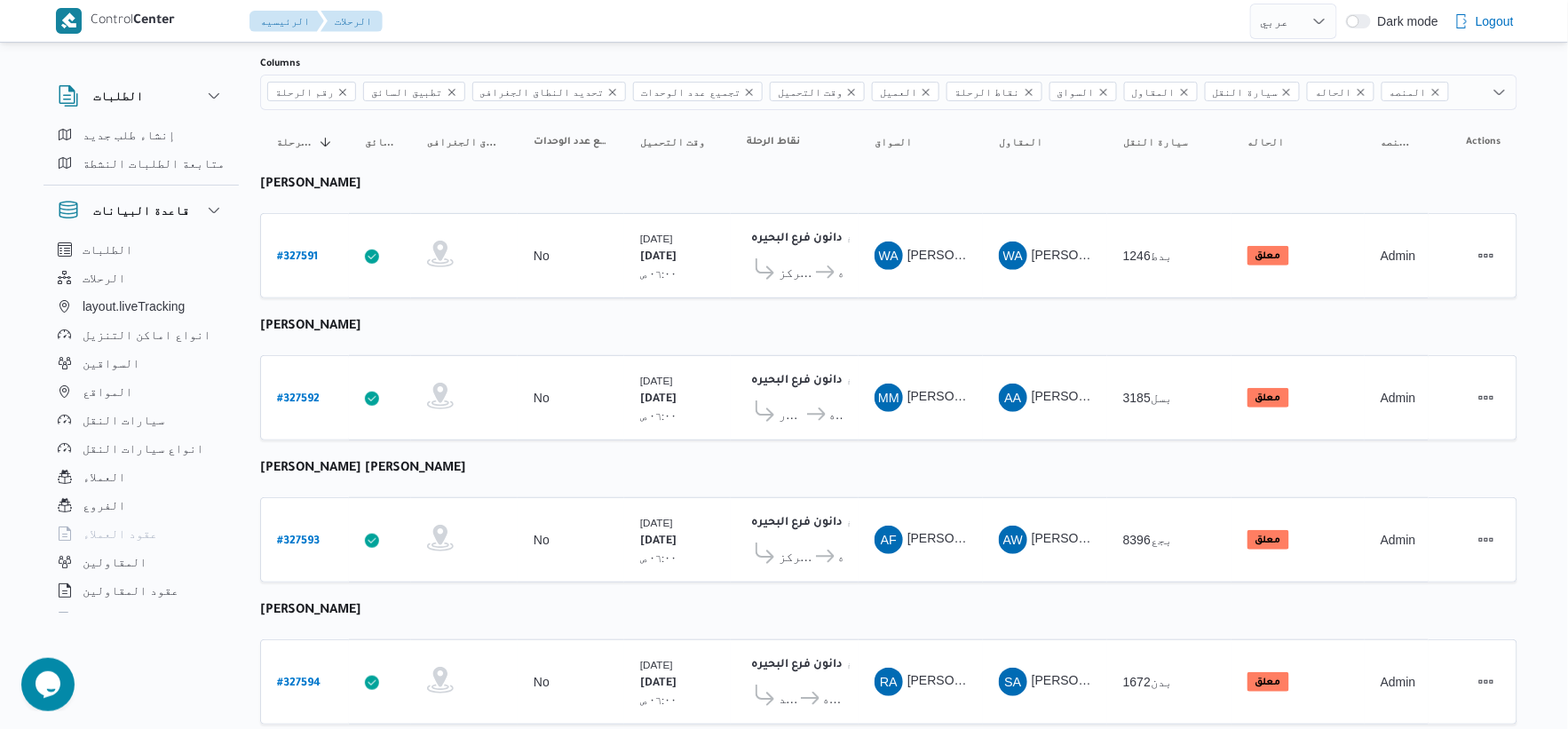 scroll, scrollTop: 296, scrollLeft: 0, axis: vertical 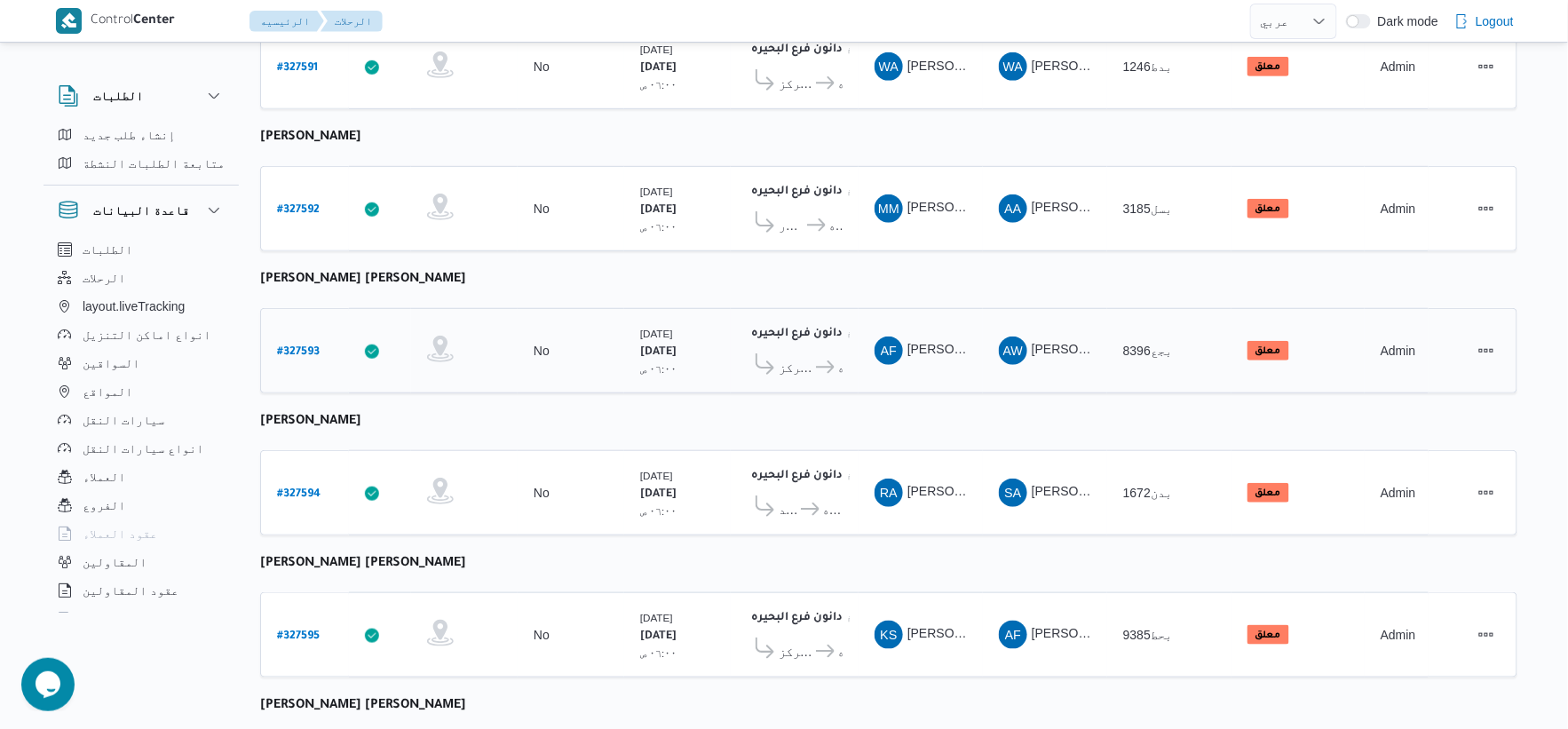 click on "# 327593" at bounding box center [298, 353] 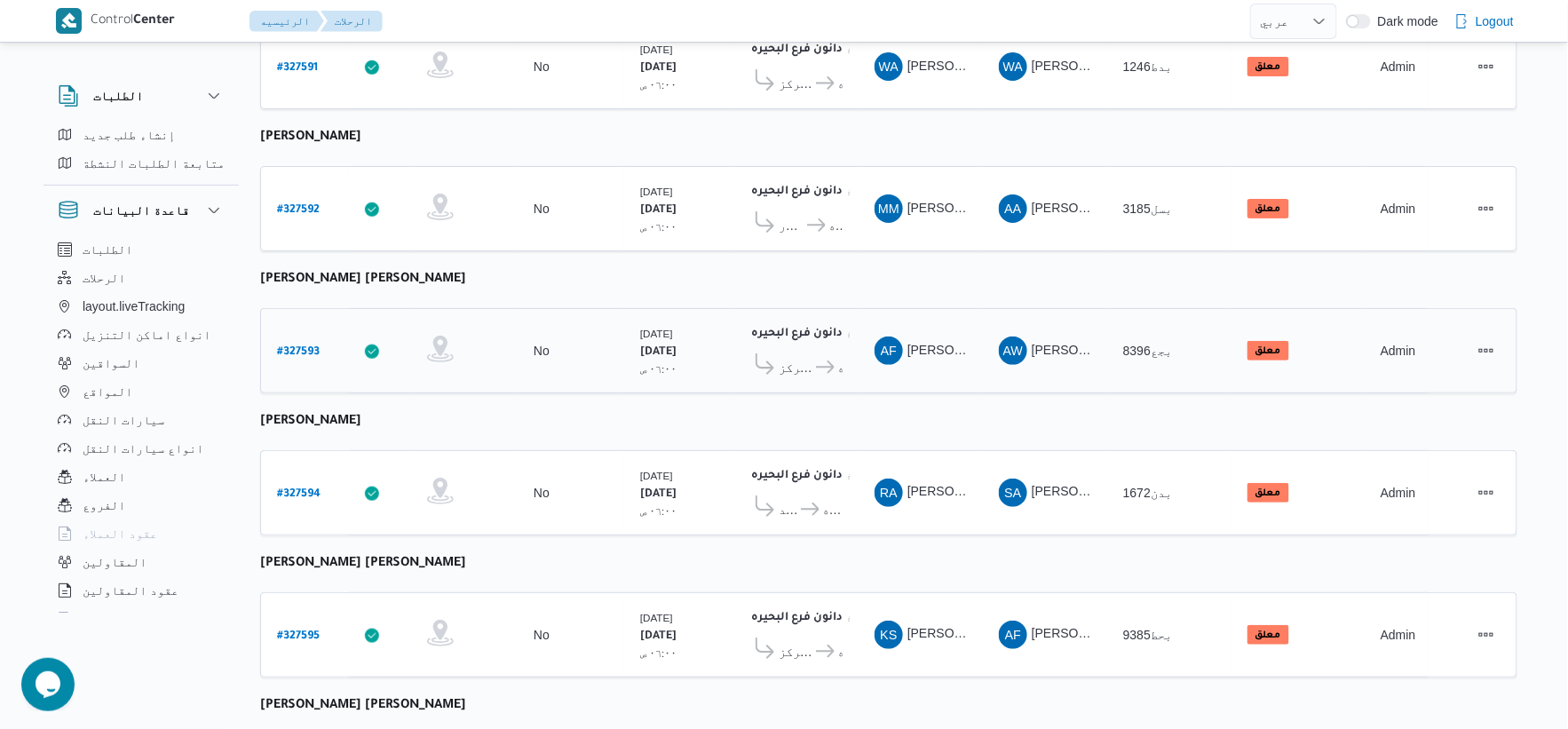 select on "ar" 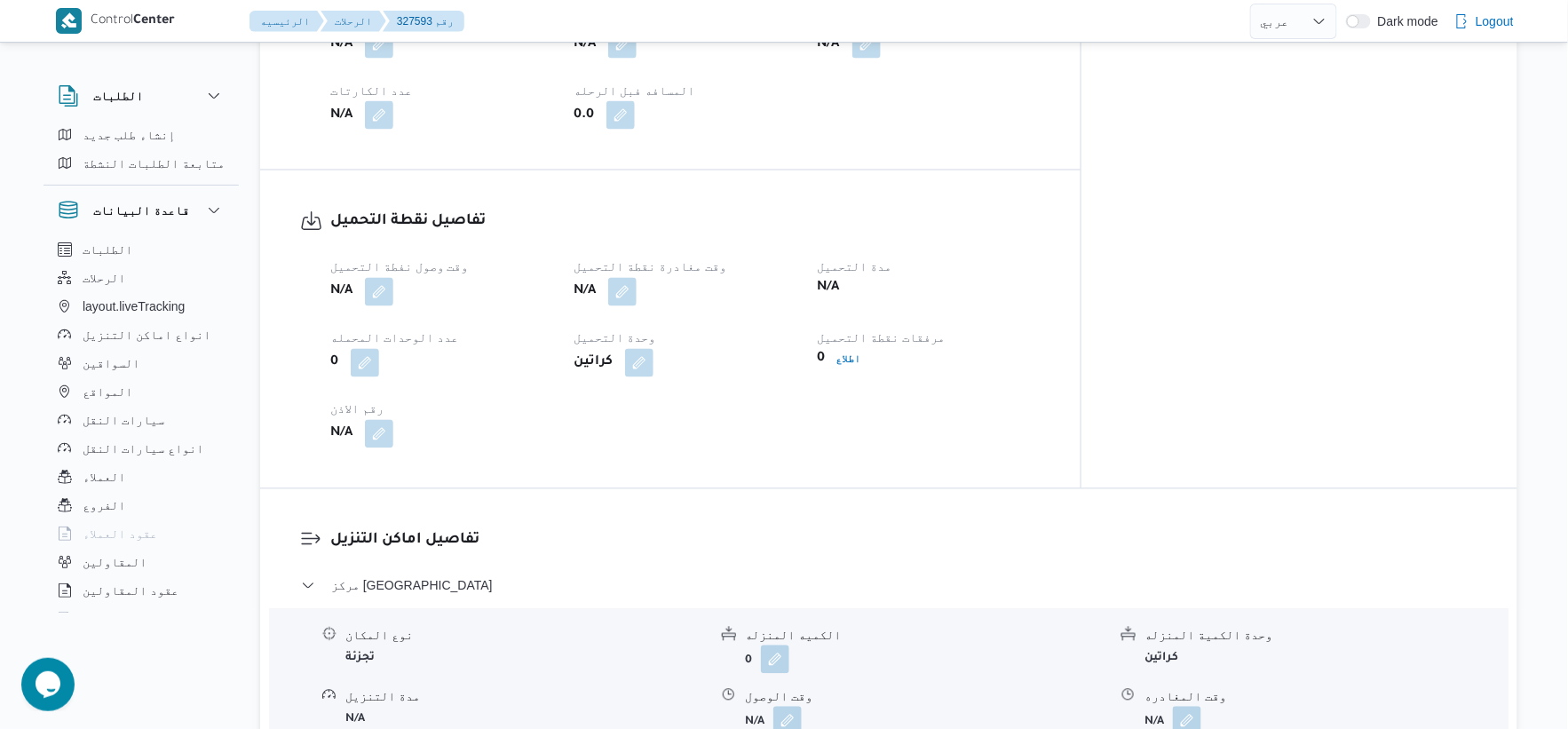scroll, scrollTop: 1282, scrollLeft: 0, axis: vertical 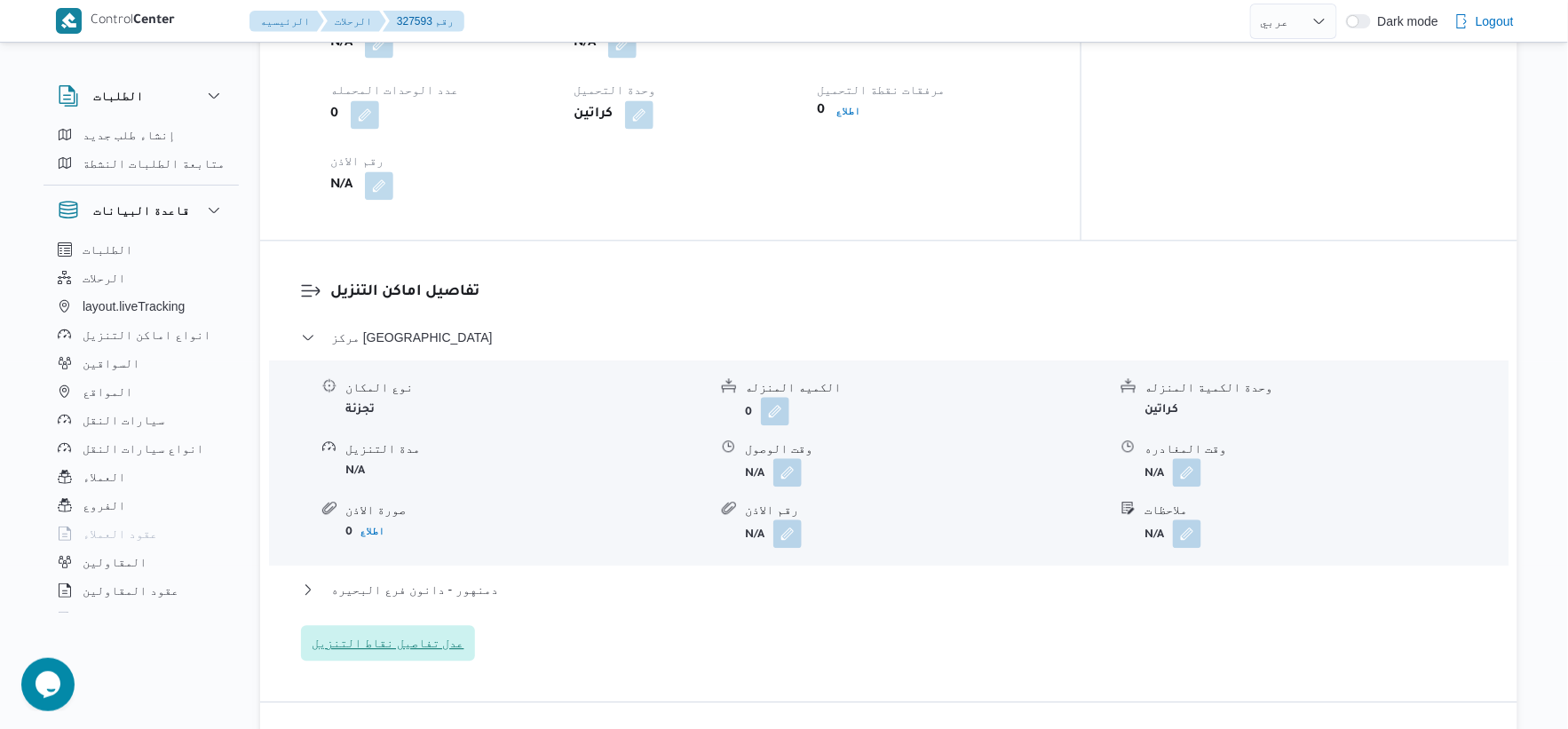 click on "عدل تفاصيل نقاط التنزيل" at bounding box center [388, 643] 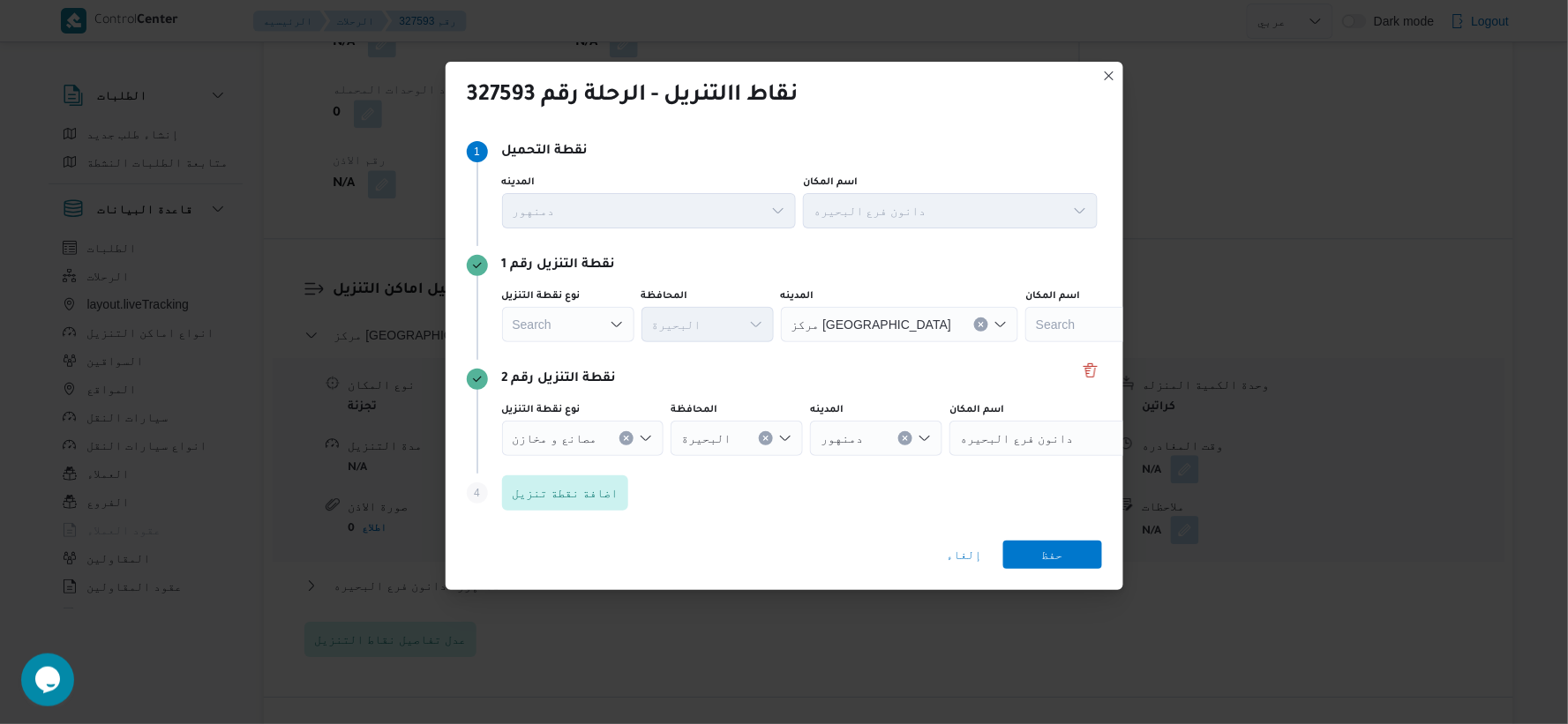 click on "Search" at bounding box center [568, 325] 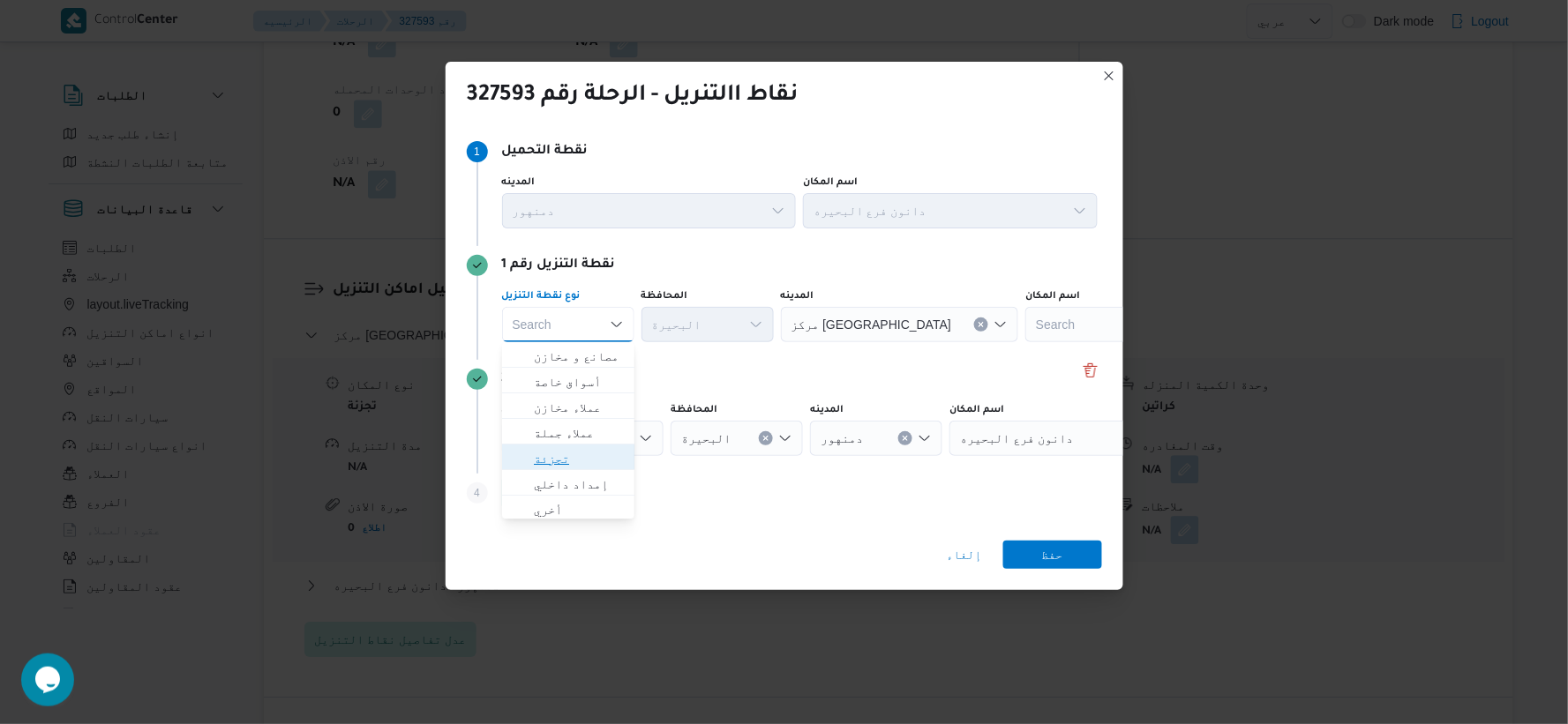 click on "تجزئة" at bounding box center (579, 459) 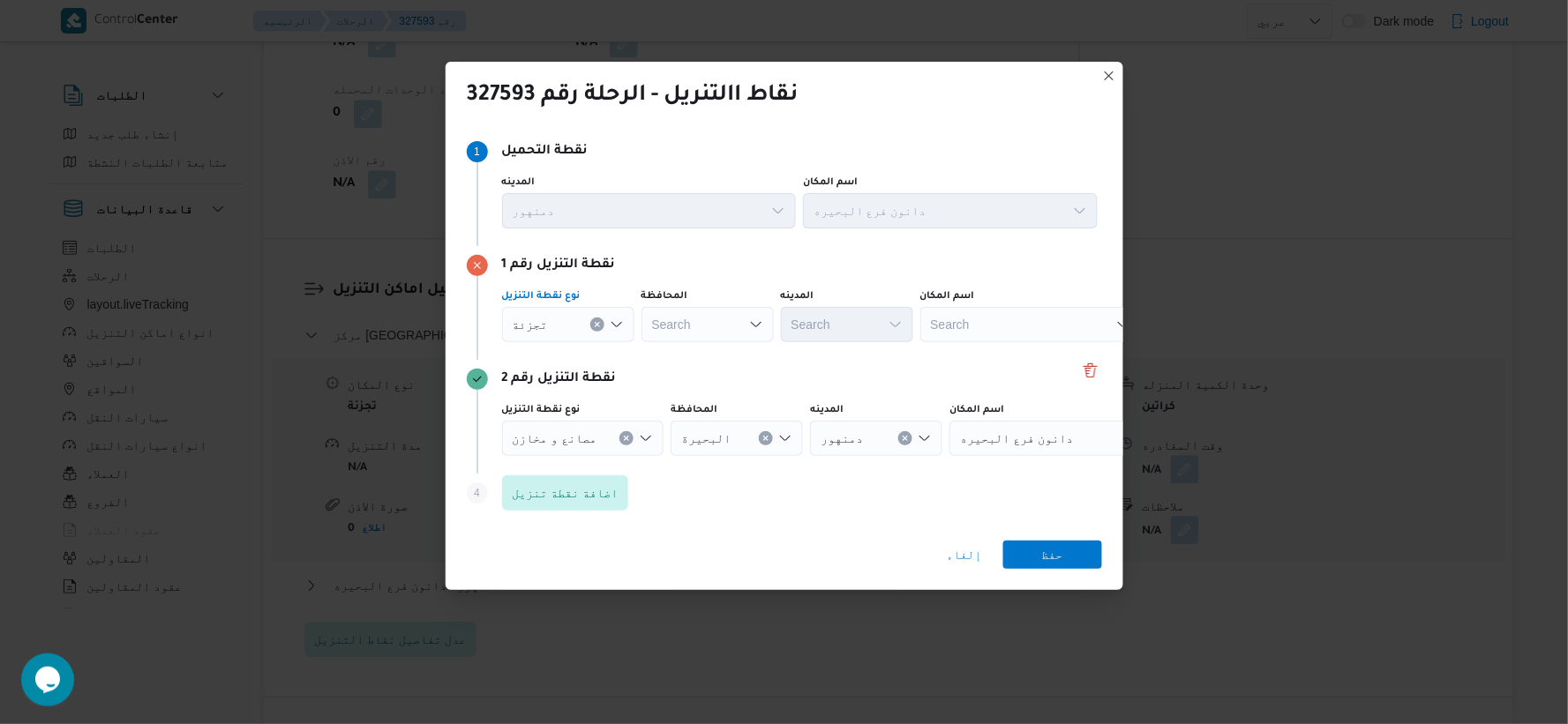 click on "Search" at bounding box center [708, 325] 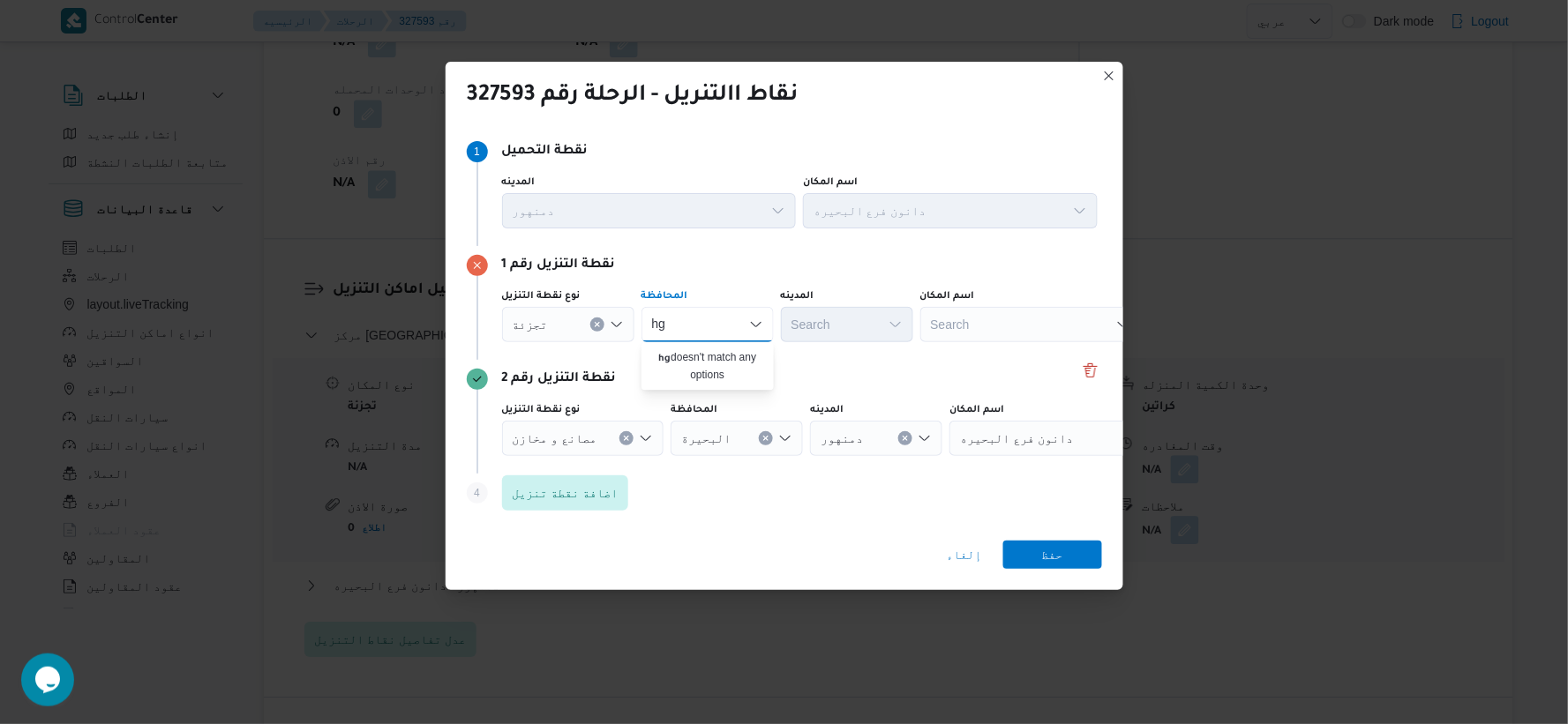 type on "h" 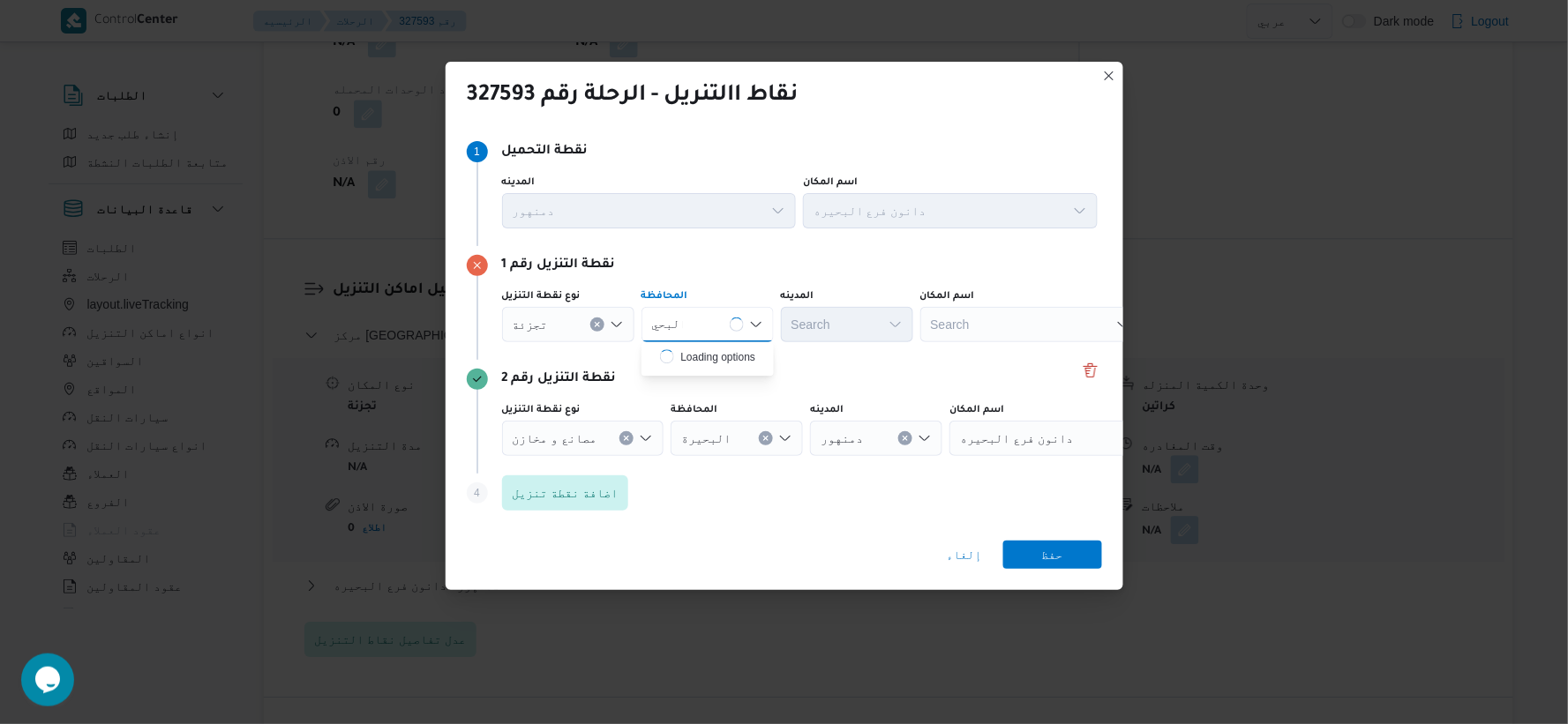 click on "البحي البحي Combo box. Selected. البحي. Selected. Combo box input. Search. Type some text or, to display a list of choices, press Down Arrow. To exit the list of choices, press Escape." at bounding box center (708, 325) 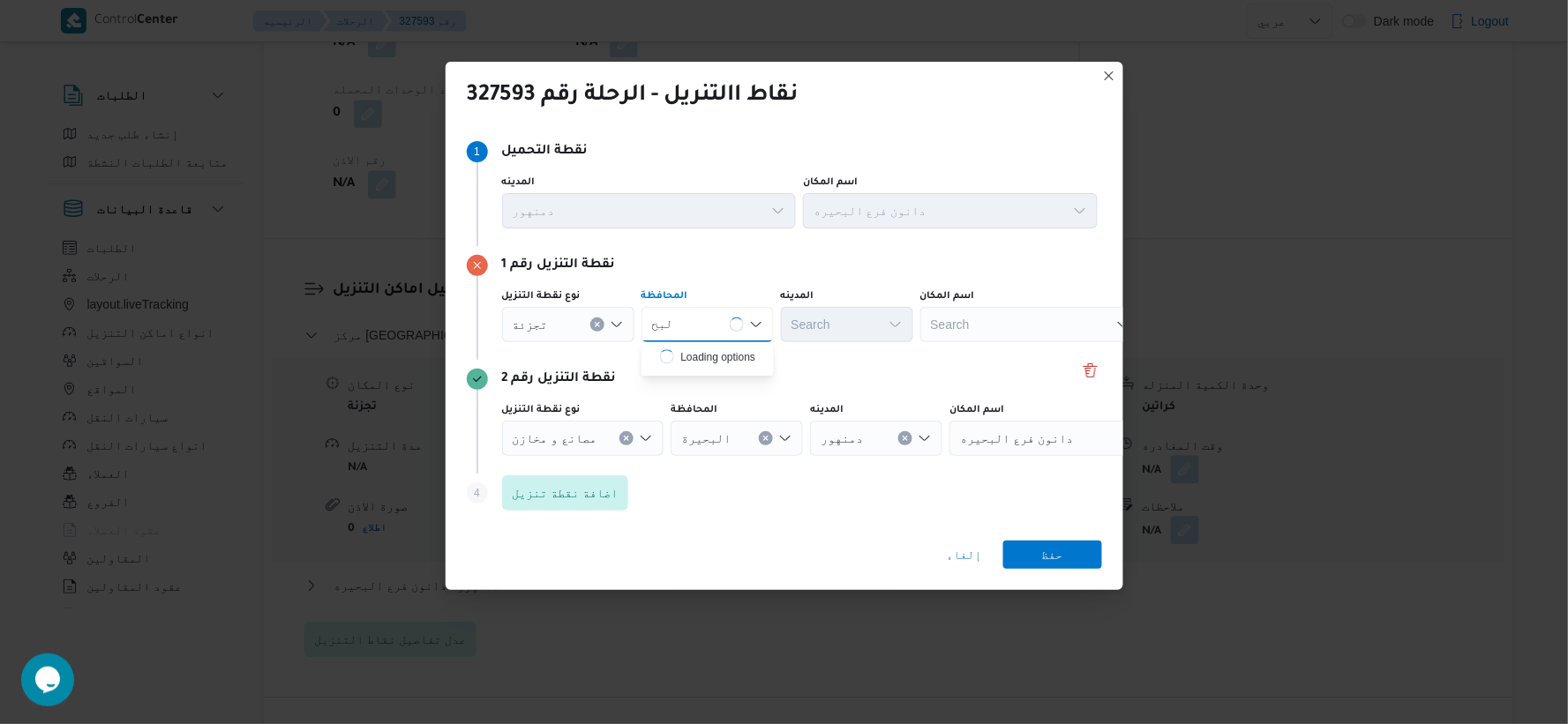 click on "نقطة التنزيل رقم 1" at bounding box center (784, 265) 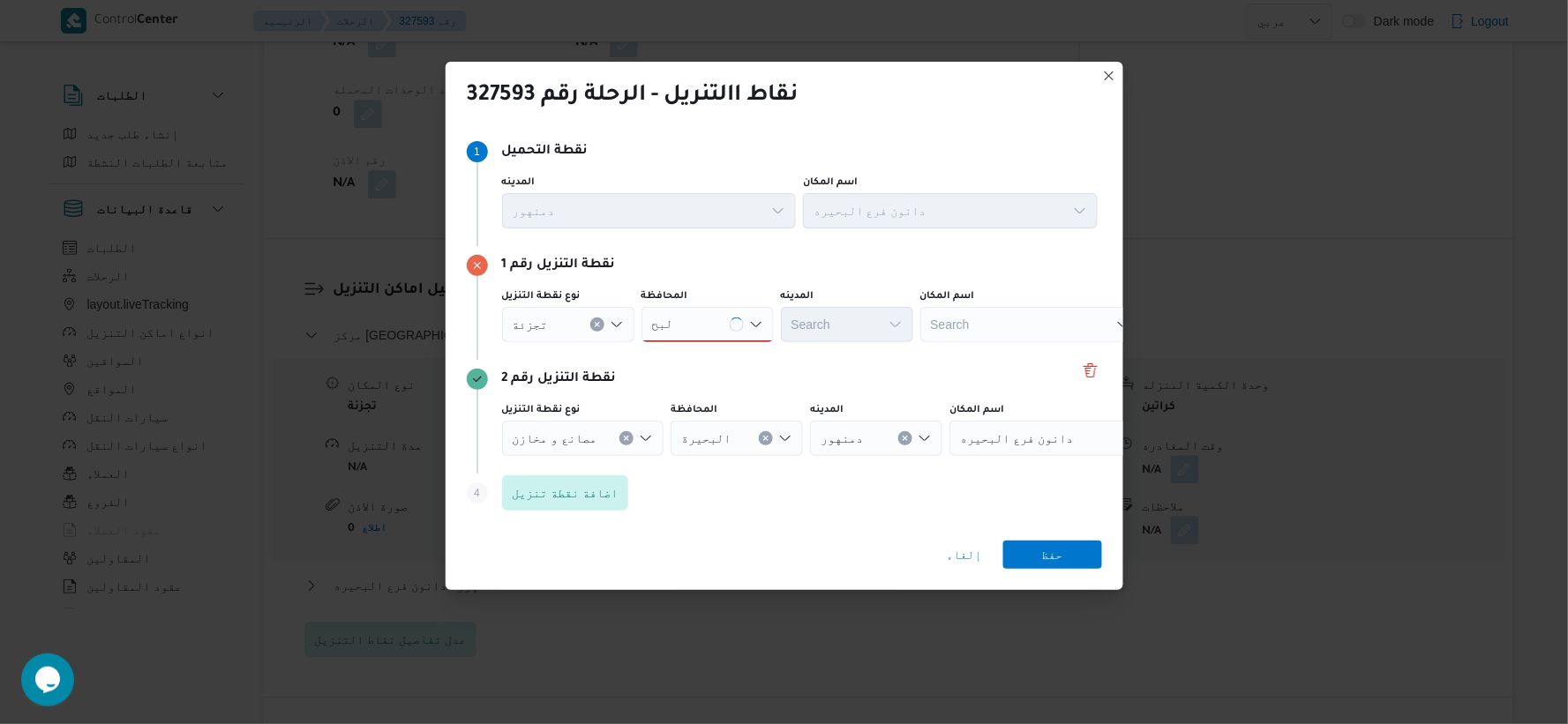 click on "البح البح" at bounding box center [708, 325] 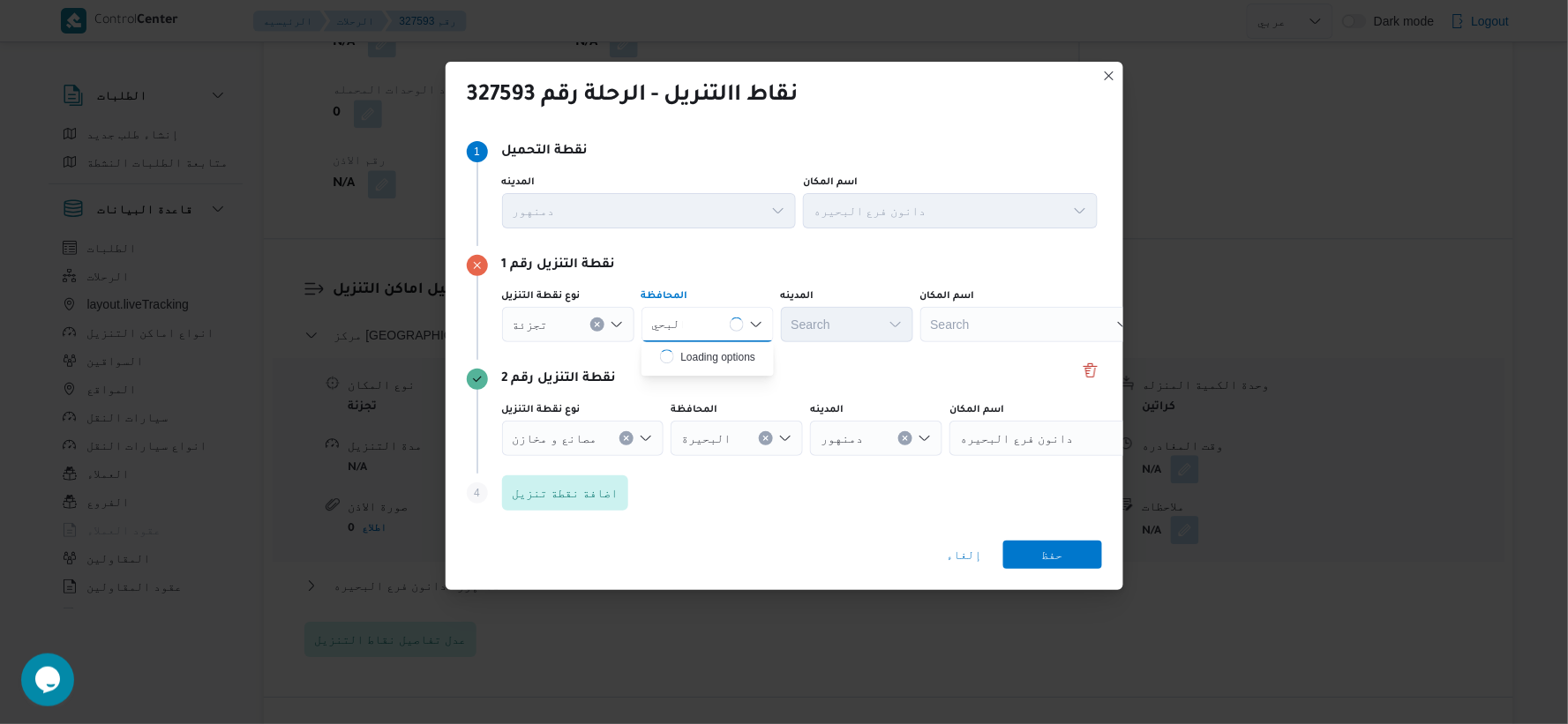 type on "البحي" 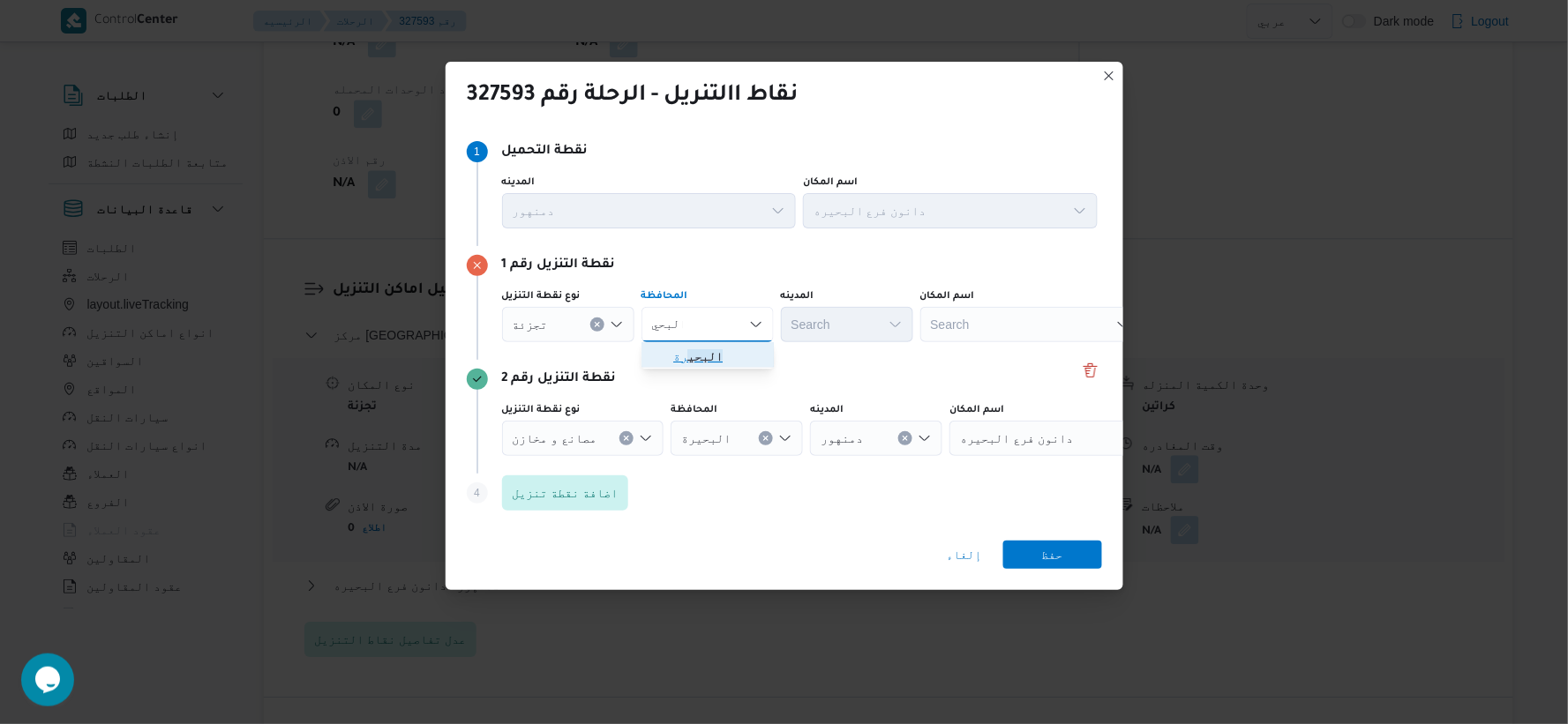 drag, startPoint x: 692, startPoint y: 354, endPoint x: 769, endPoint y: 353, distance: 77.006493 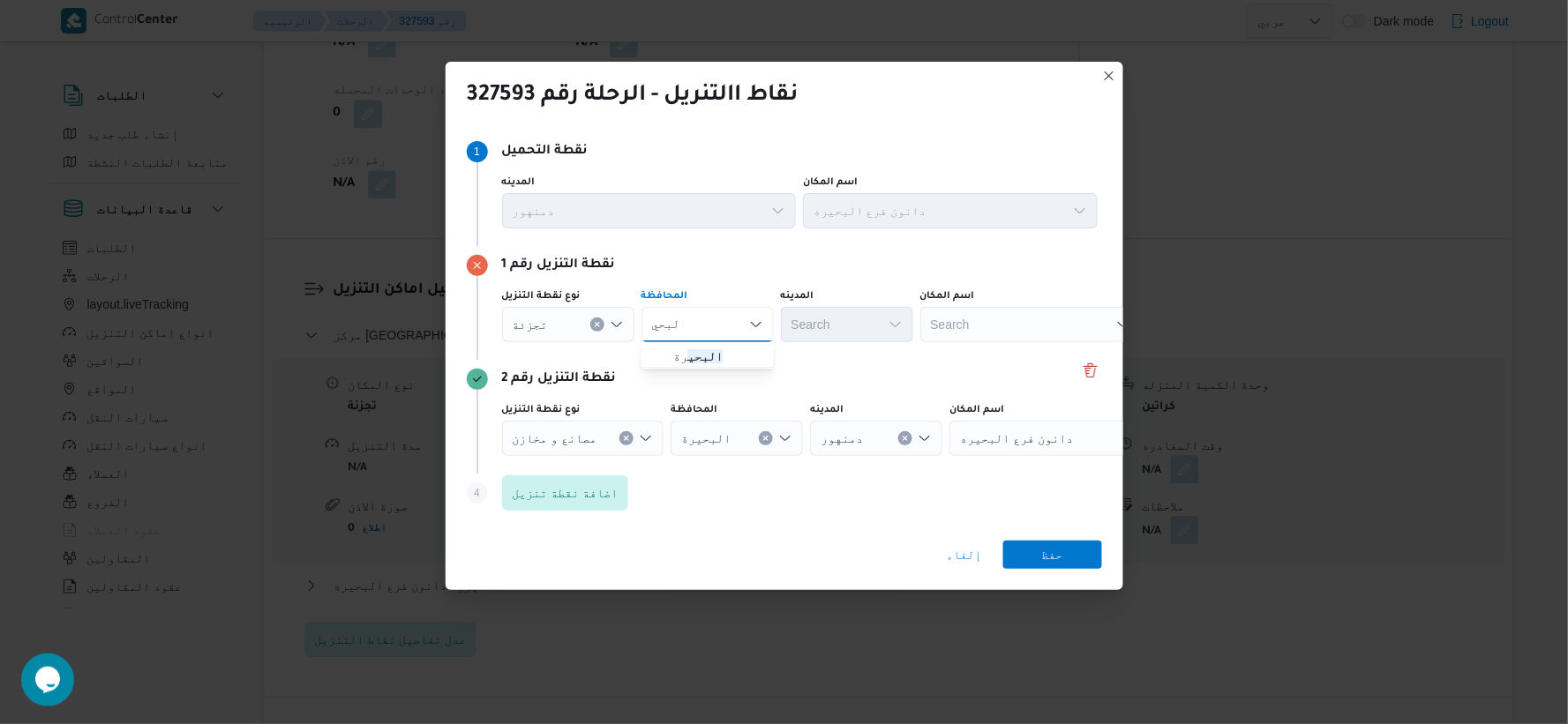 type 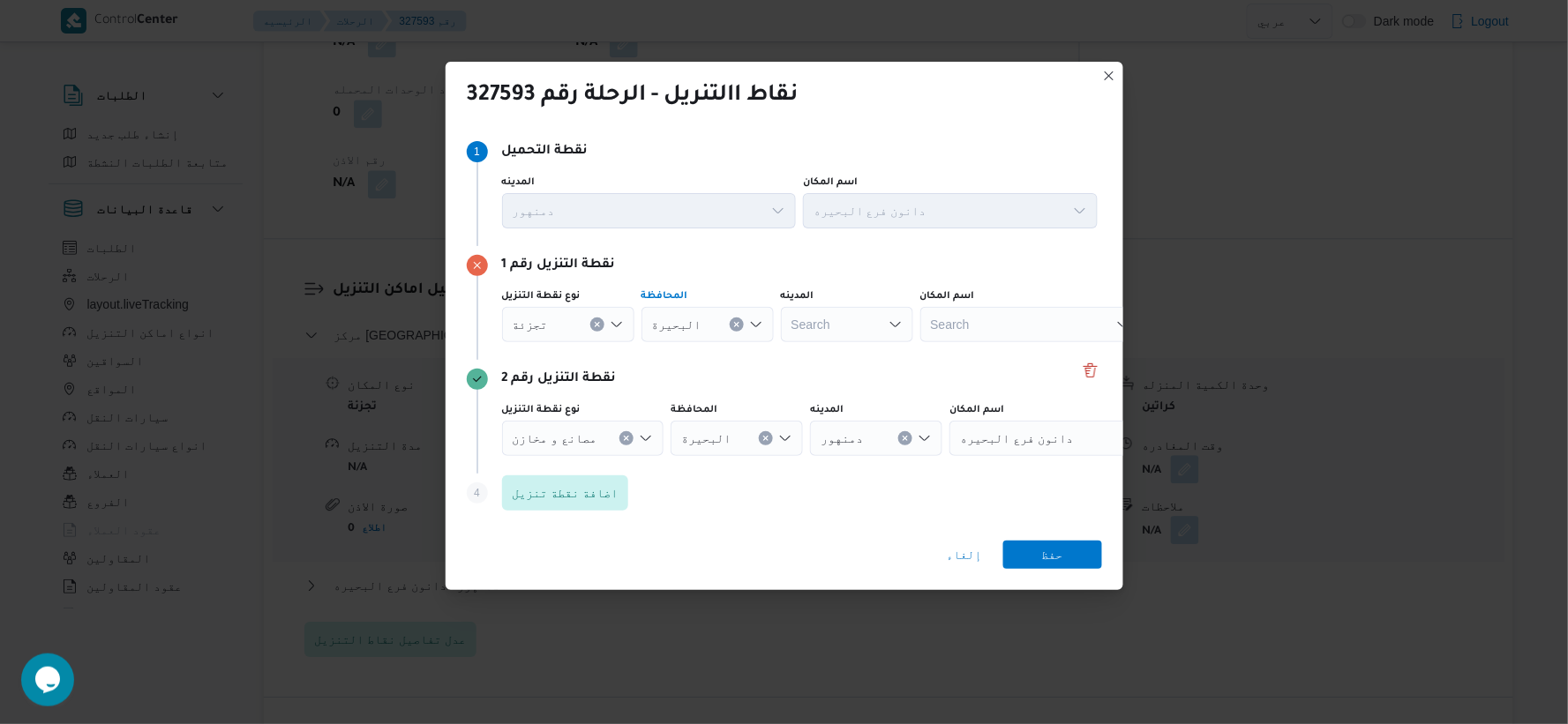 click on "Search" at bounding box center (847, 325) 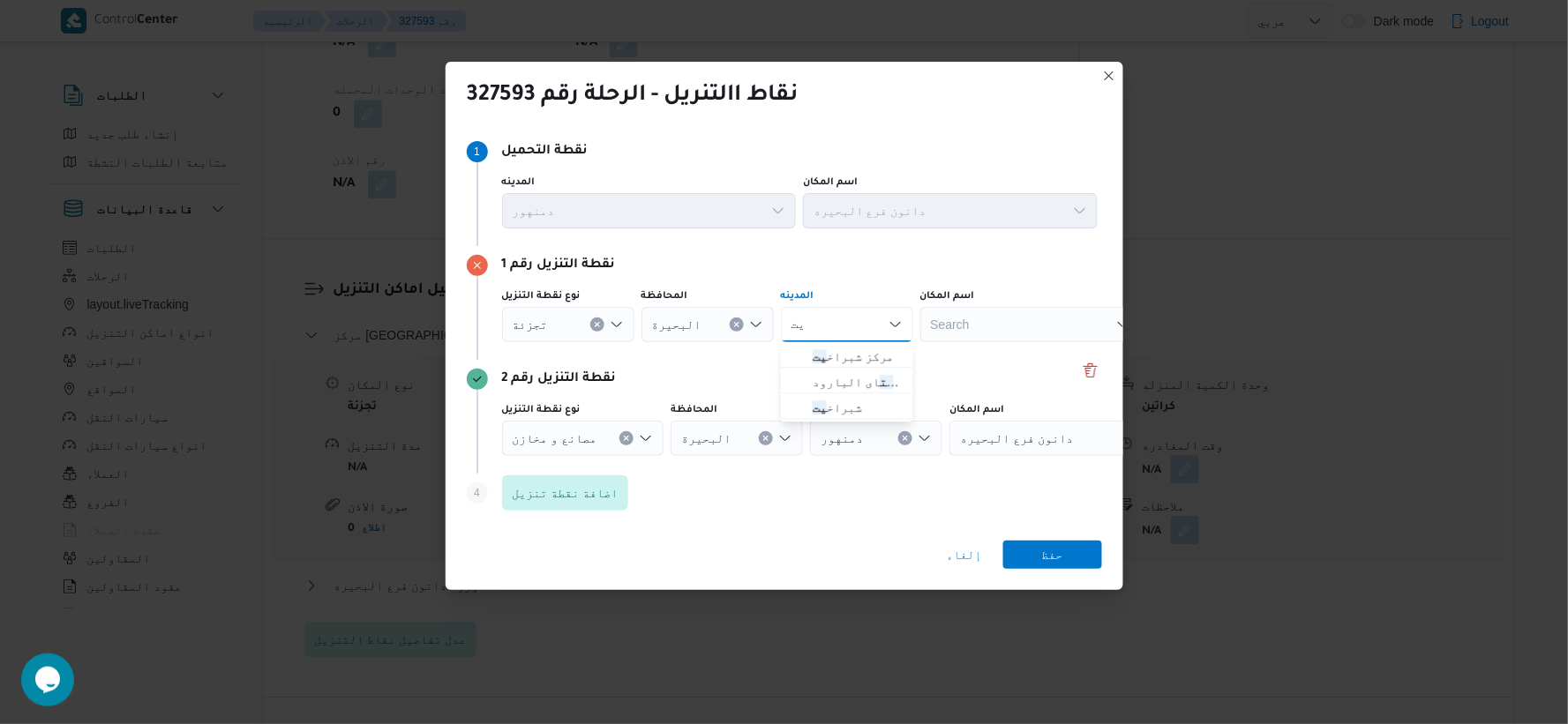 type on "يت" 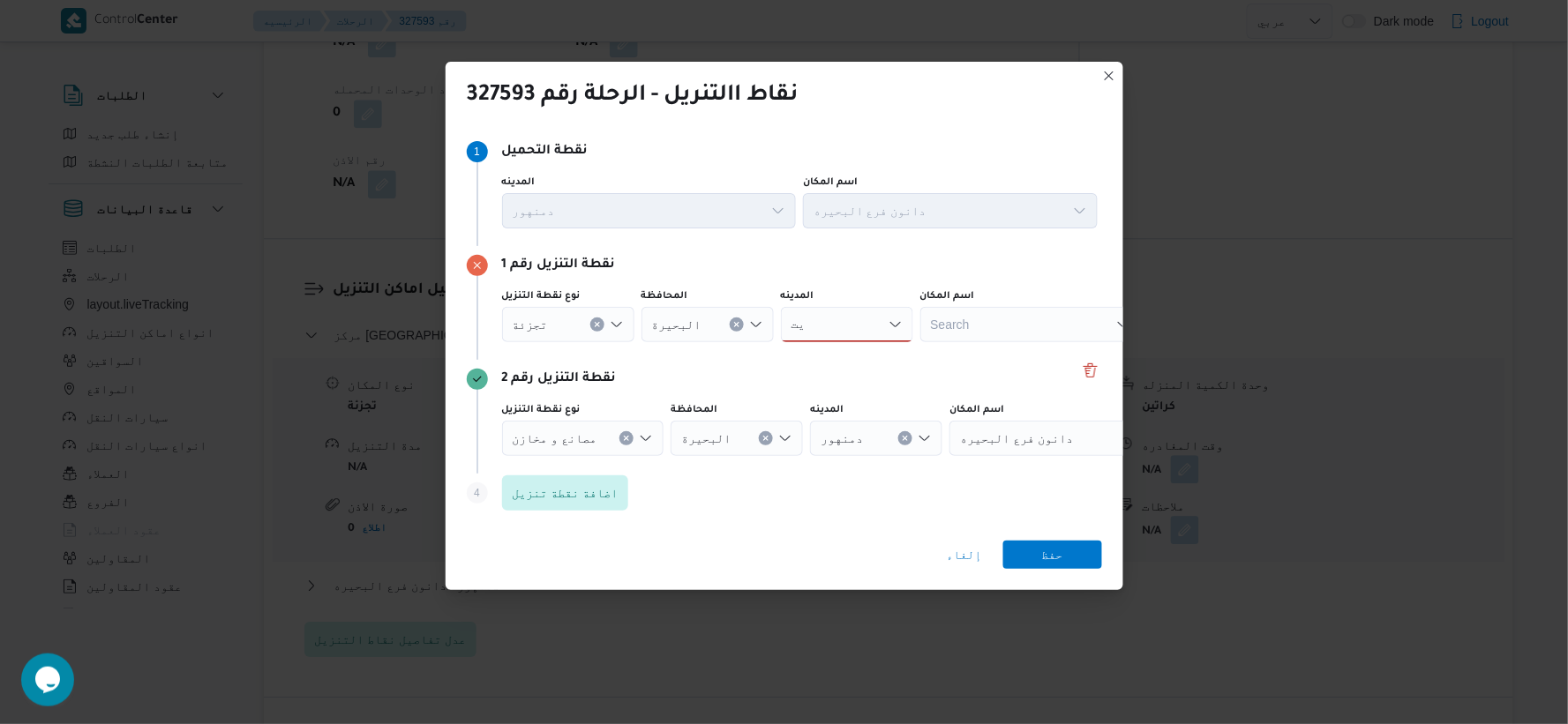 click on "نقطة التنزيل رقم 1 نوع نقطة التنزيل تجزئة المحافظة البحيرة المدينه يت يت اسم المكان Search" at bounding box center [784, 302] 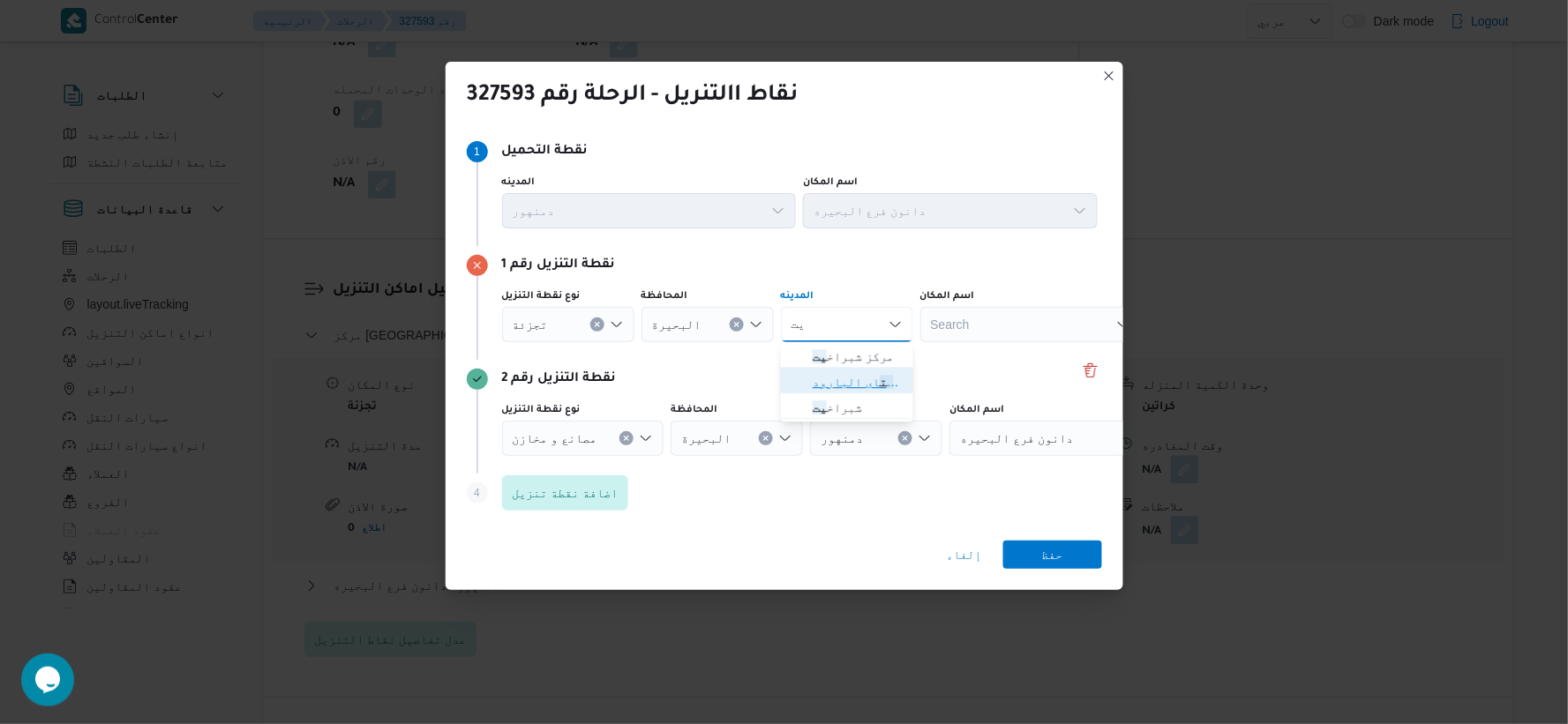 click on "مركز إ يت اى البارود" at bounding box center [858, 382] 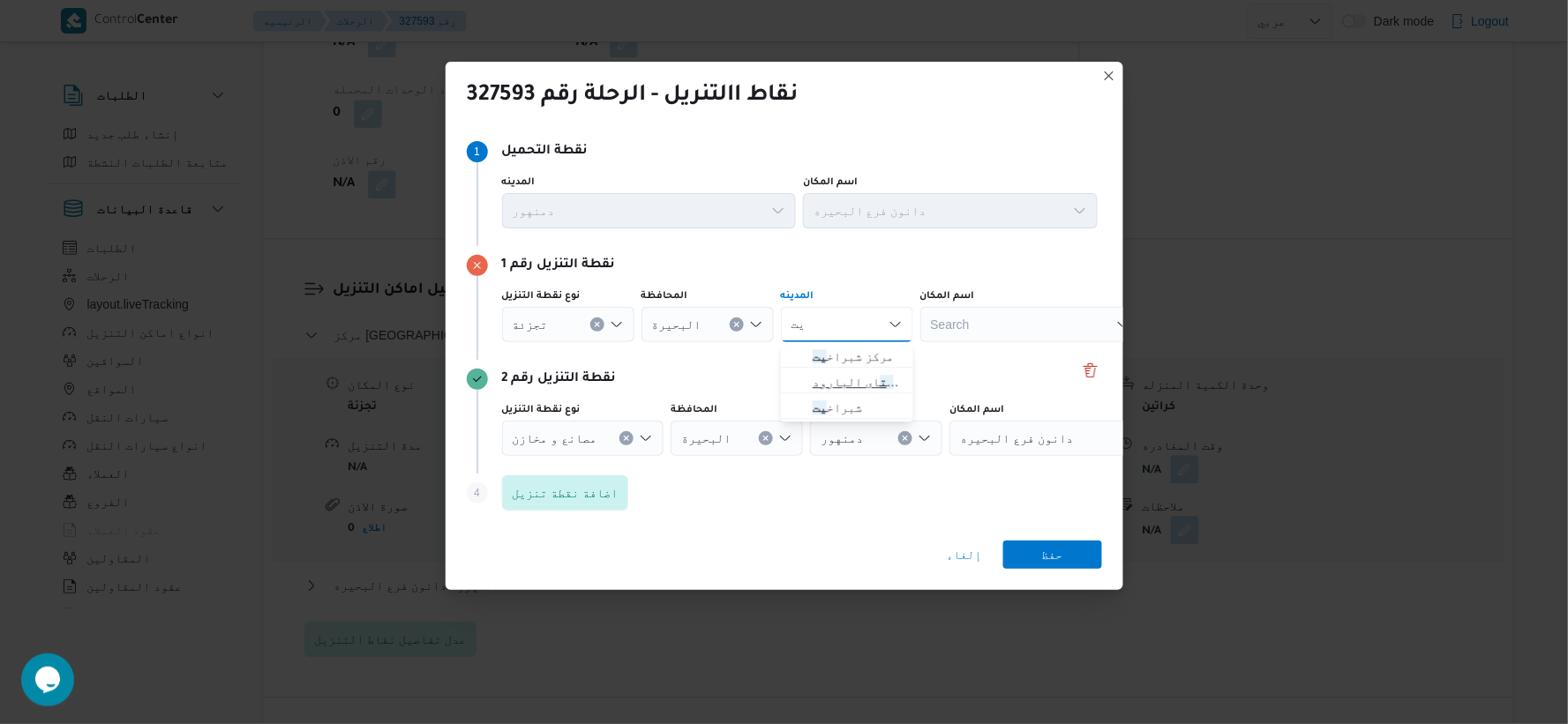 type 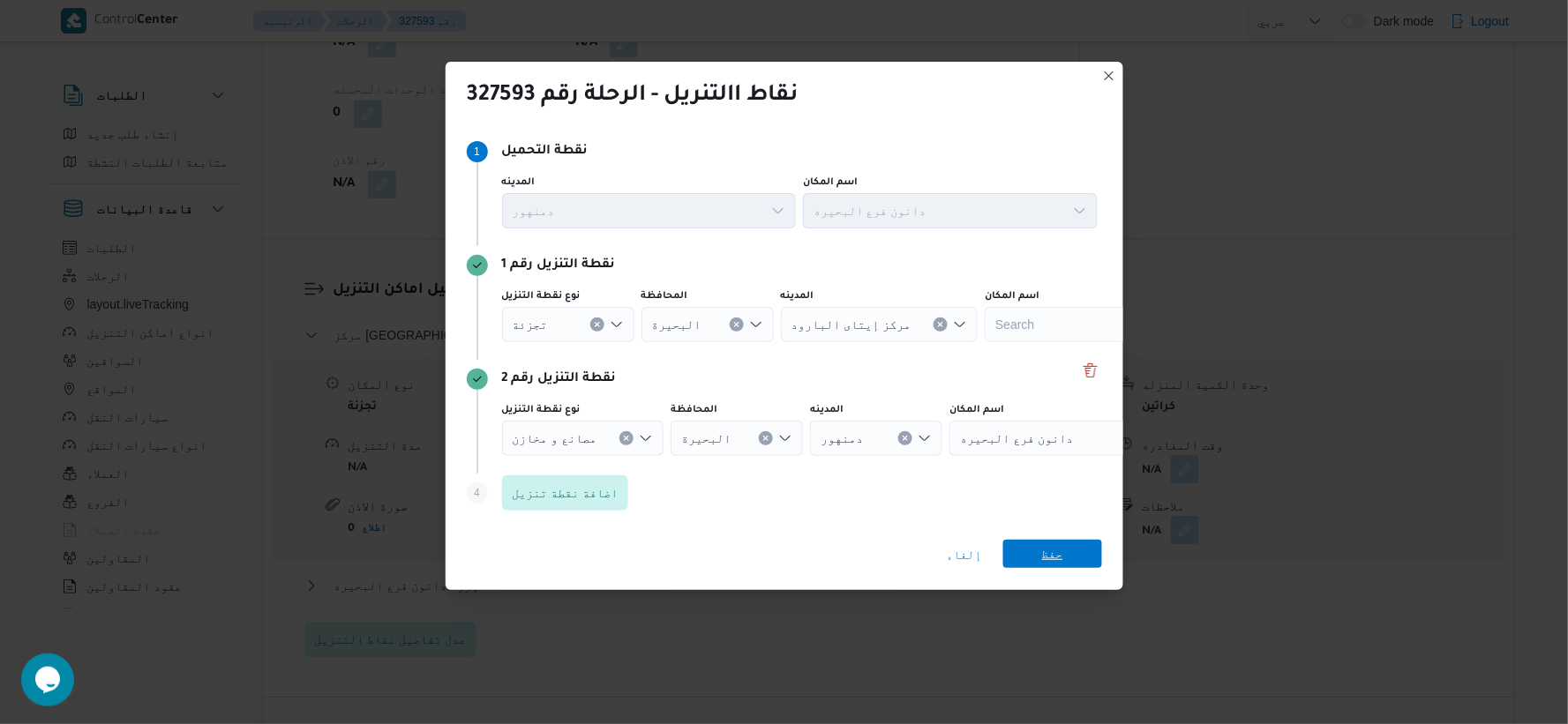 click on "حفظ" at bounding box center [1053, 554] 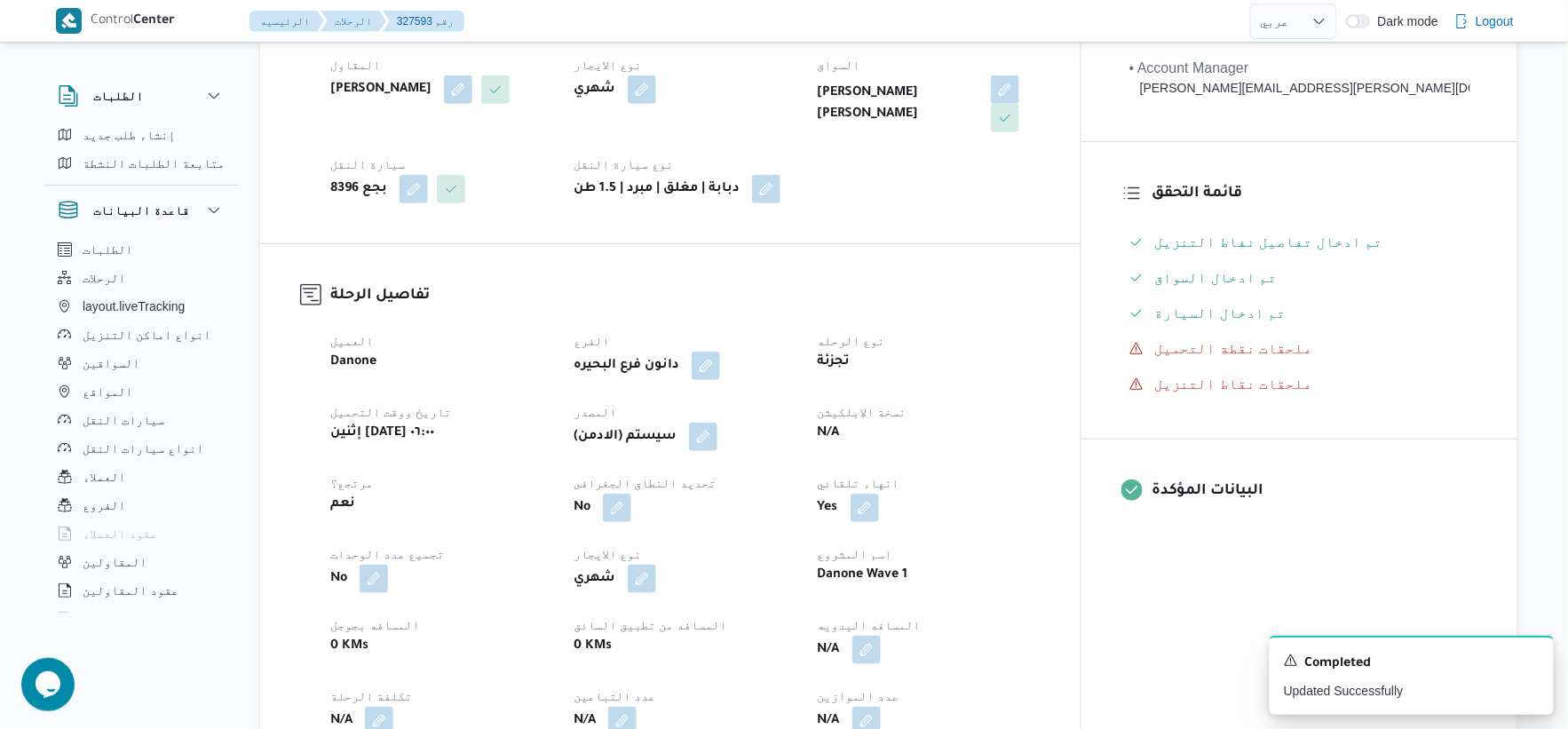 scroll, scrollTop: 0, scrollLeft: 0, axis: both 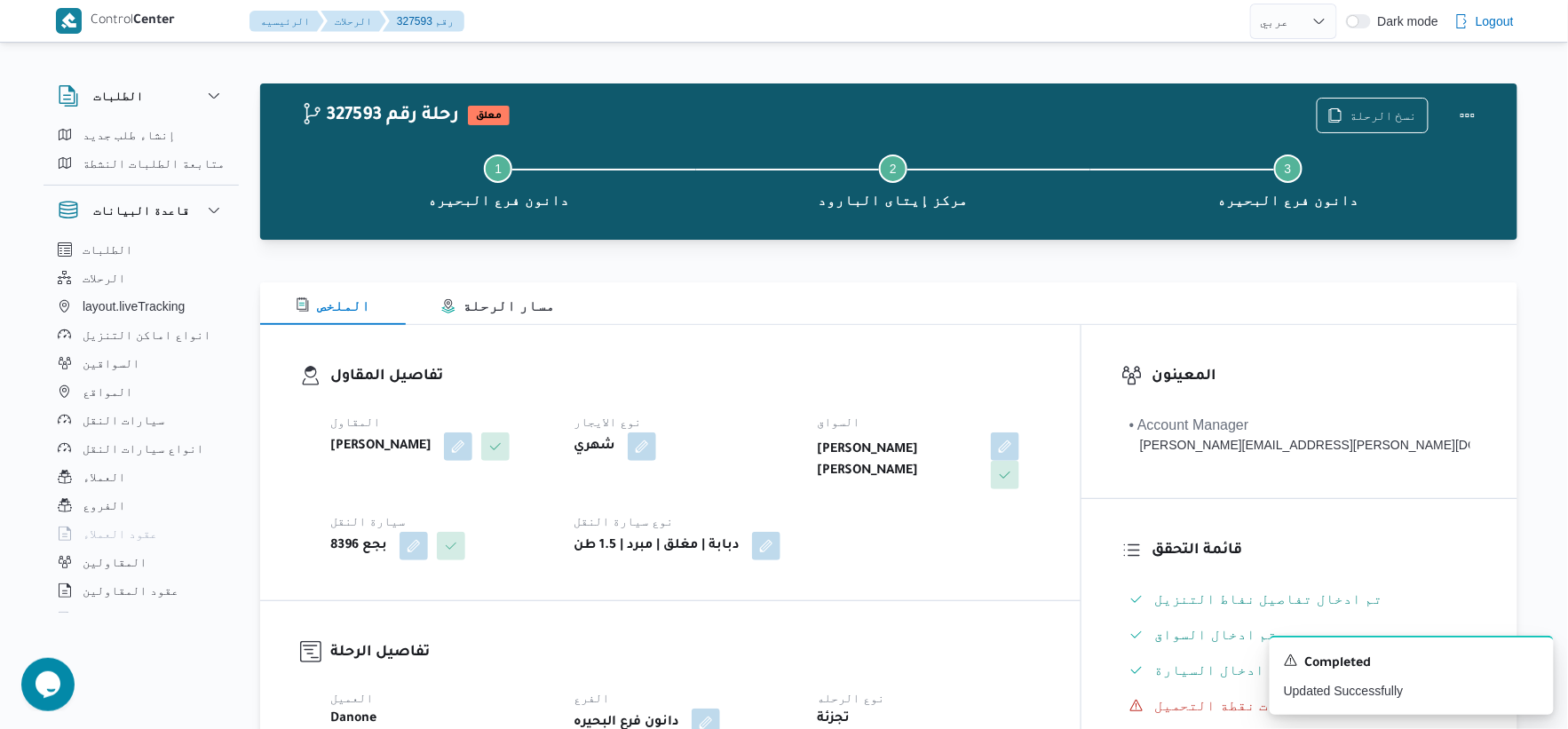 select on "ar" 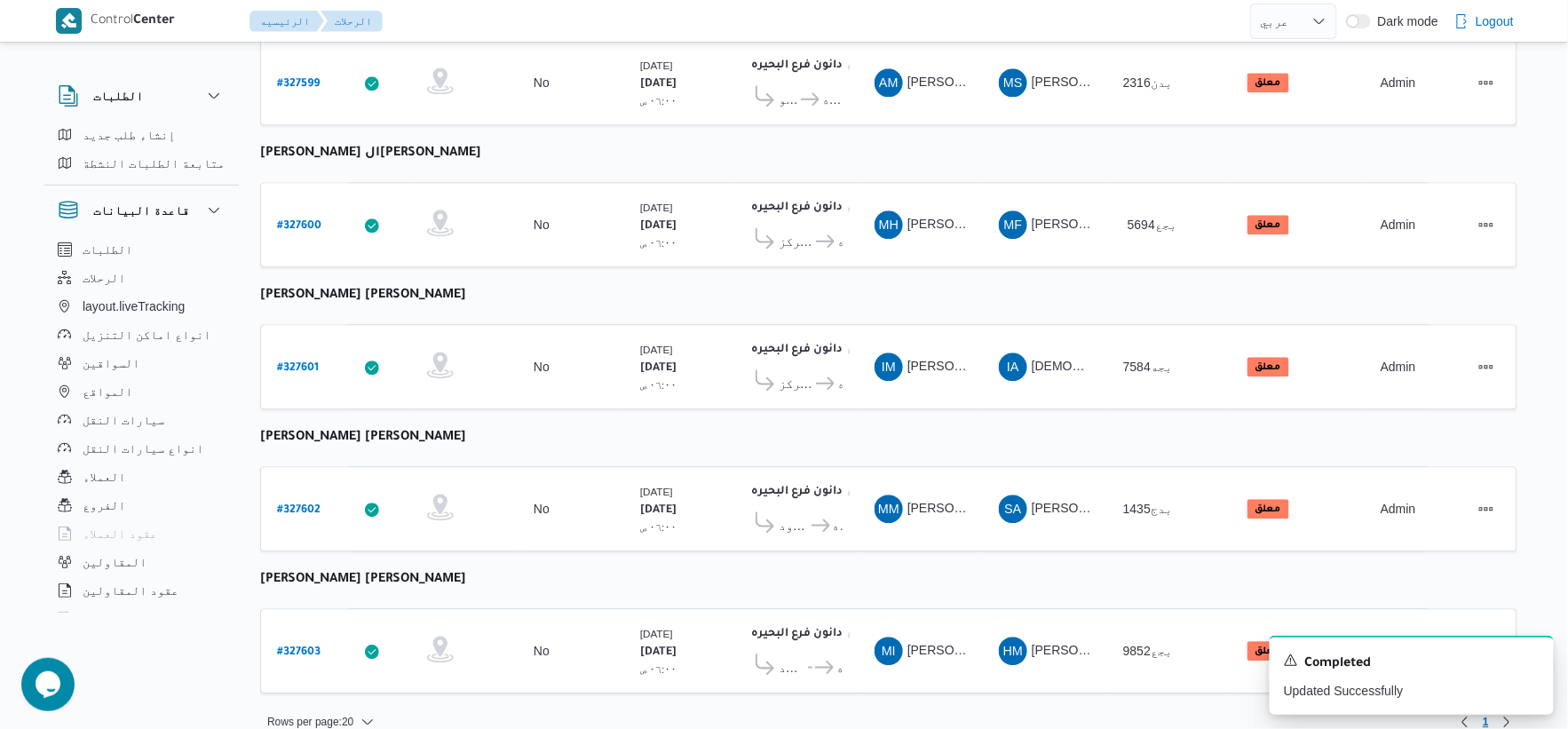 scroll, scrollTop: 1426, scrollLeft: 0, axis: vertical 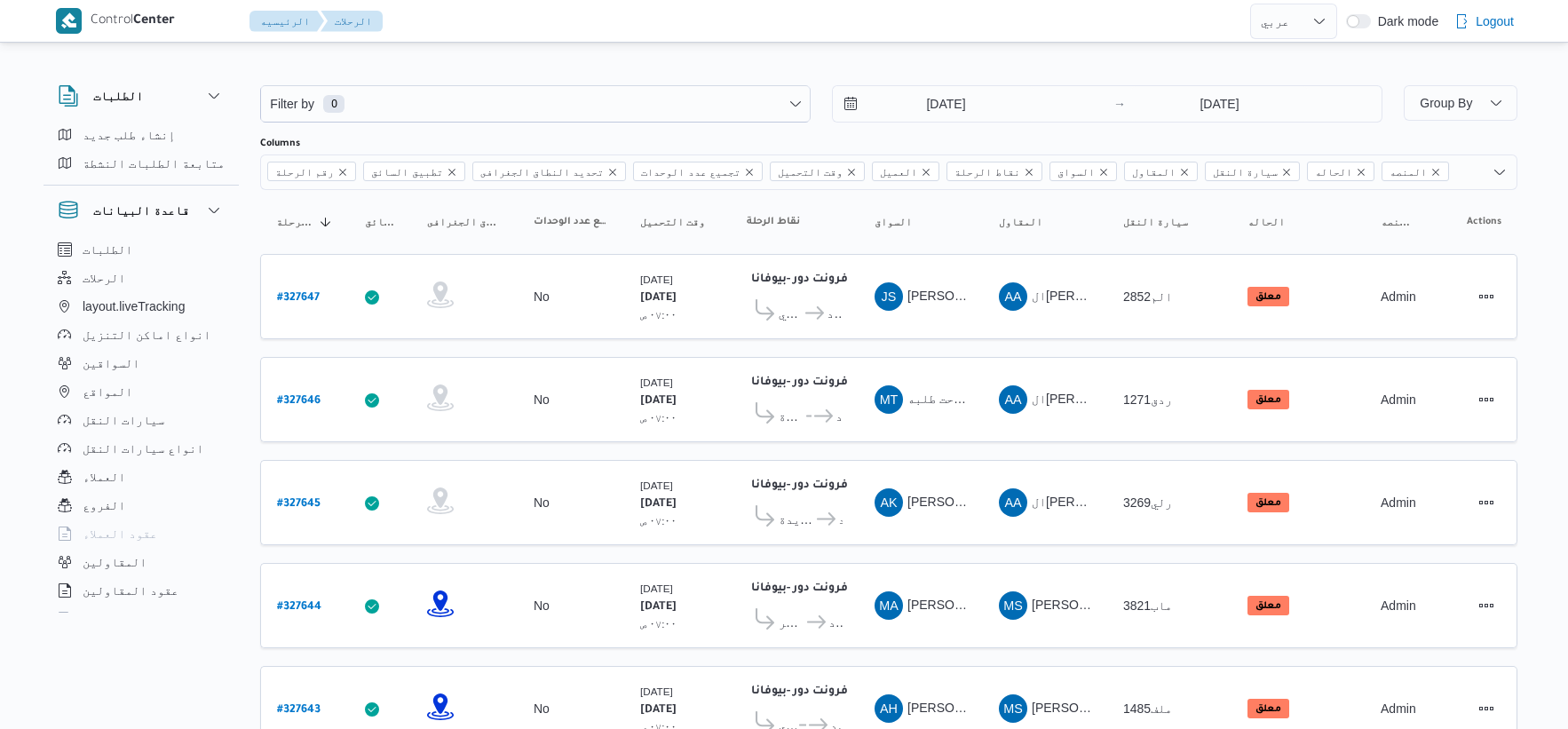select on "ar" 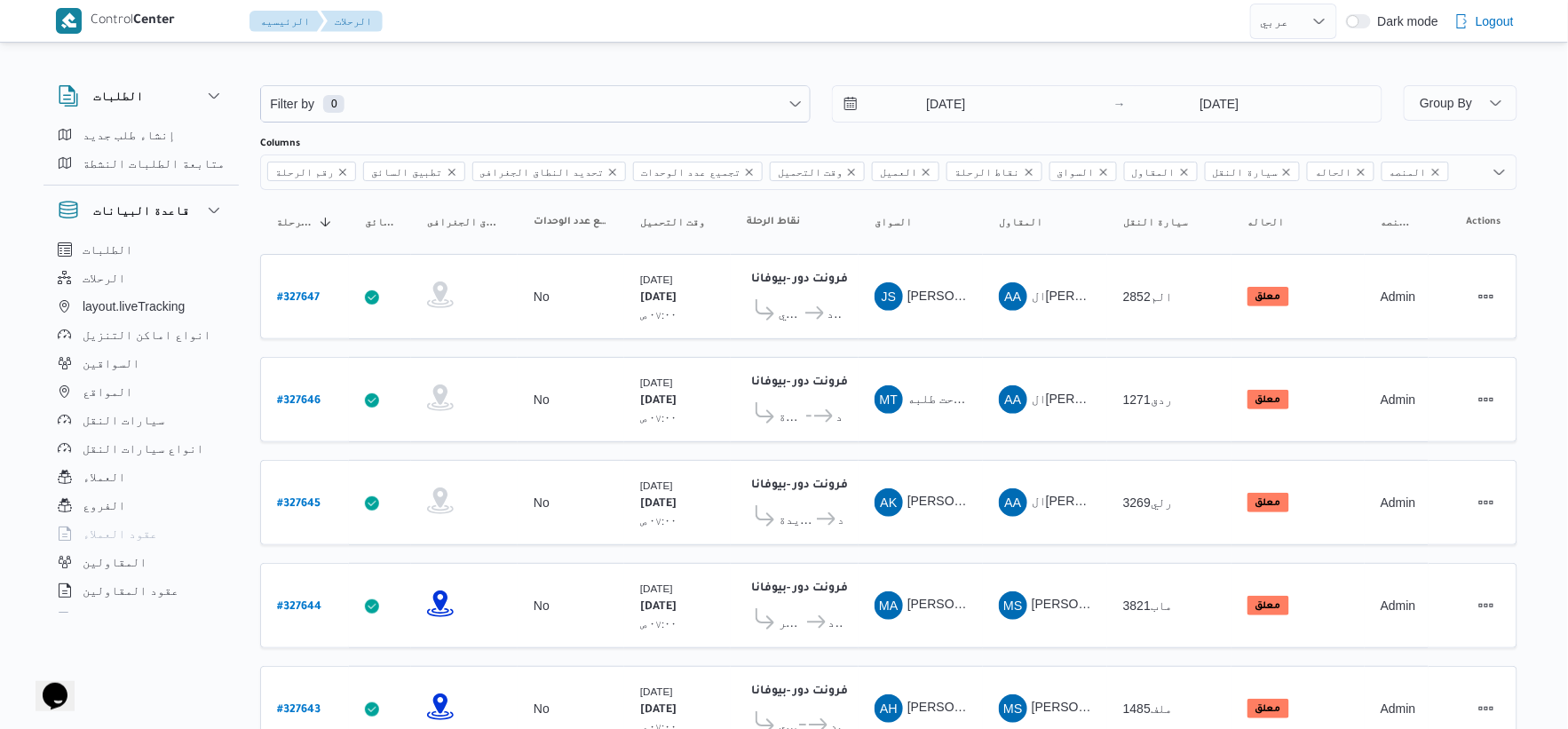 scroll, scrollTop: 0, scrollLeft: 0, axis: both 